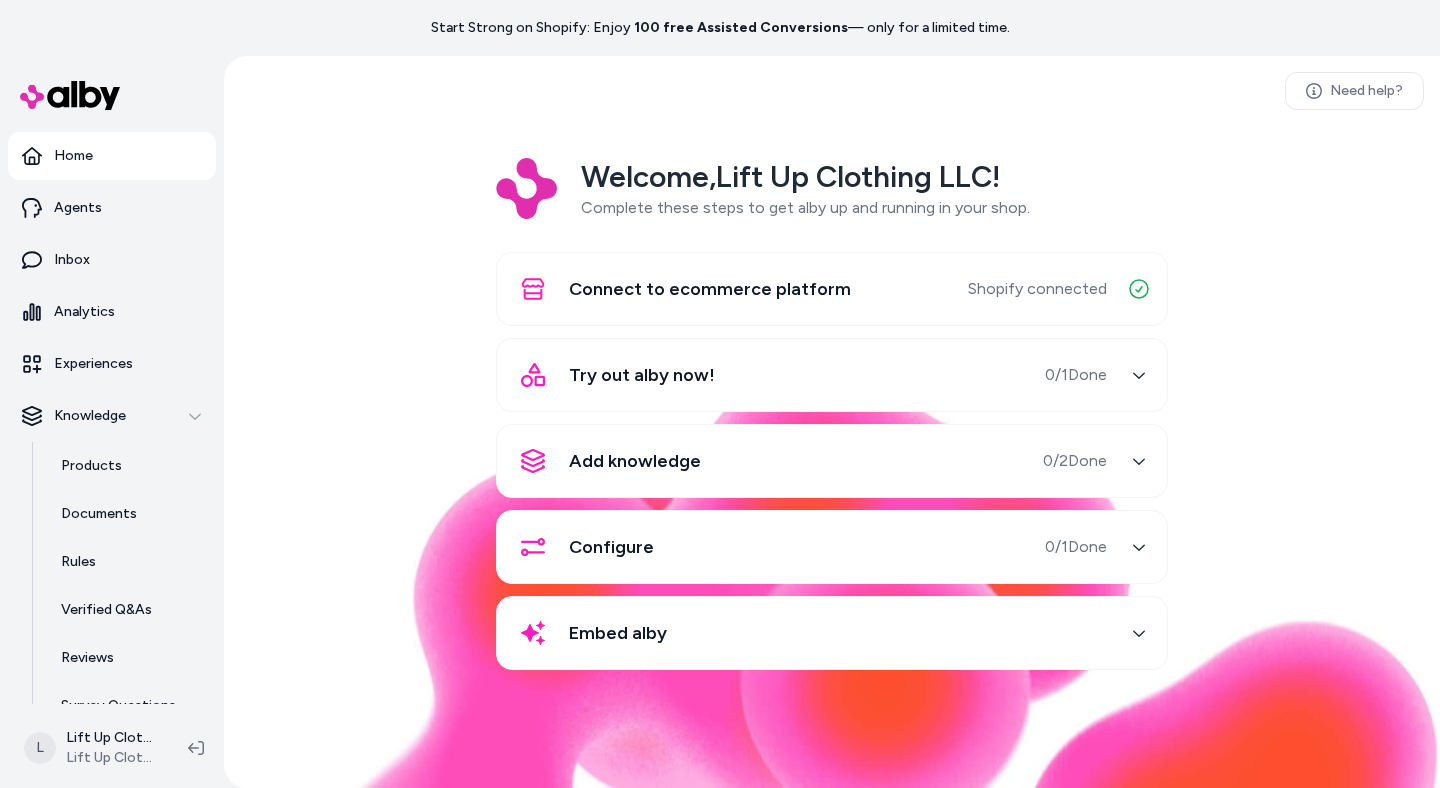 scroll, scrollTop: 0, scrollLeft: 0, axis: both 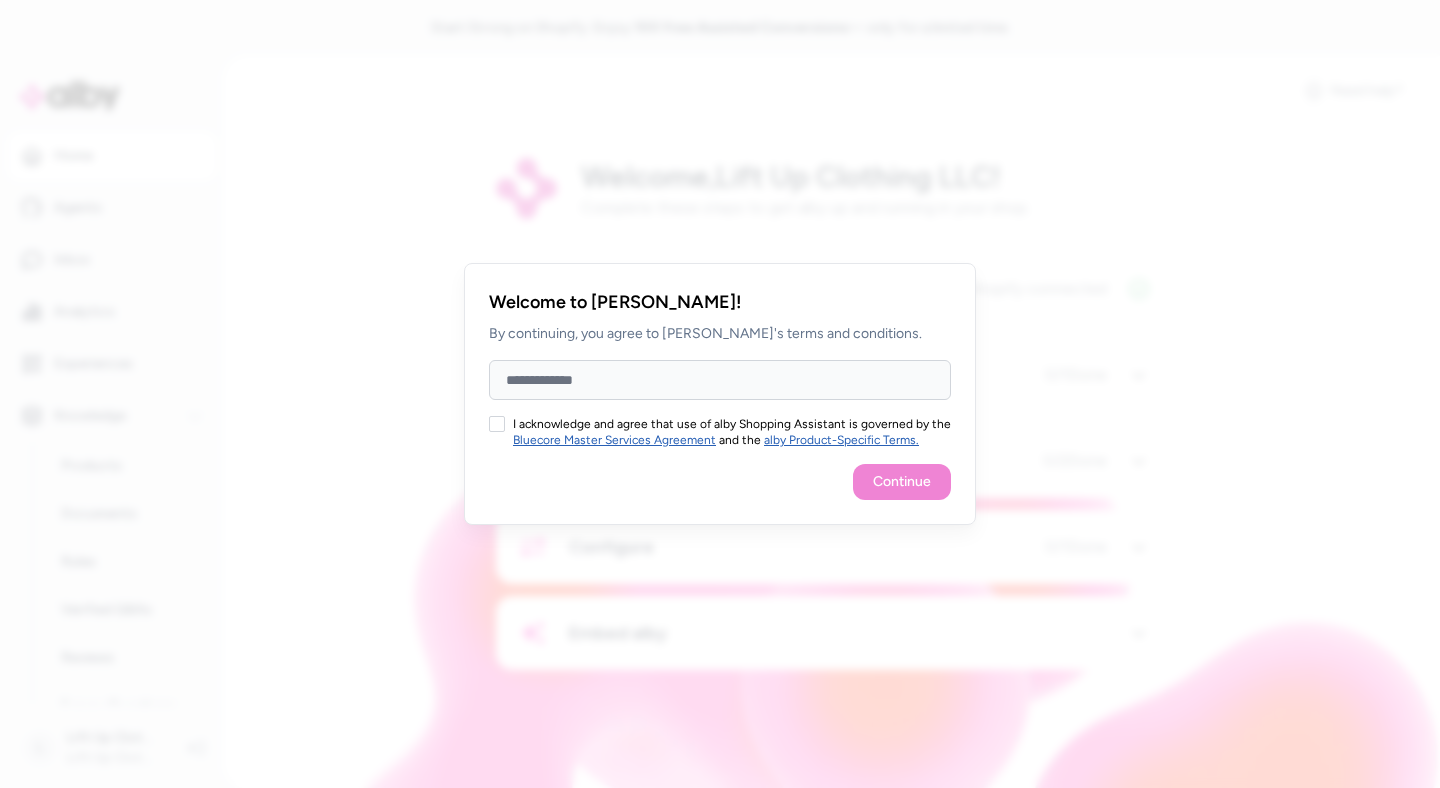 click on "Full Name" at bounding box center (720, 380) 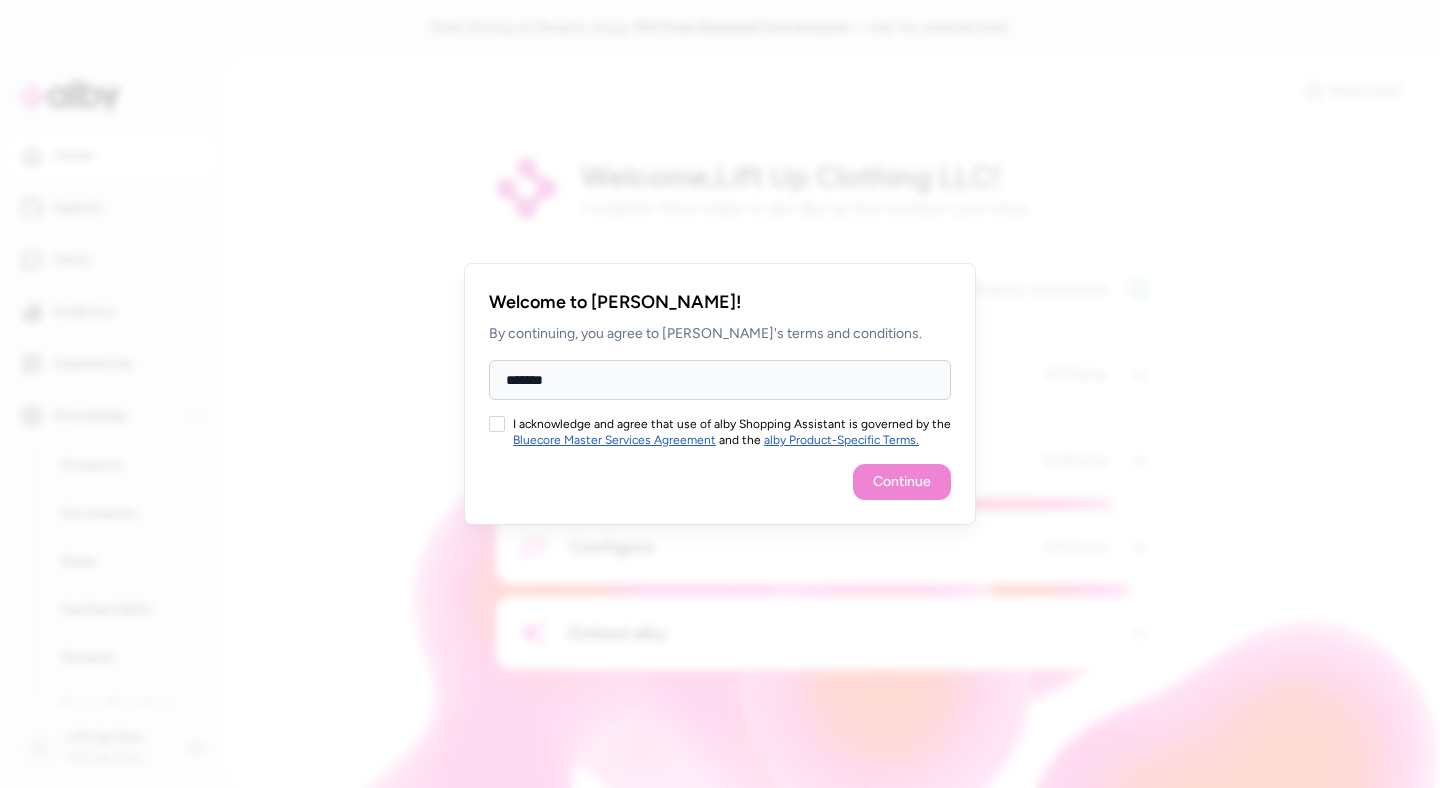 type on "*******" 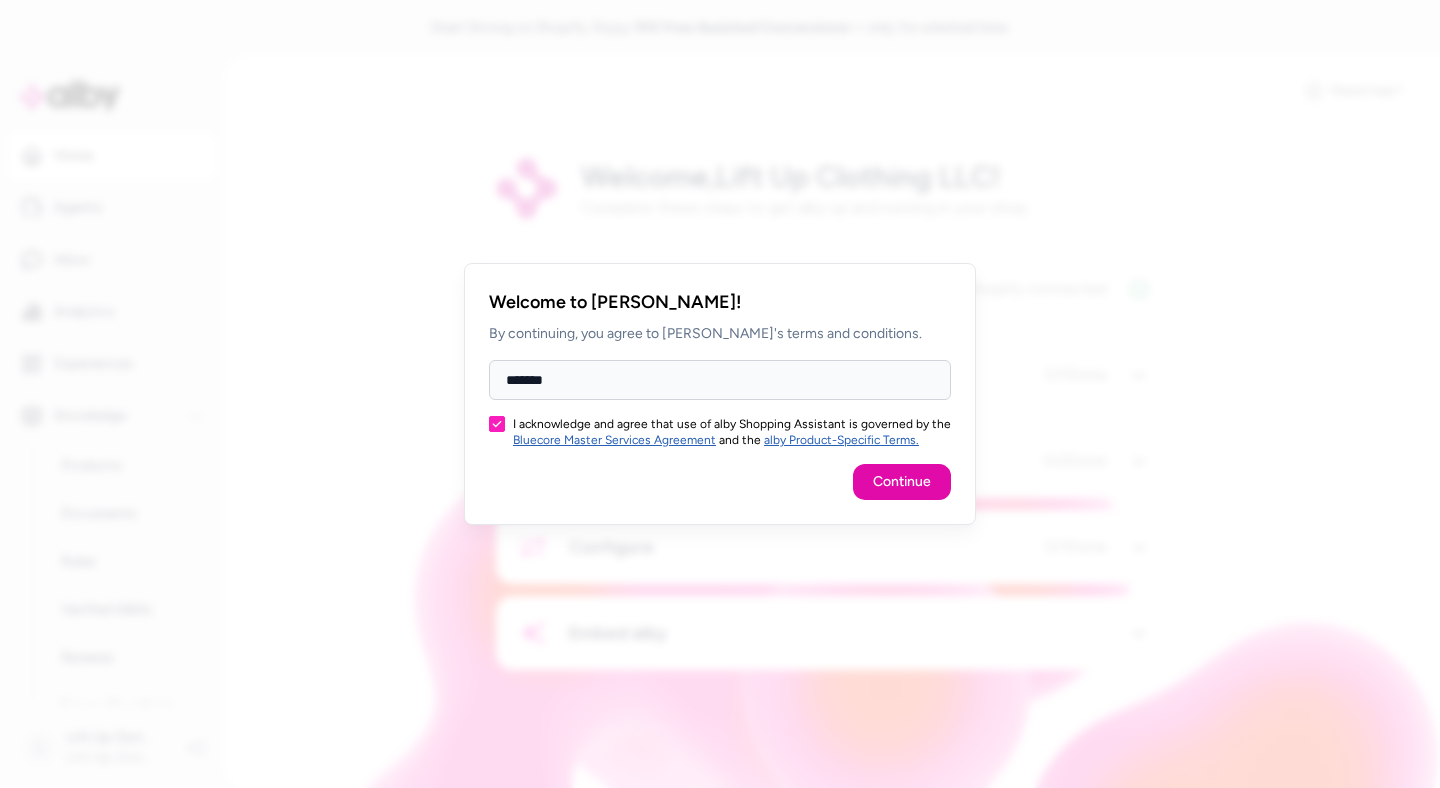 click on "Continue" at bounding box center [902, 482] 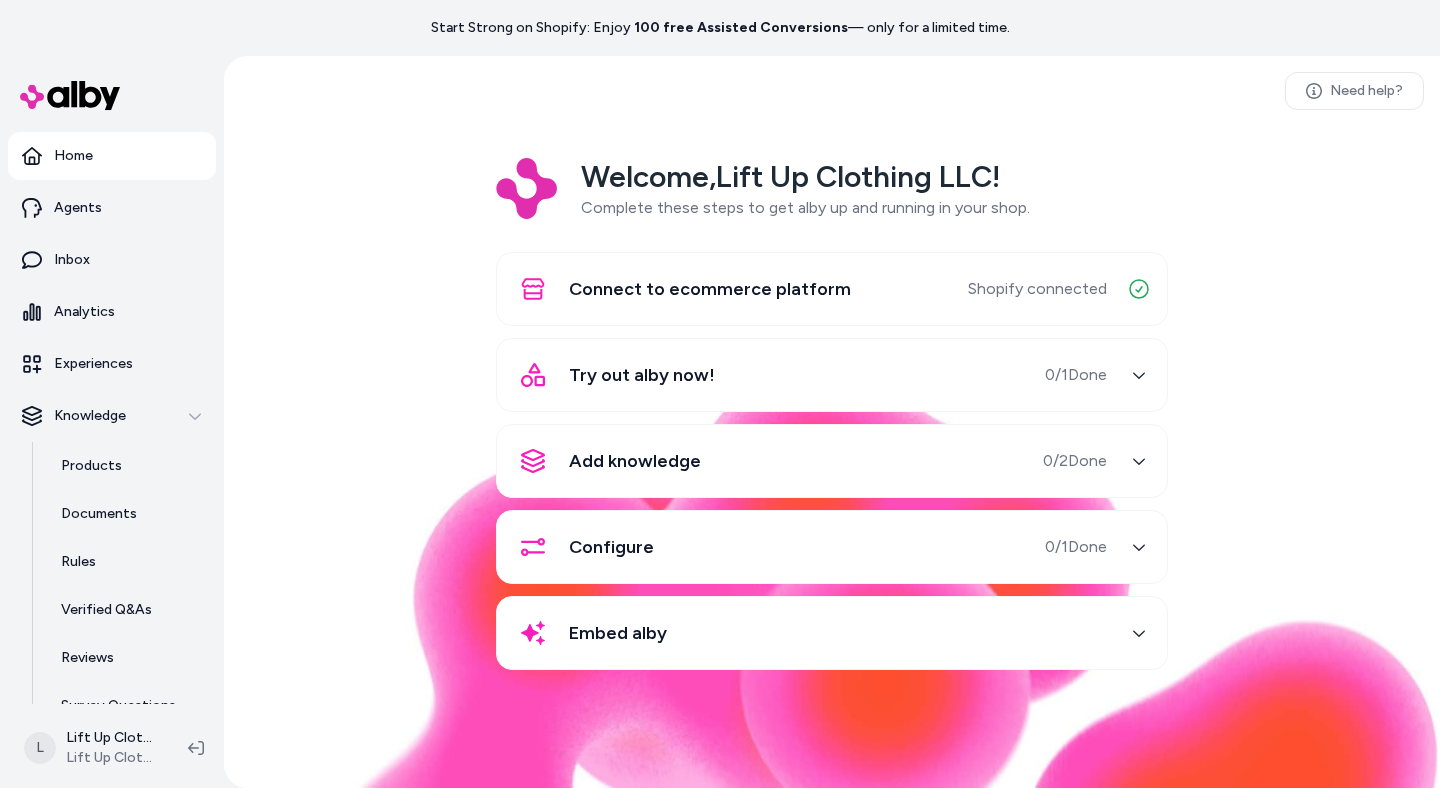 click on "Try out alby now! 0 / 1  Done" at bounding box center [808, 375] 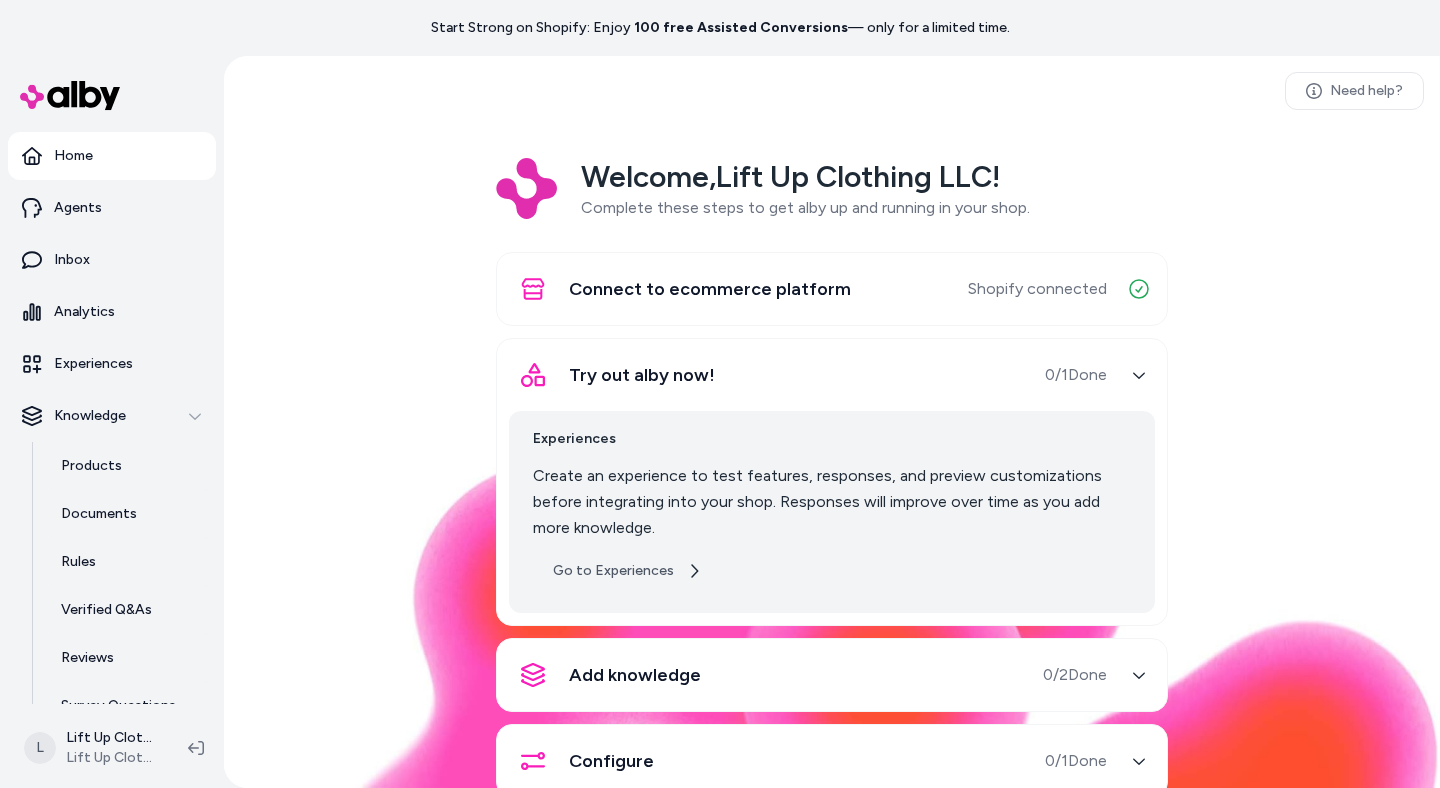 click on "Go to Experiences" at bounding box center (627, 571) 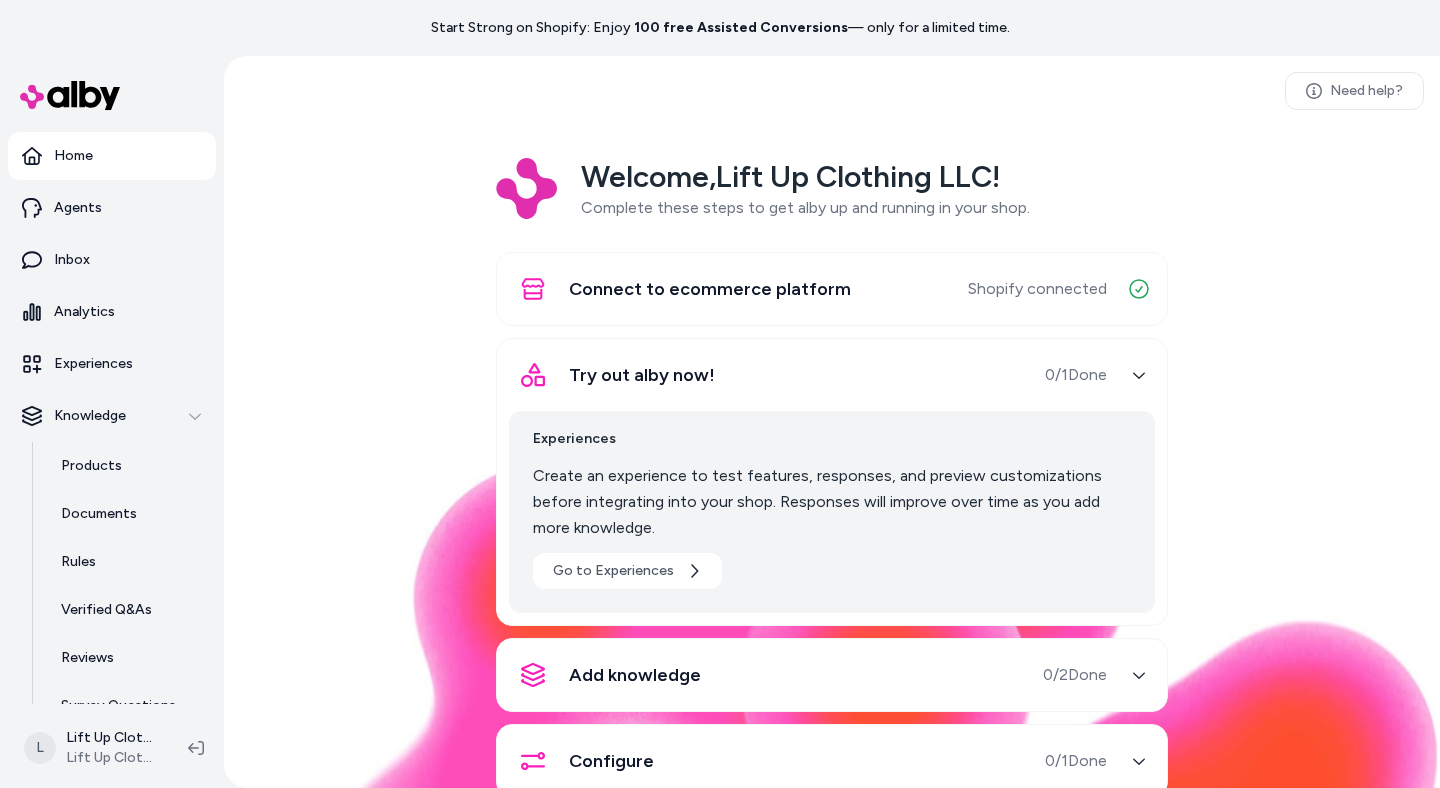 scroll, scrollTop: 139, scrollLeft: 0, axis: vertical 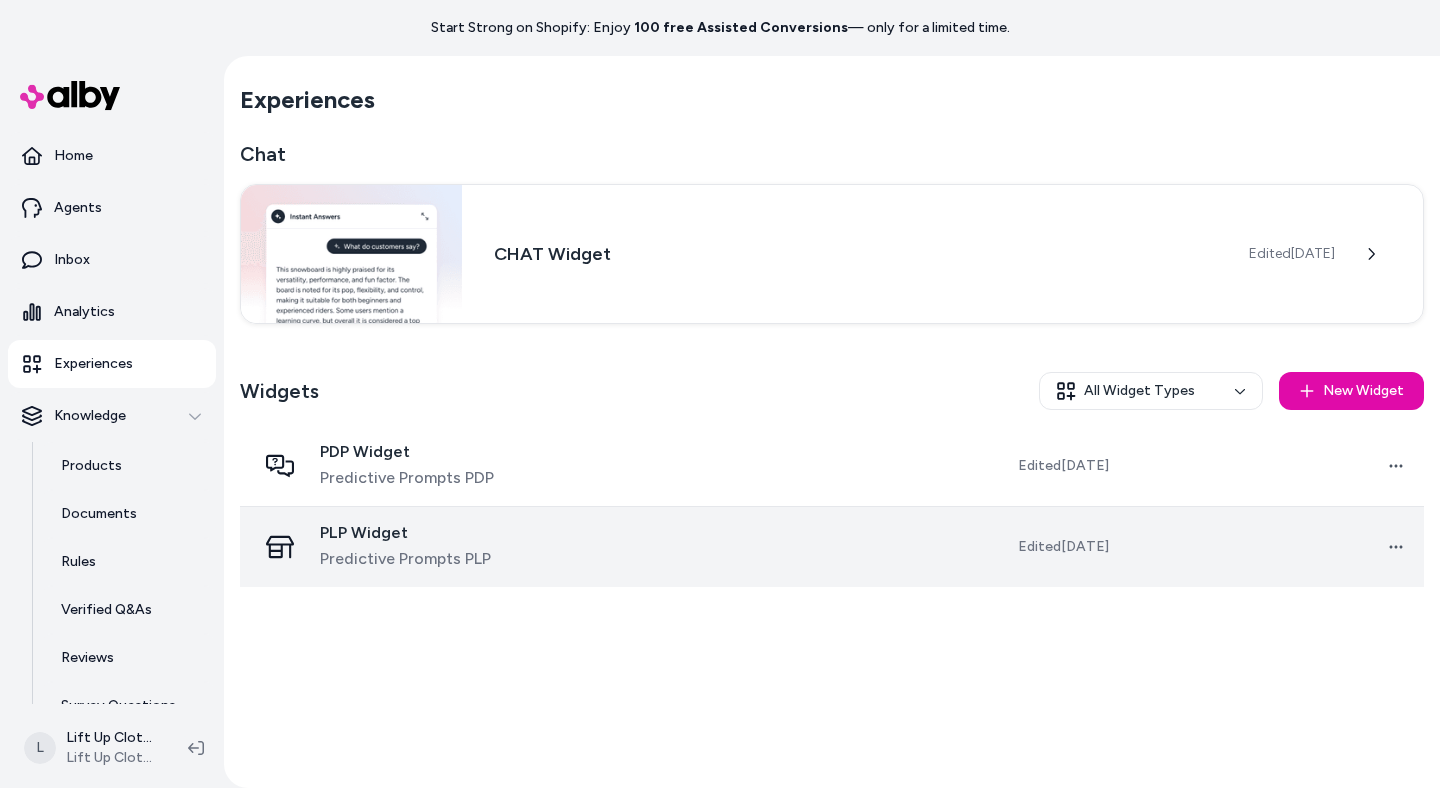 click at bounding box center (730, 547) 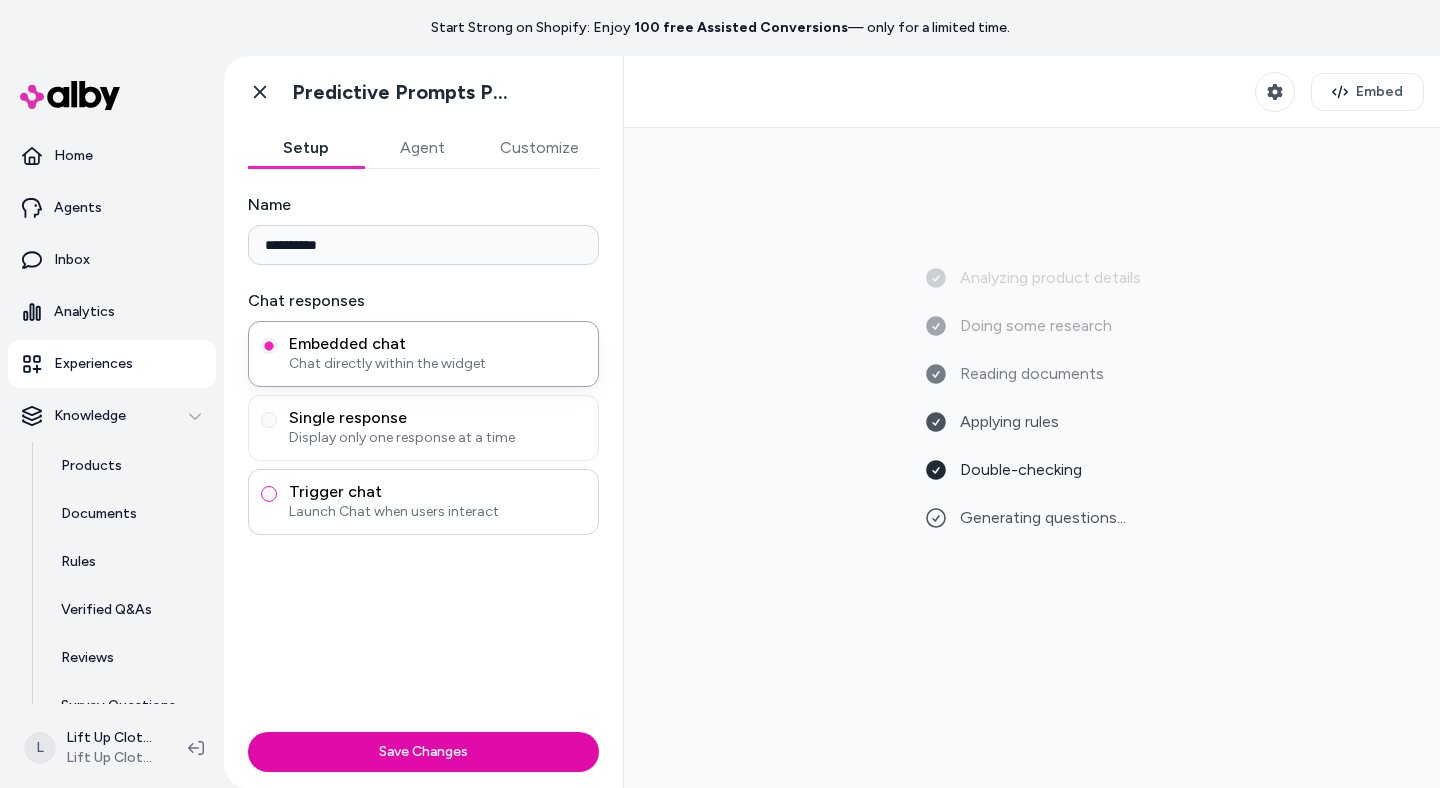 click on "Trigger chat Launch Chat when users interact" at bounding box center [269, 494] 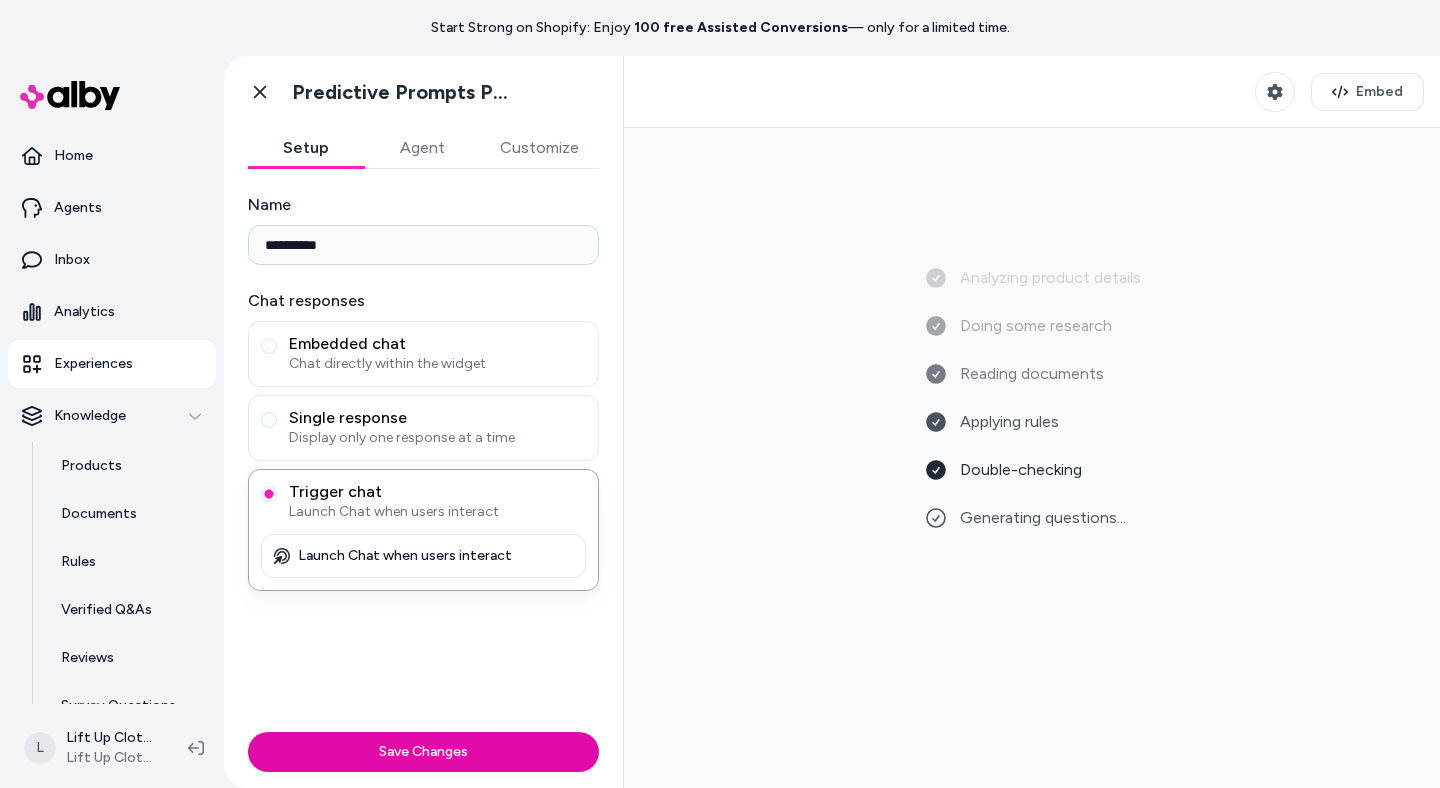 click on "Agent" at bounding box center (422, 148) 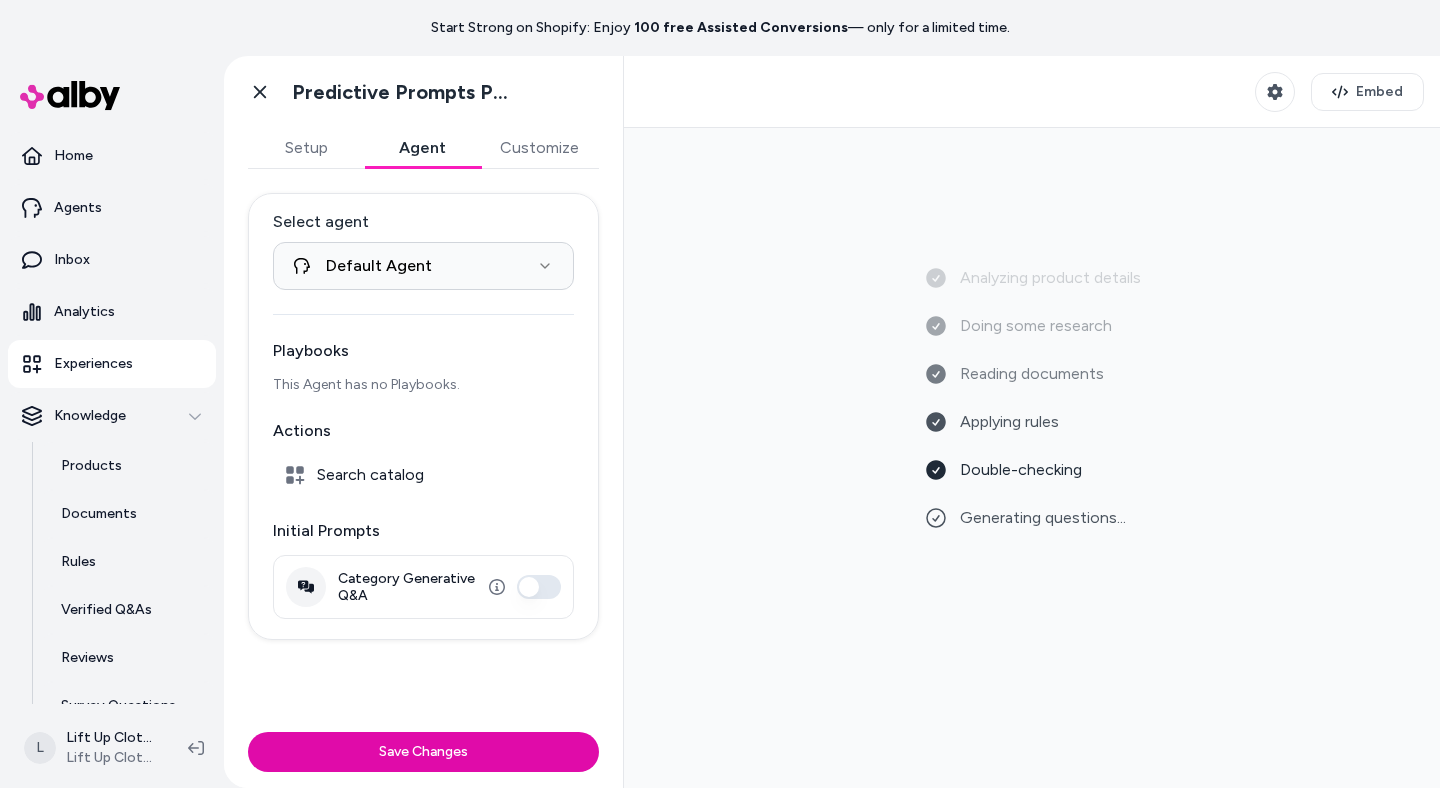click on "Customize" at bounding box center (539, 148) 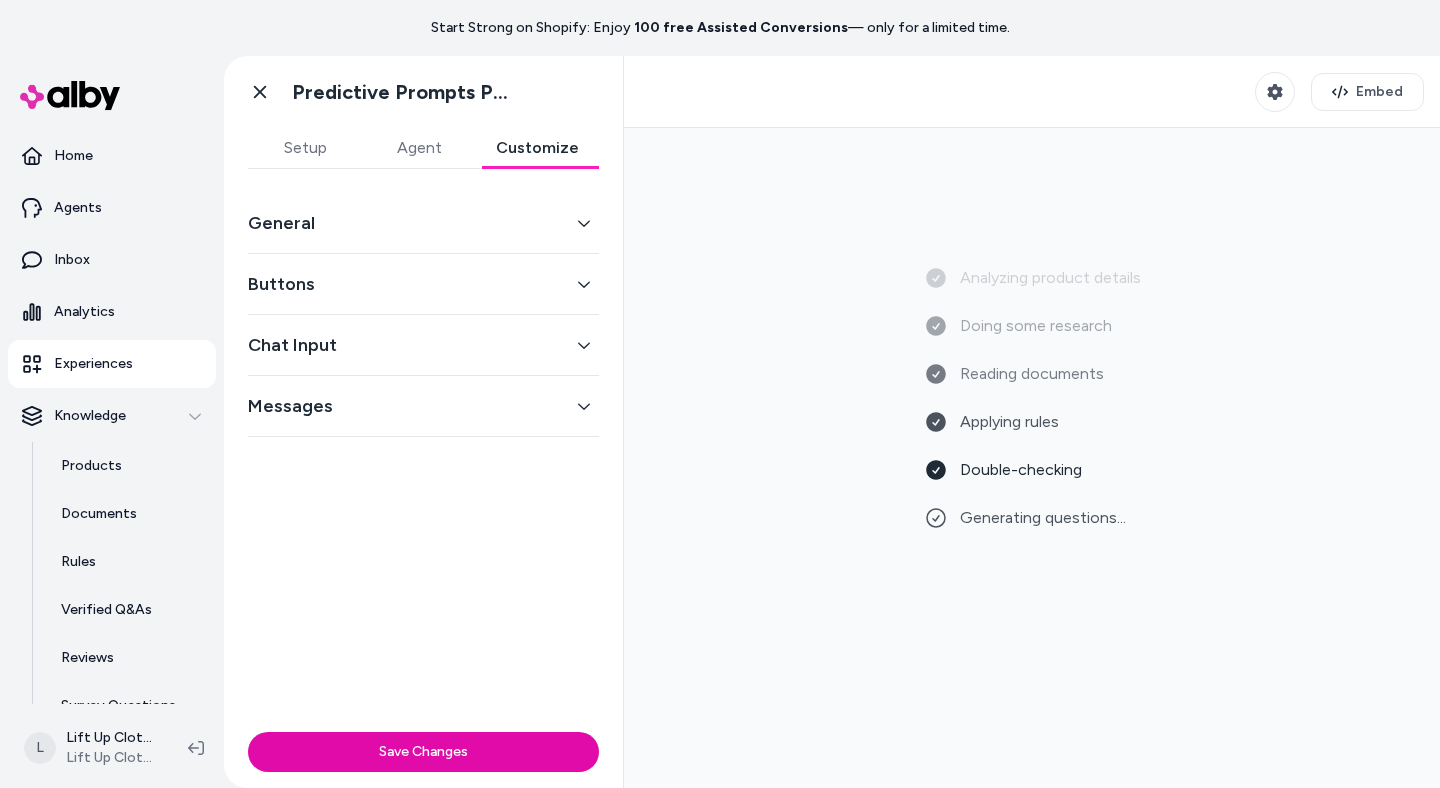 click on "Buttons" at bounding box center (423, 284) 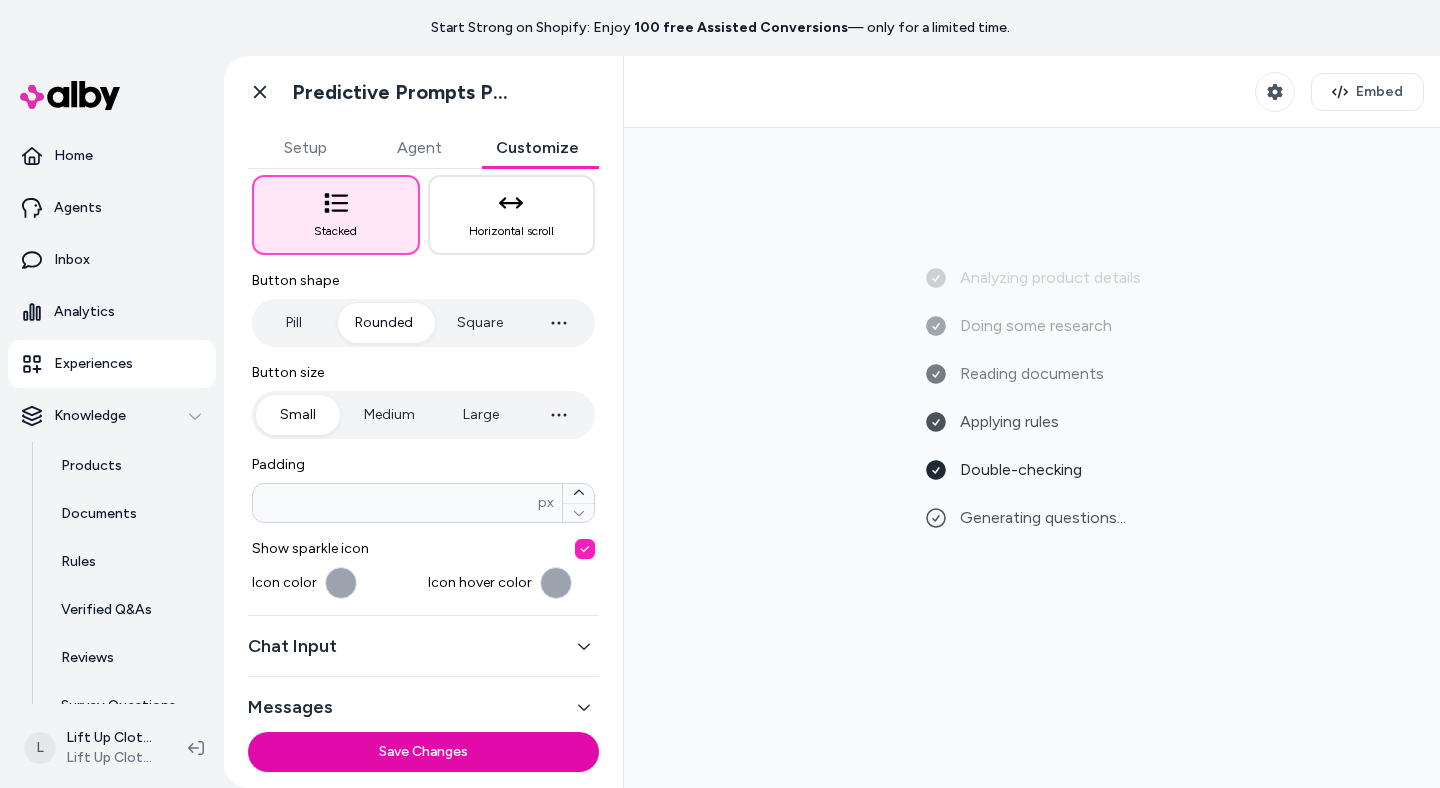 scroll, scrollTop: 299, scrollLeft: 0, axis: vertical 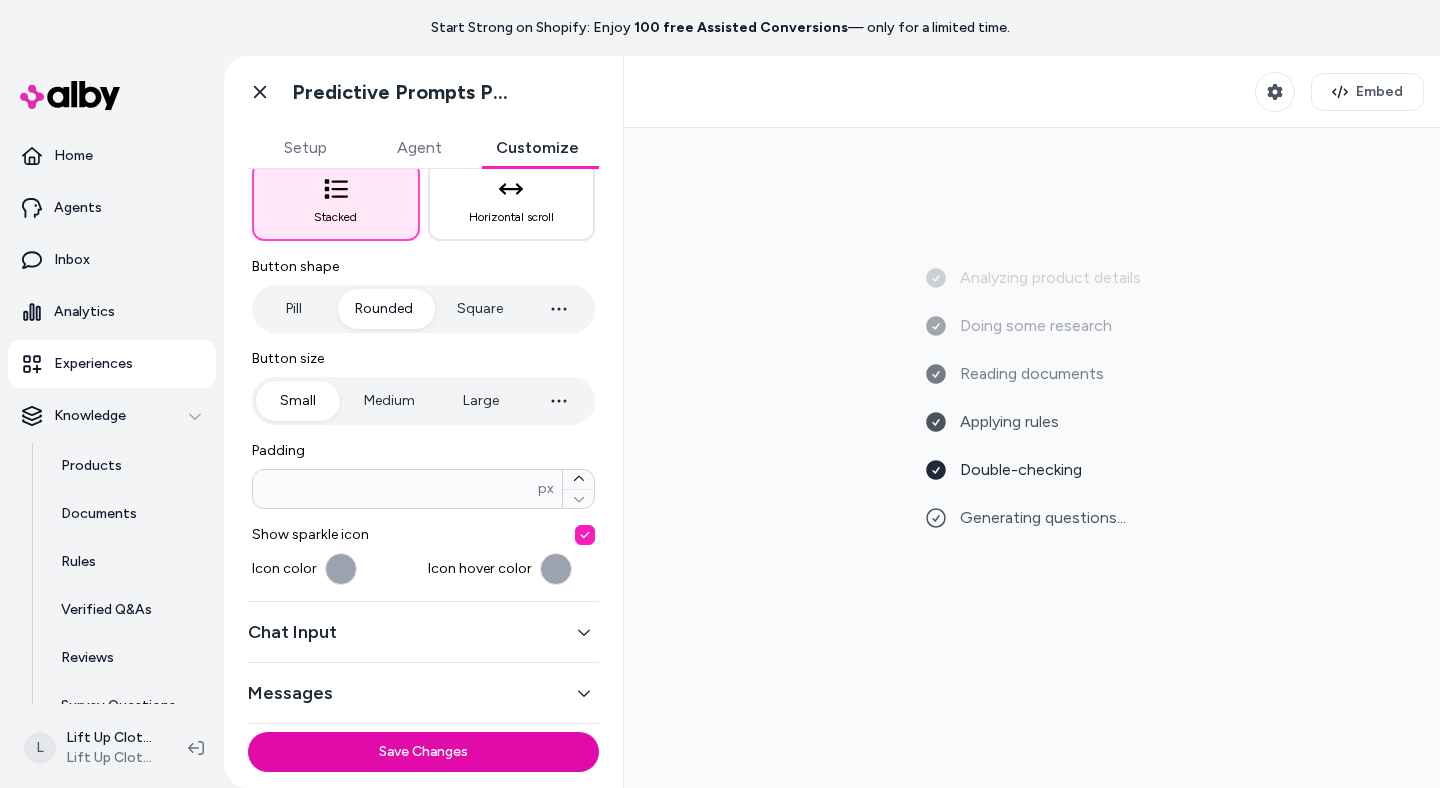 click at bounding box center [341, 569] 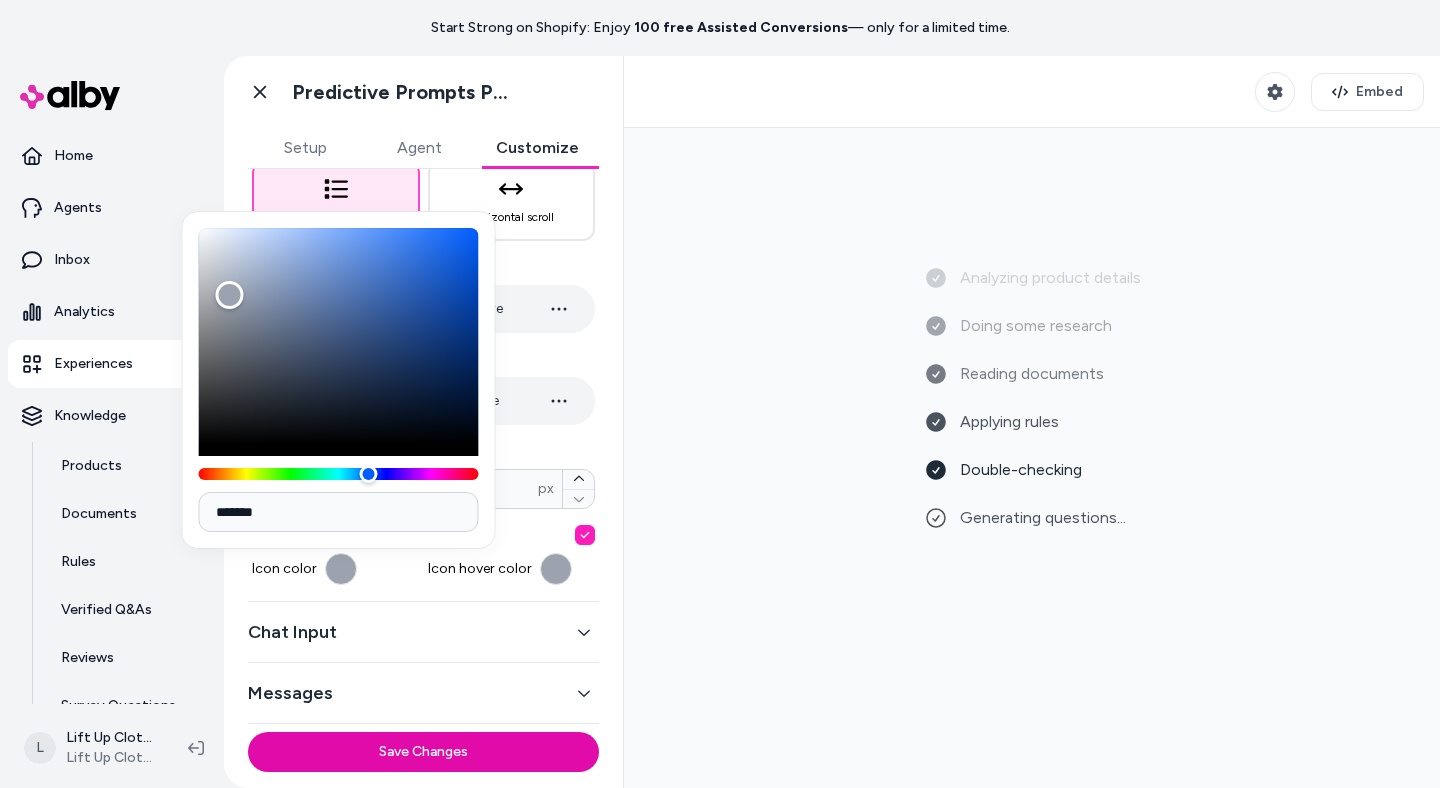 click on "*******" at bounding box center [339, 512] 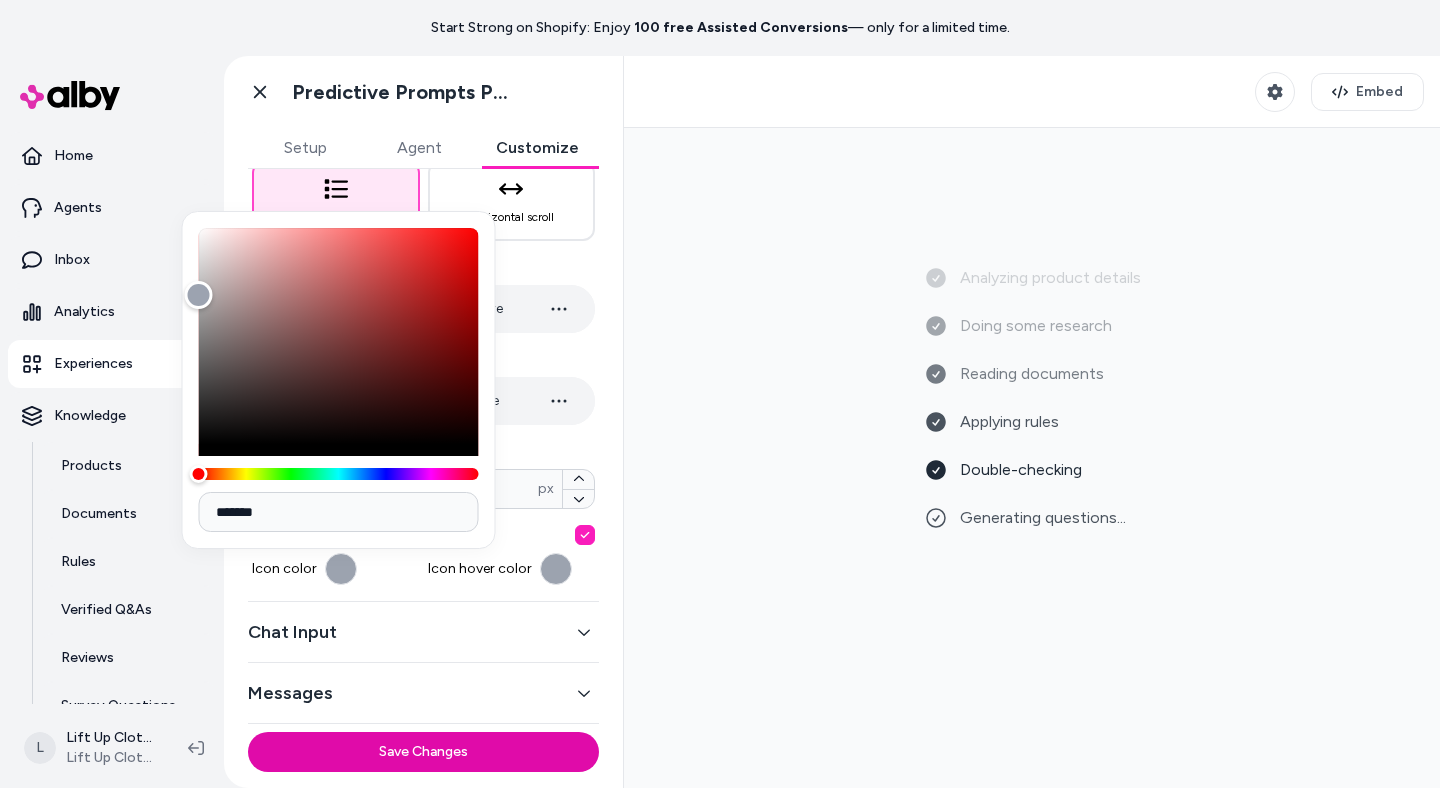 click on "*******" at bounding box center [339, 512] 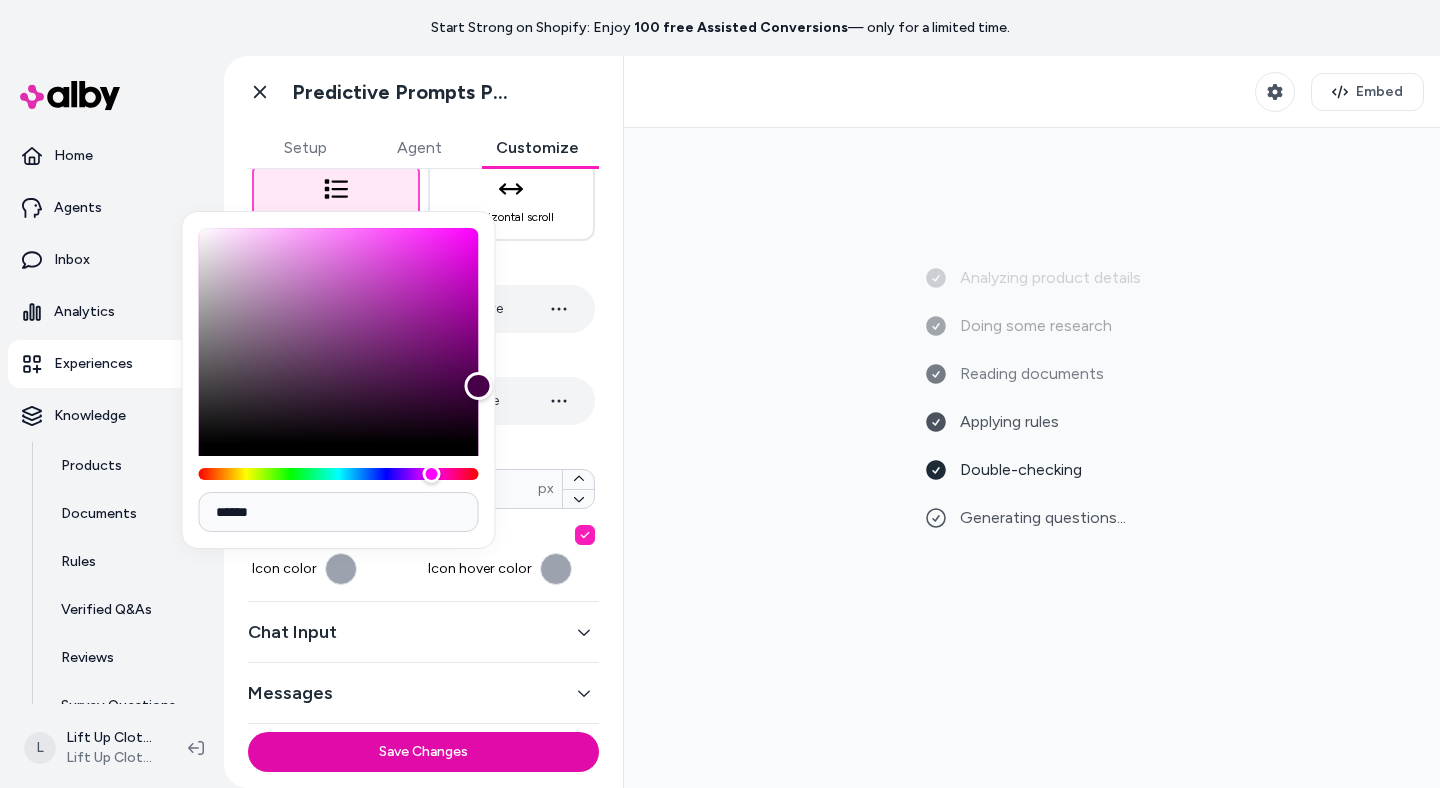 click on "******" at bounding box center [339, 512] 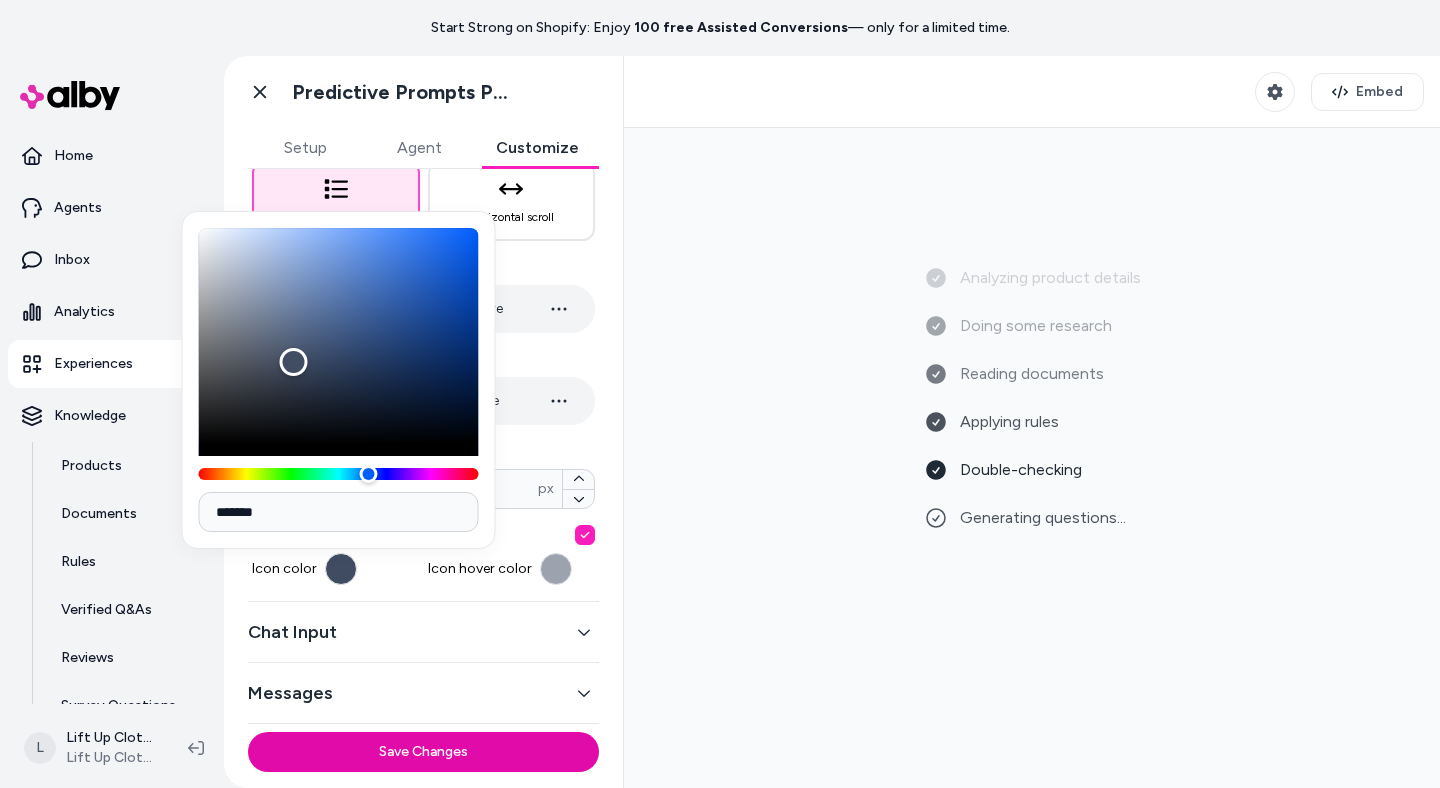 type on "*******" 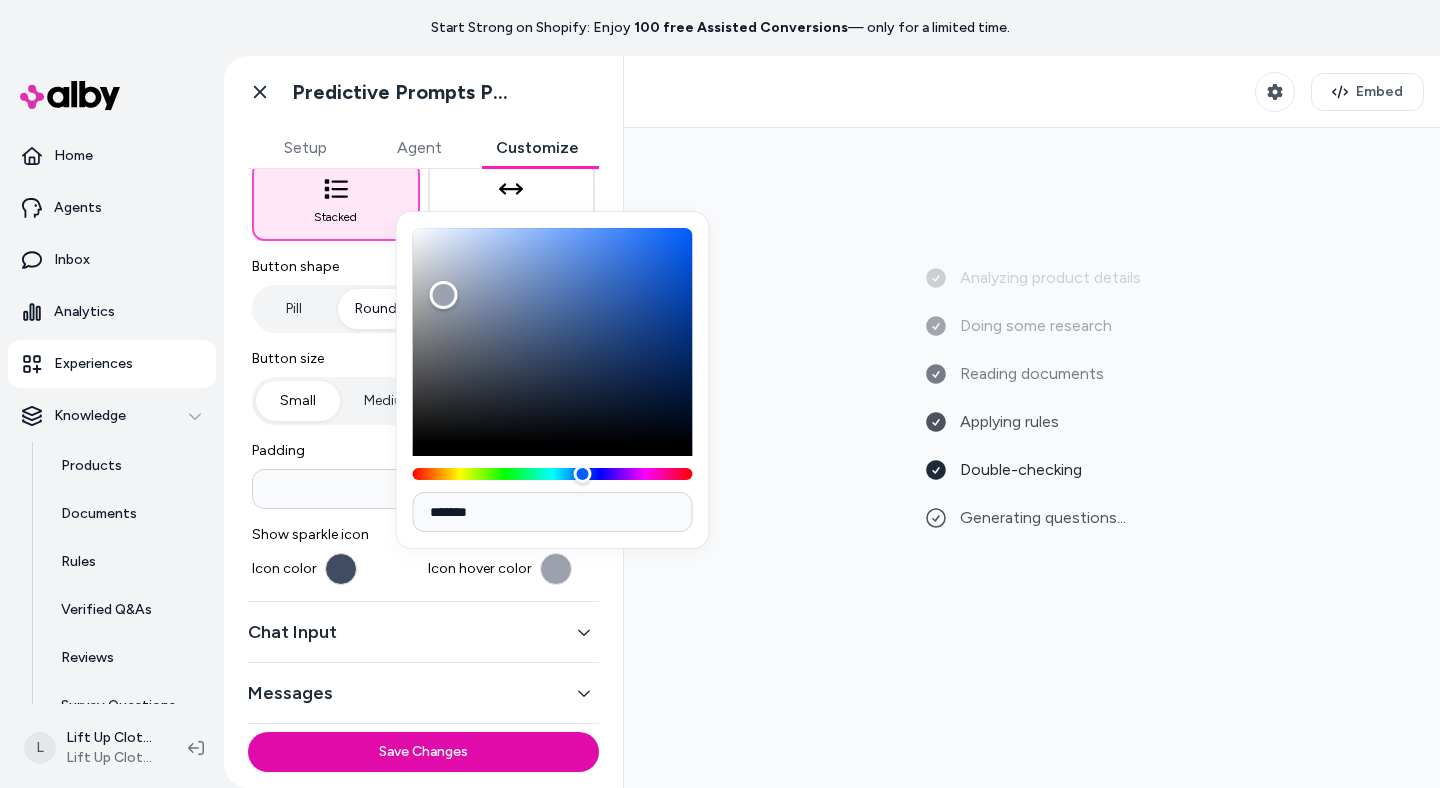 click on "*******" at bounding box center [553, 512] 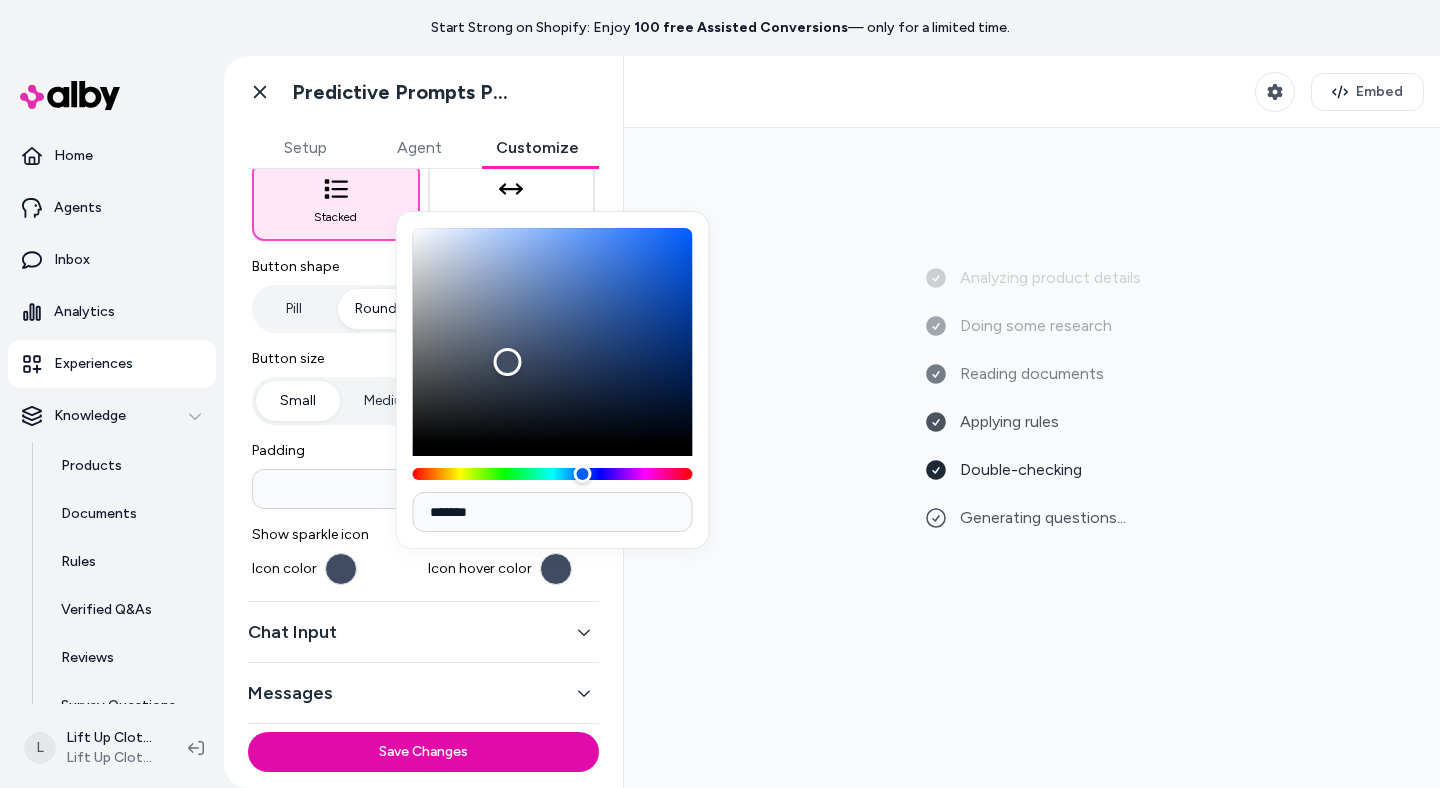 type on "*******" 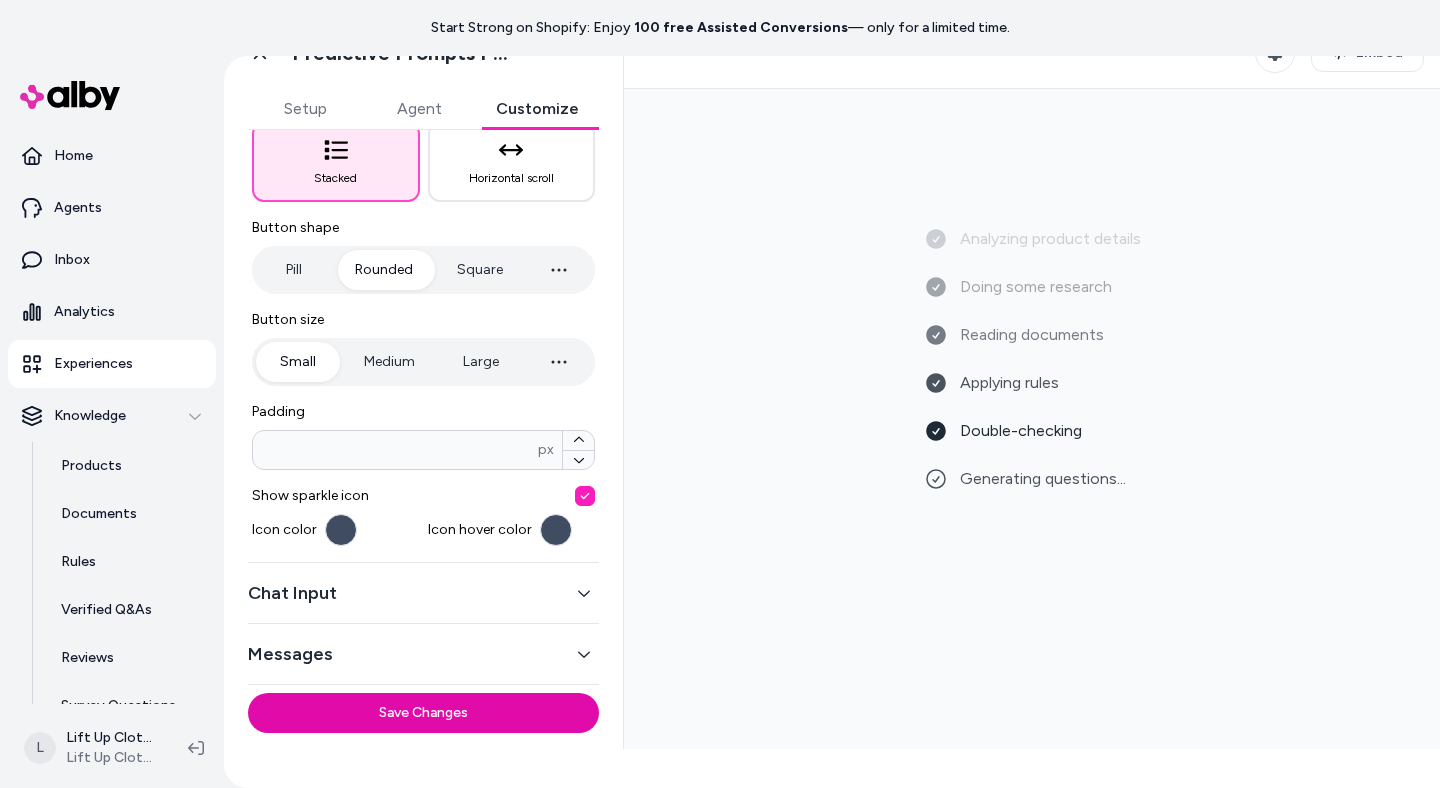 scroll, scrollTop: 56, scrollLeft: 0, axis: vertical 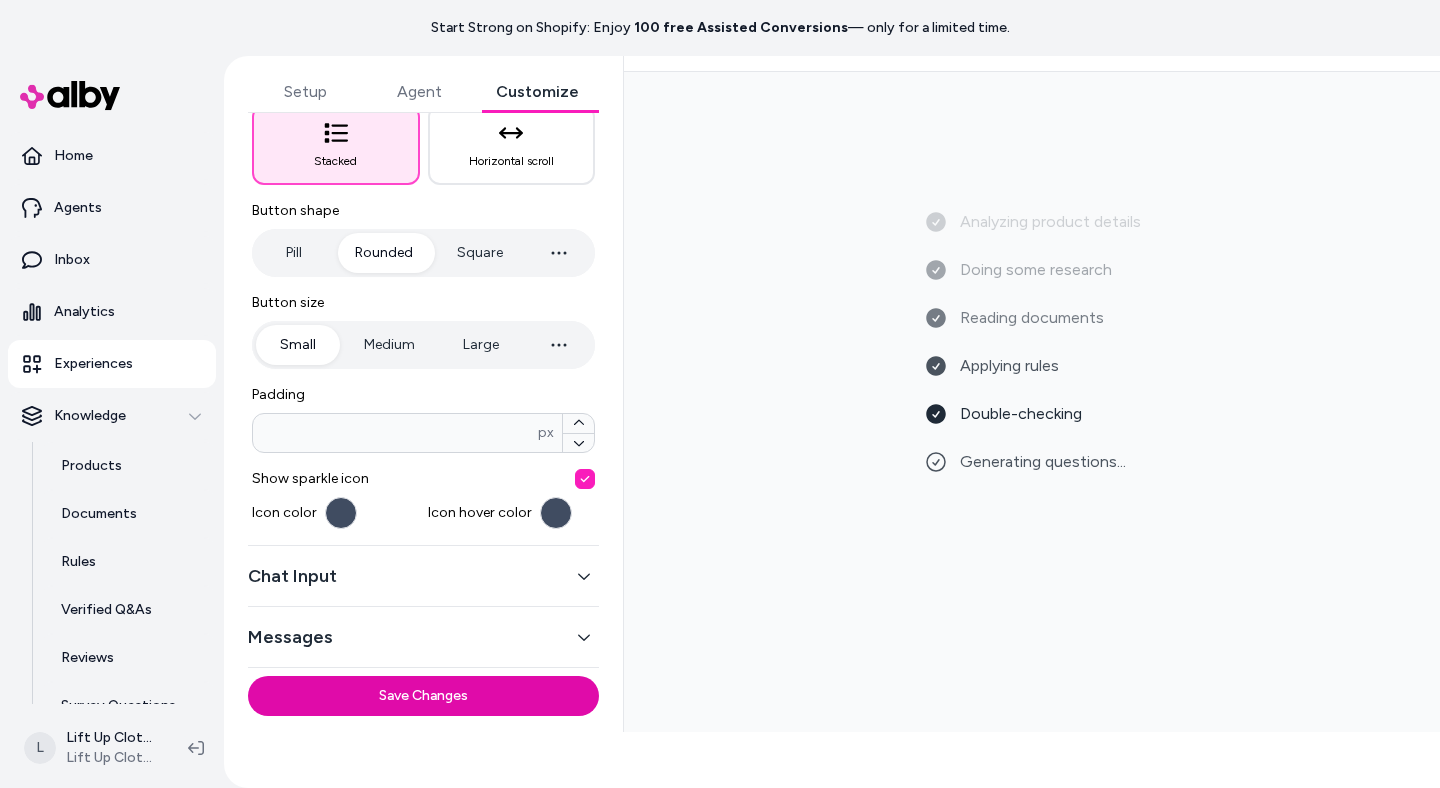 click on "Save Changes" at bounding box center [423, 696] 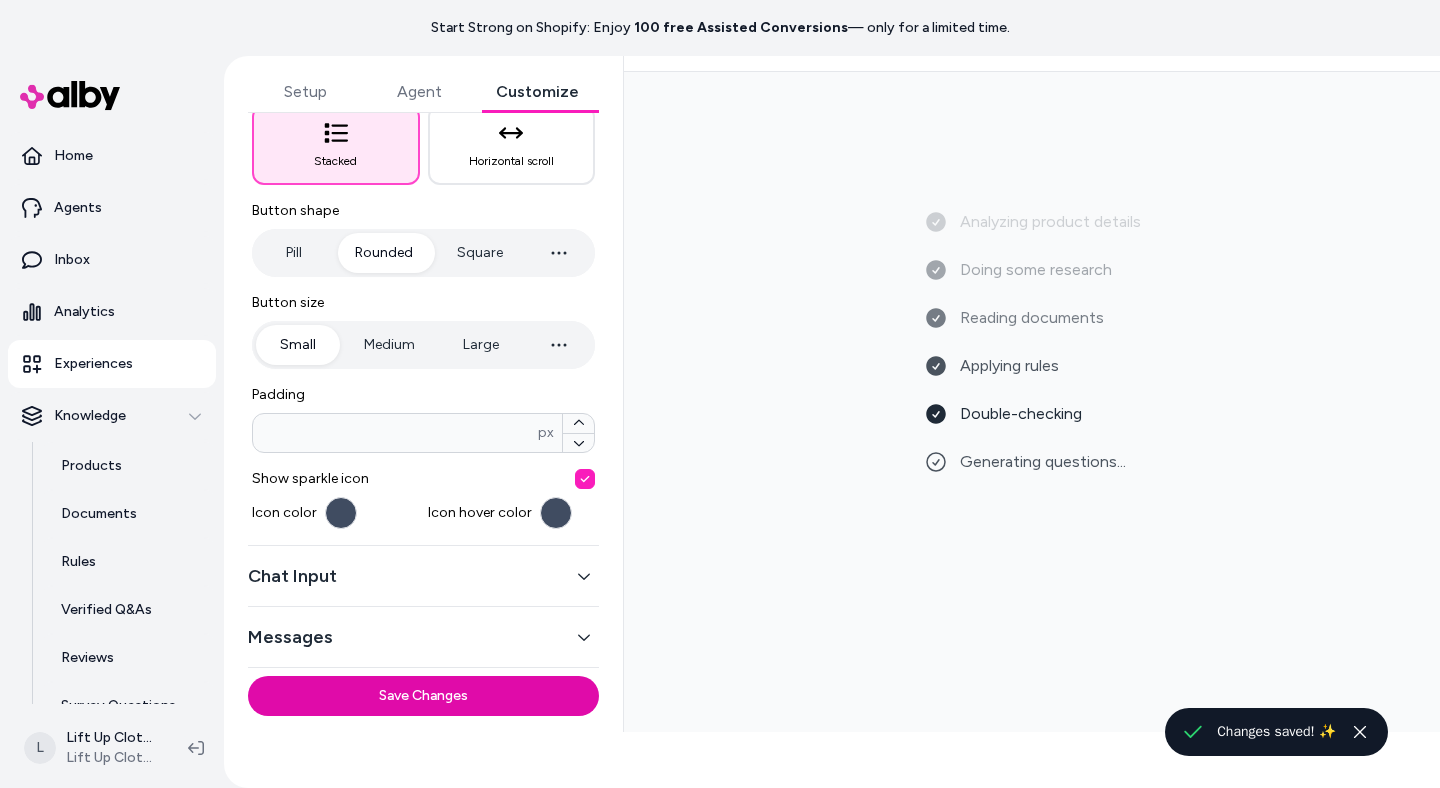 click on "Messages" at bounding box center [423, 637] 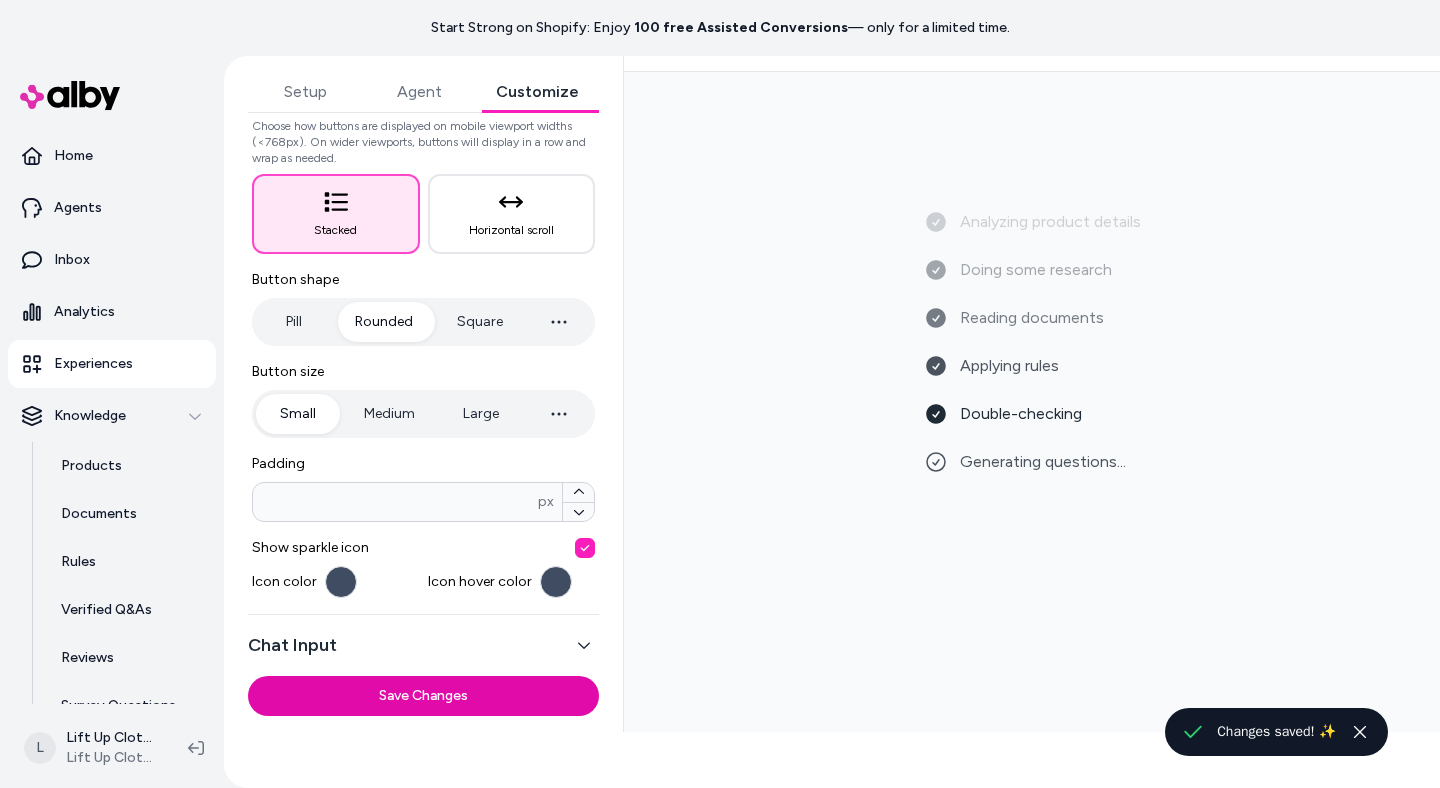 scroll, scrollTop: 154, scrollLeft: 0, axis: vertical 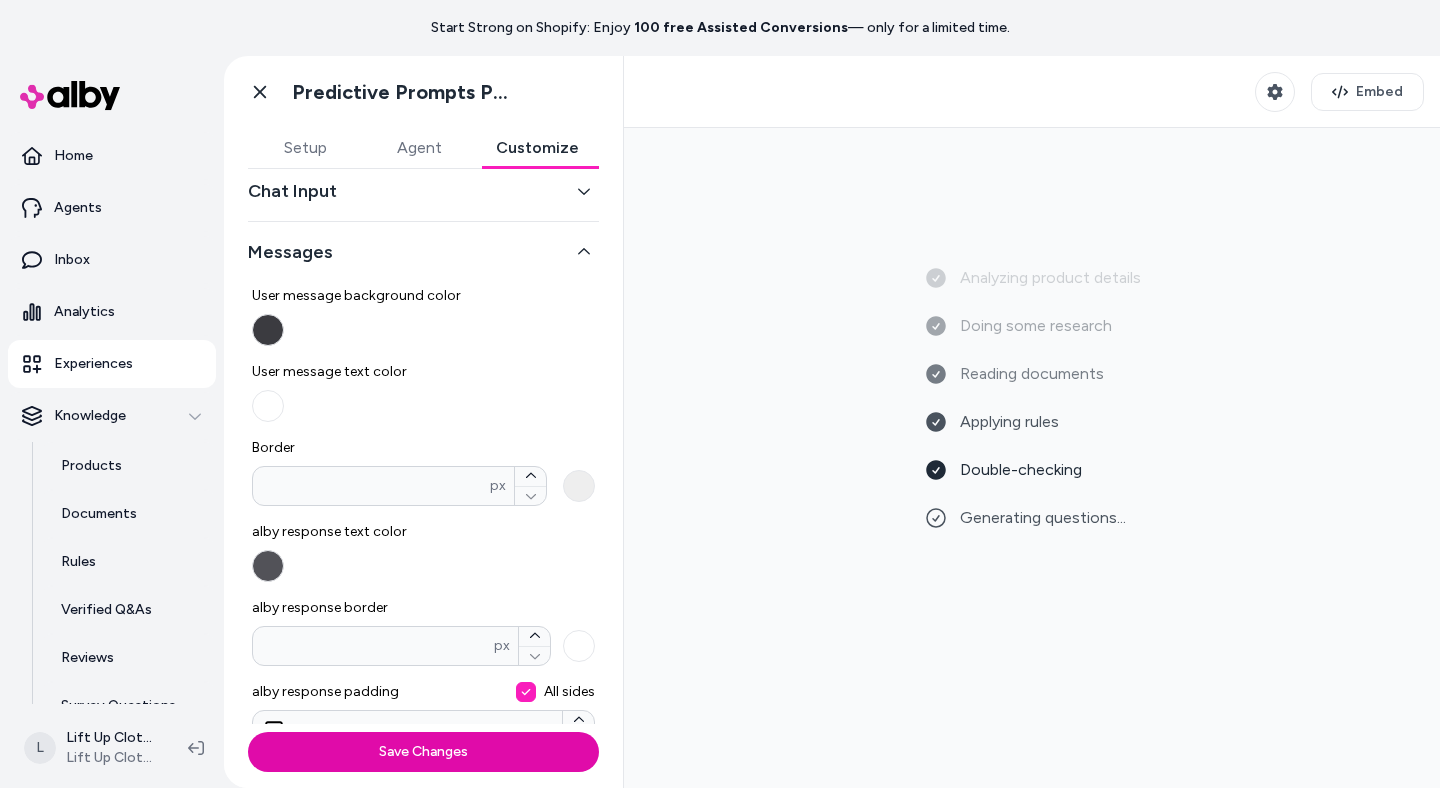 click on "User message background color" at bounding box center (268, 330) 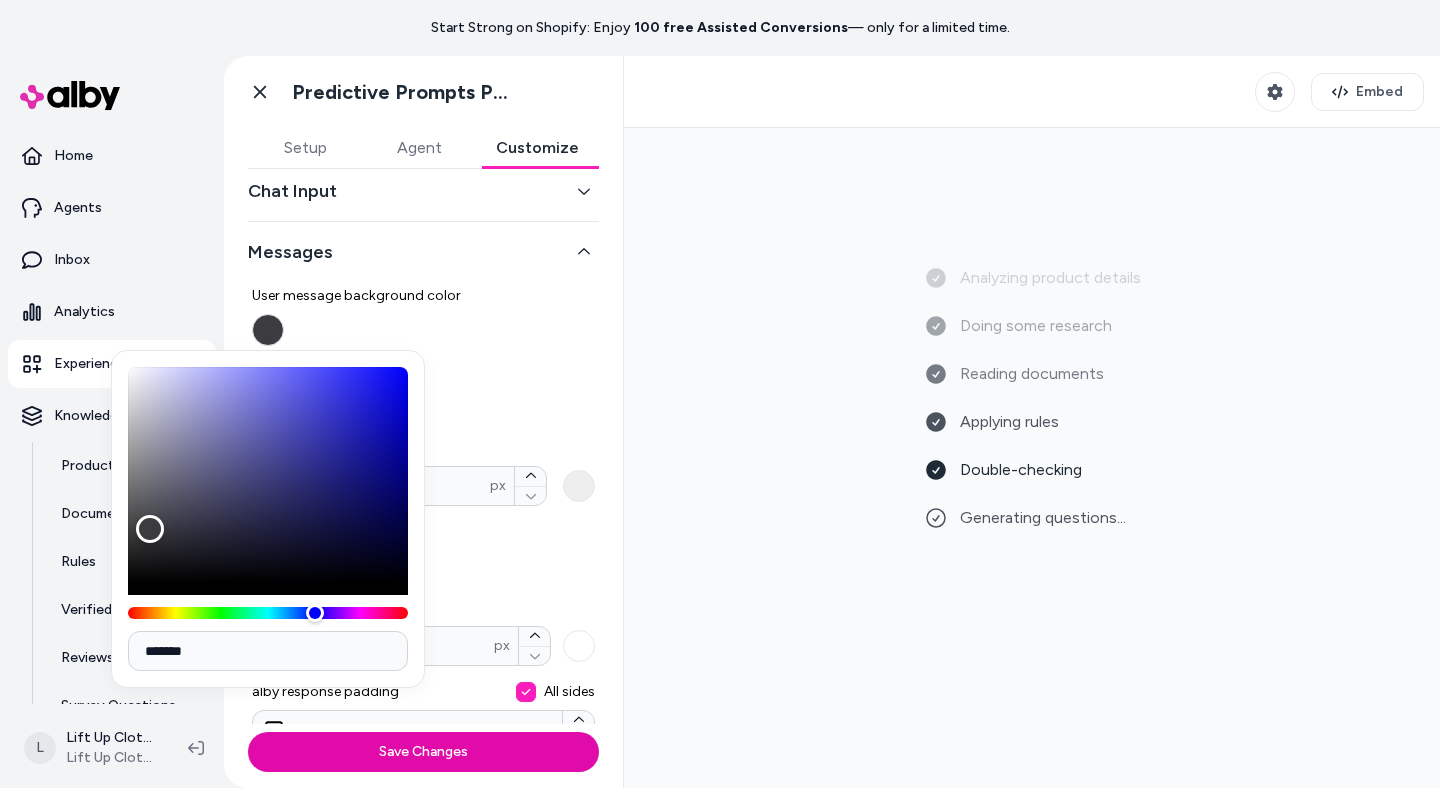 click on "User message background color" at bounding box center (423, 316) 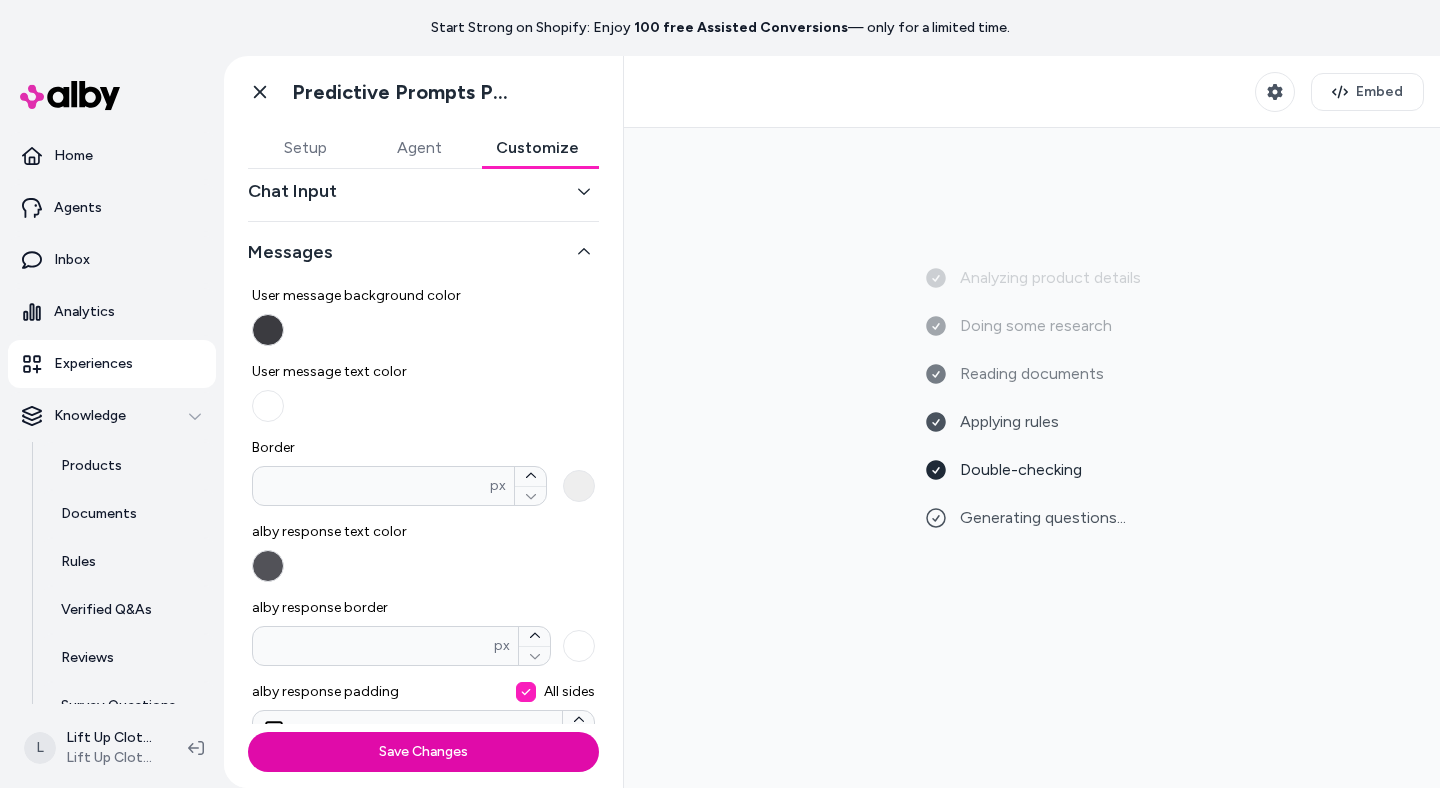 click on "User message background color" at bounding box center [268, 330] 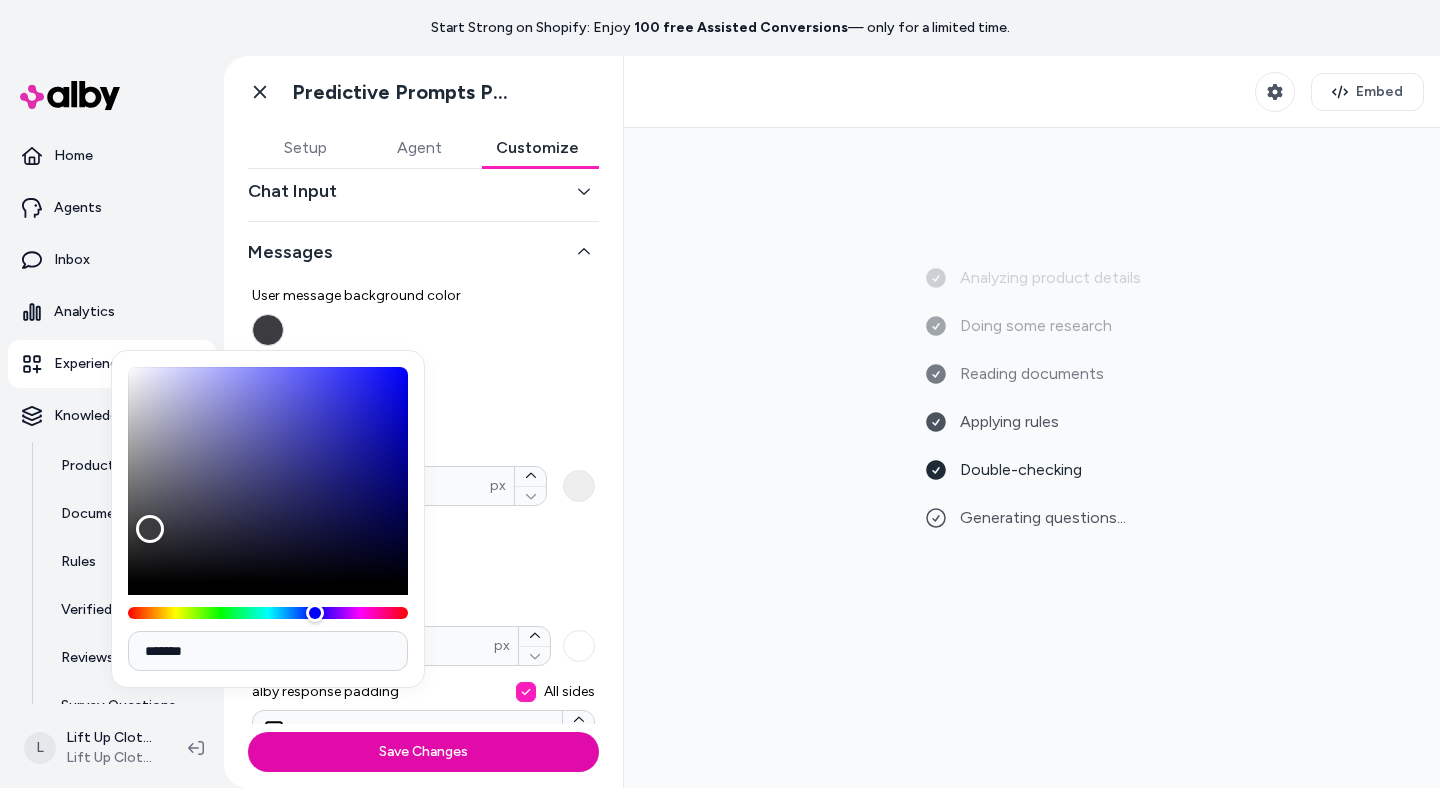 type 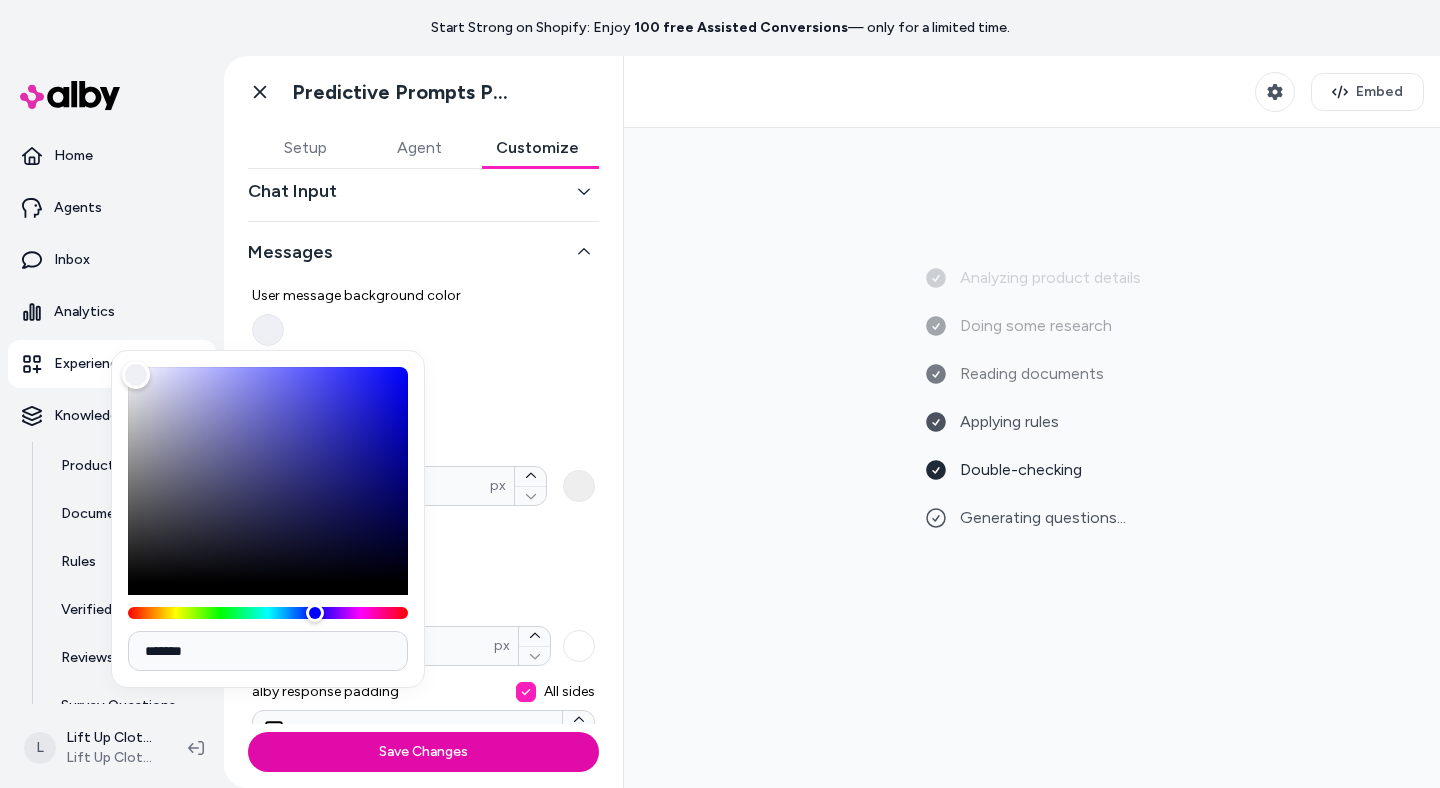 type 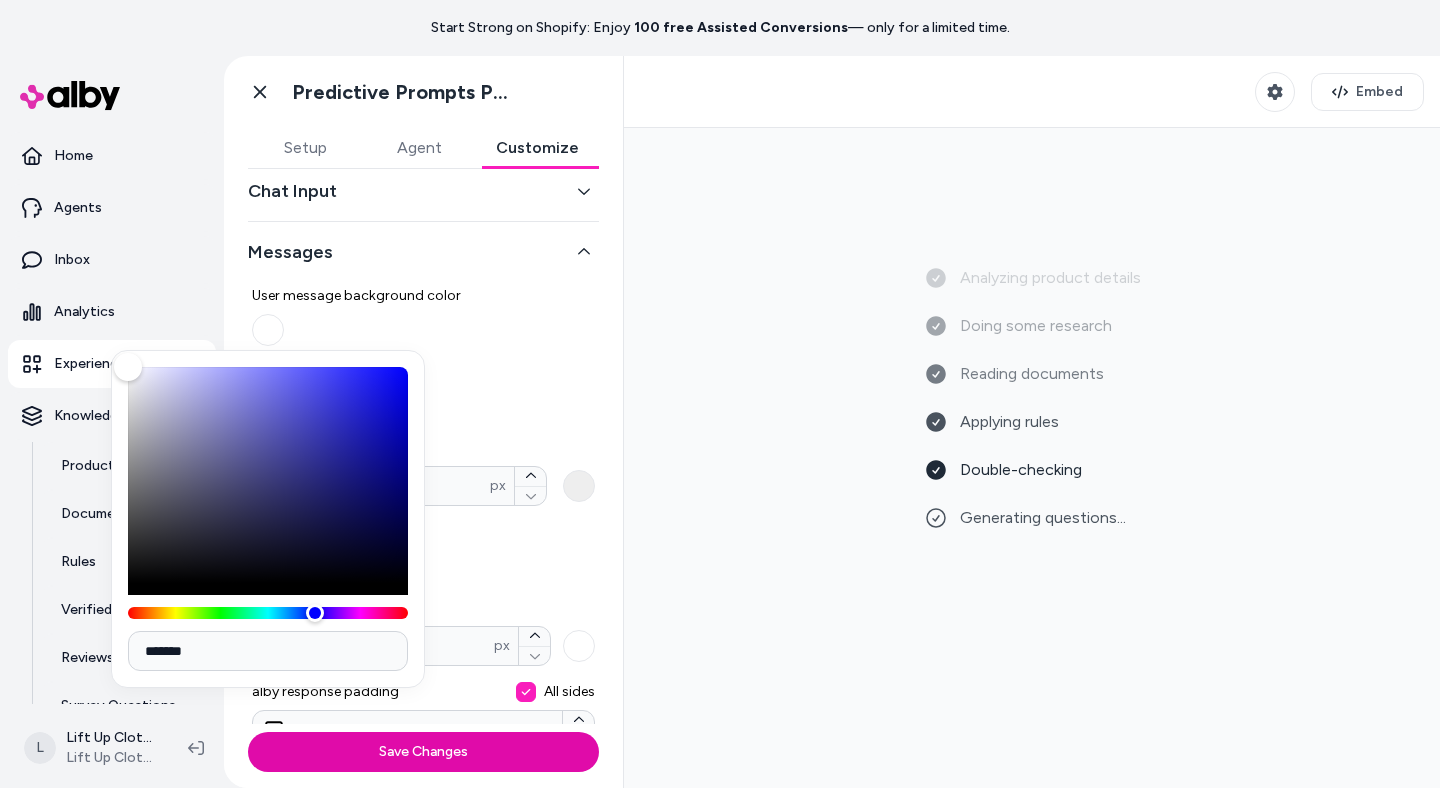 drag, startPoint x: 136, startPoint y: 375, endPoint x: 114, endPoint y: 345, distance: 37.202152 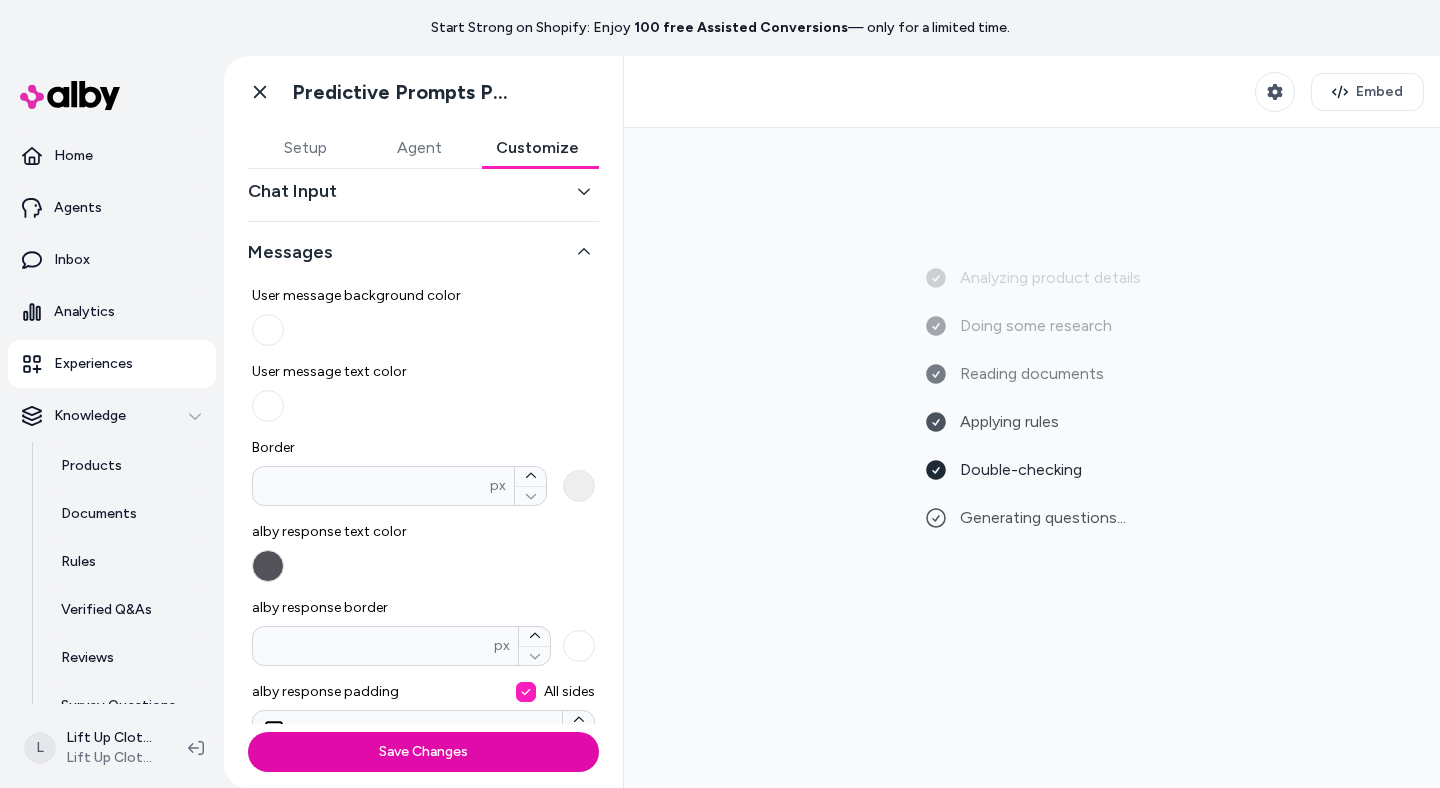 click on "User message text color" at bounding box center (268, 406) 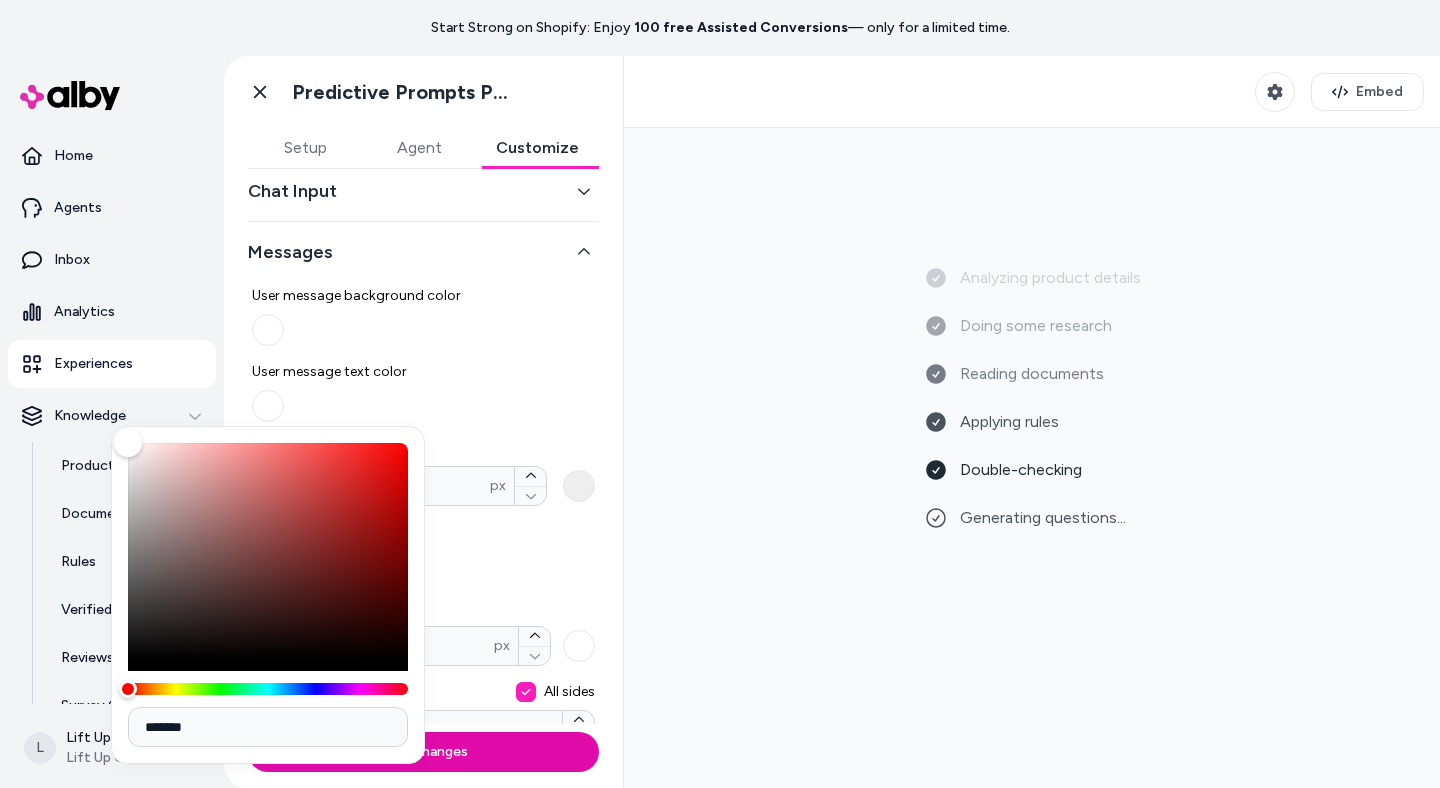 click on "*******" at bounding box center [268, 727] 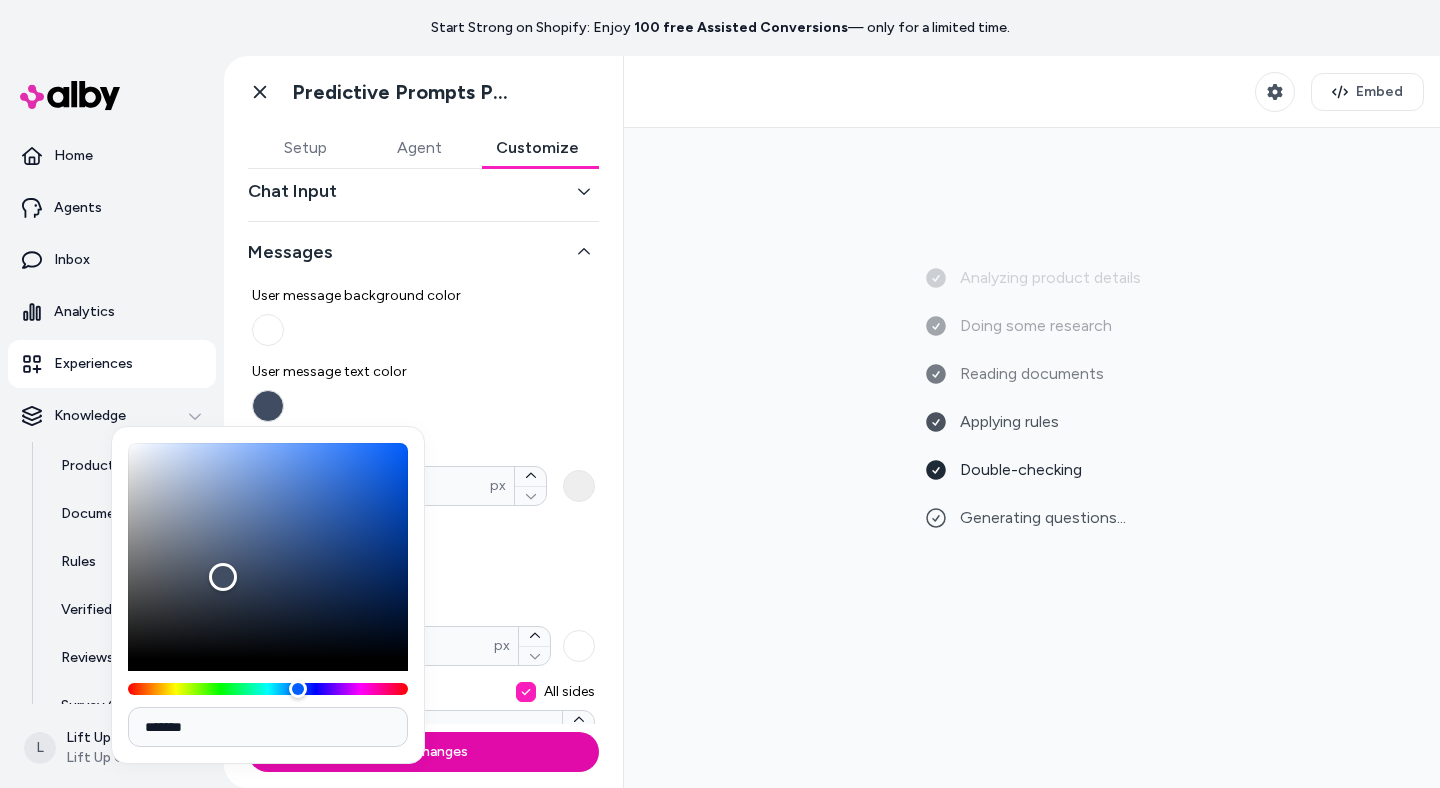 type on "*******" 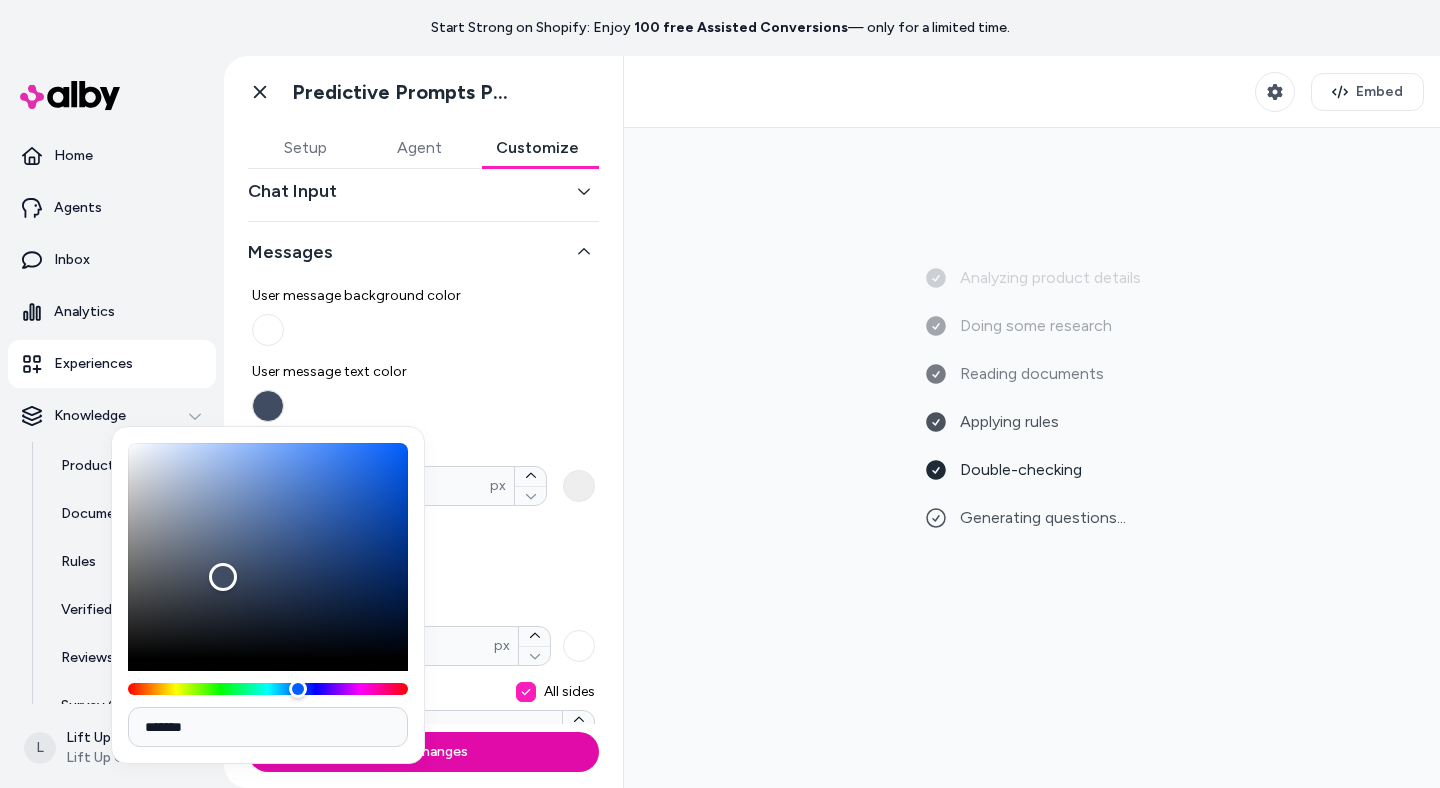 click on "User message text color" at bounding box center [423, 392] 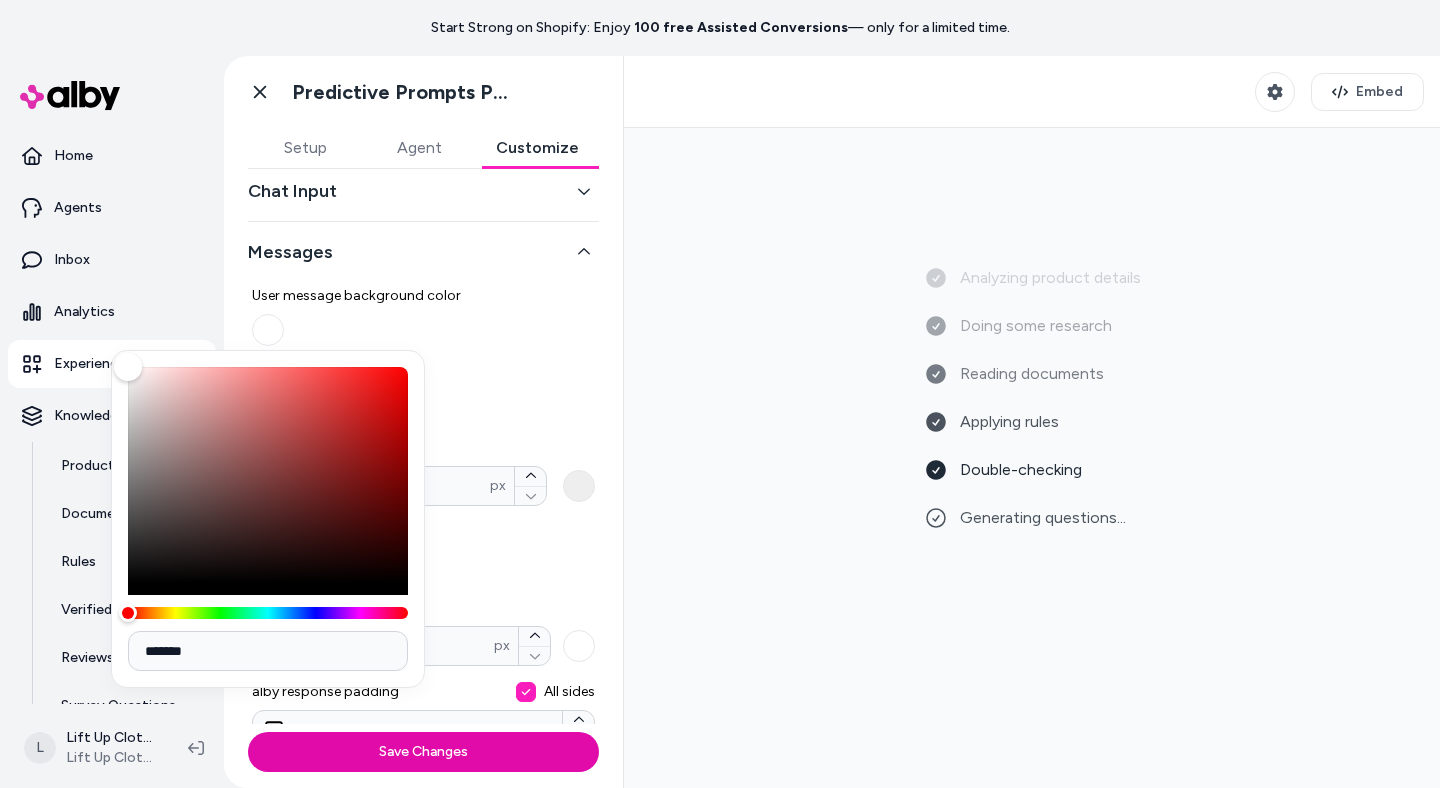 click on "alby response text color" at bounding box center [423, 532] 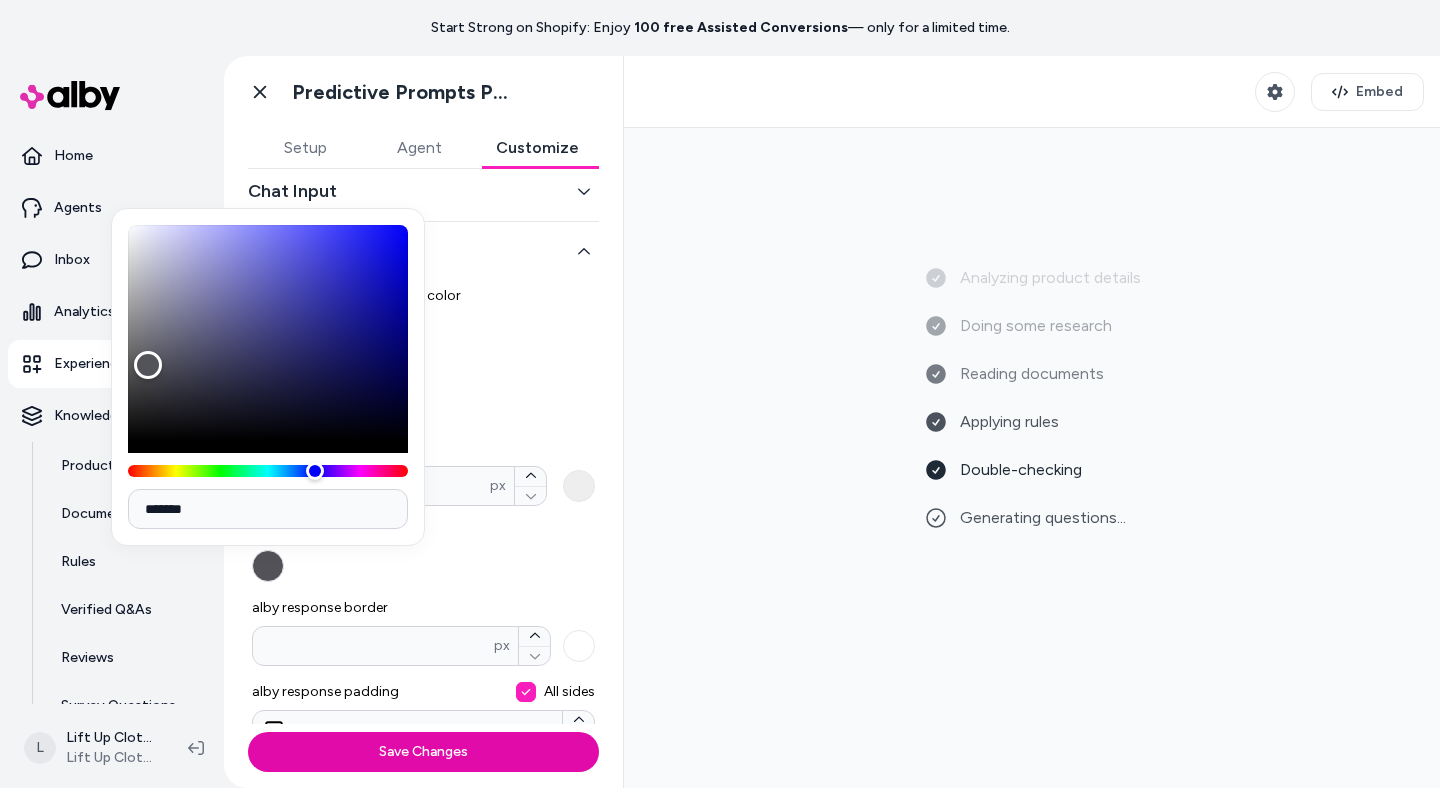 click on "User message background color User message text color Border * px alby response text color alby response border px alby response padding All sides ** px" at bounding box center [423, 510] 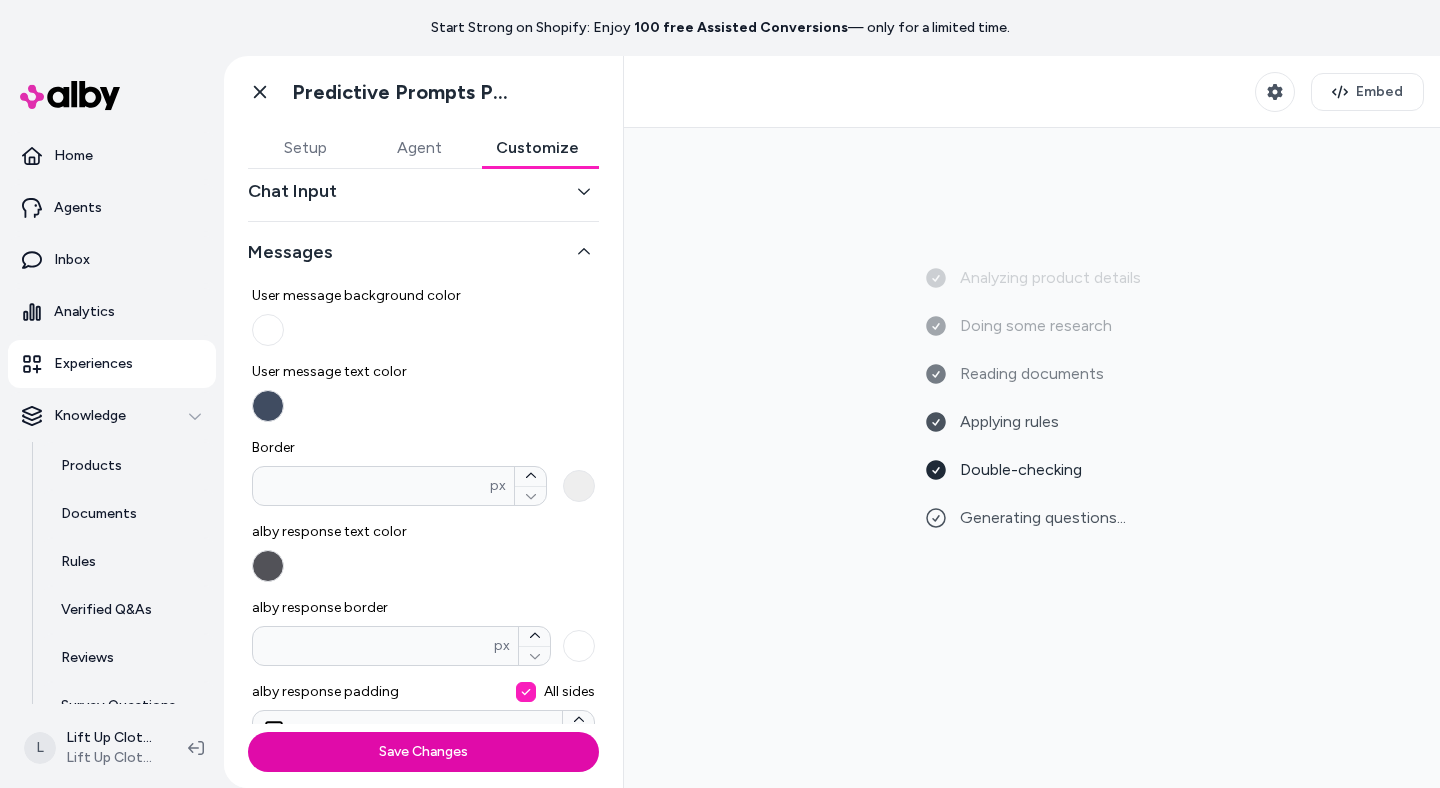 click on "alby response text color" at bounding box center [268, 566] 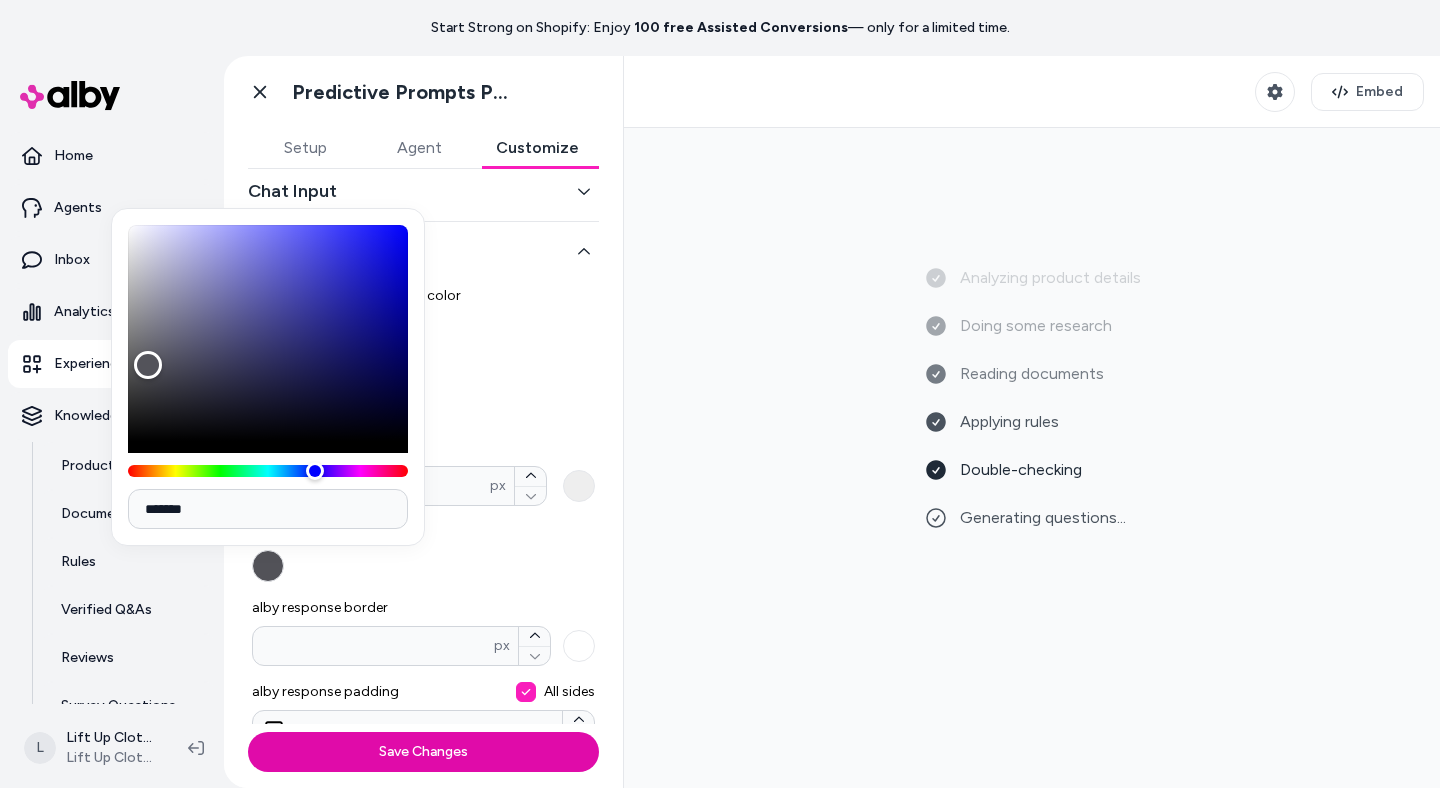click on "*******" at bounding box center [268, 509] 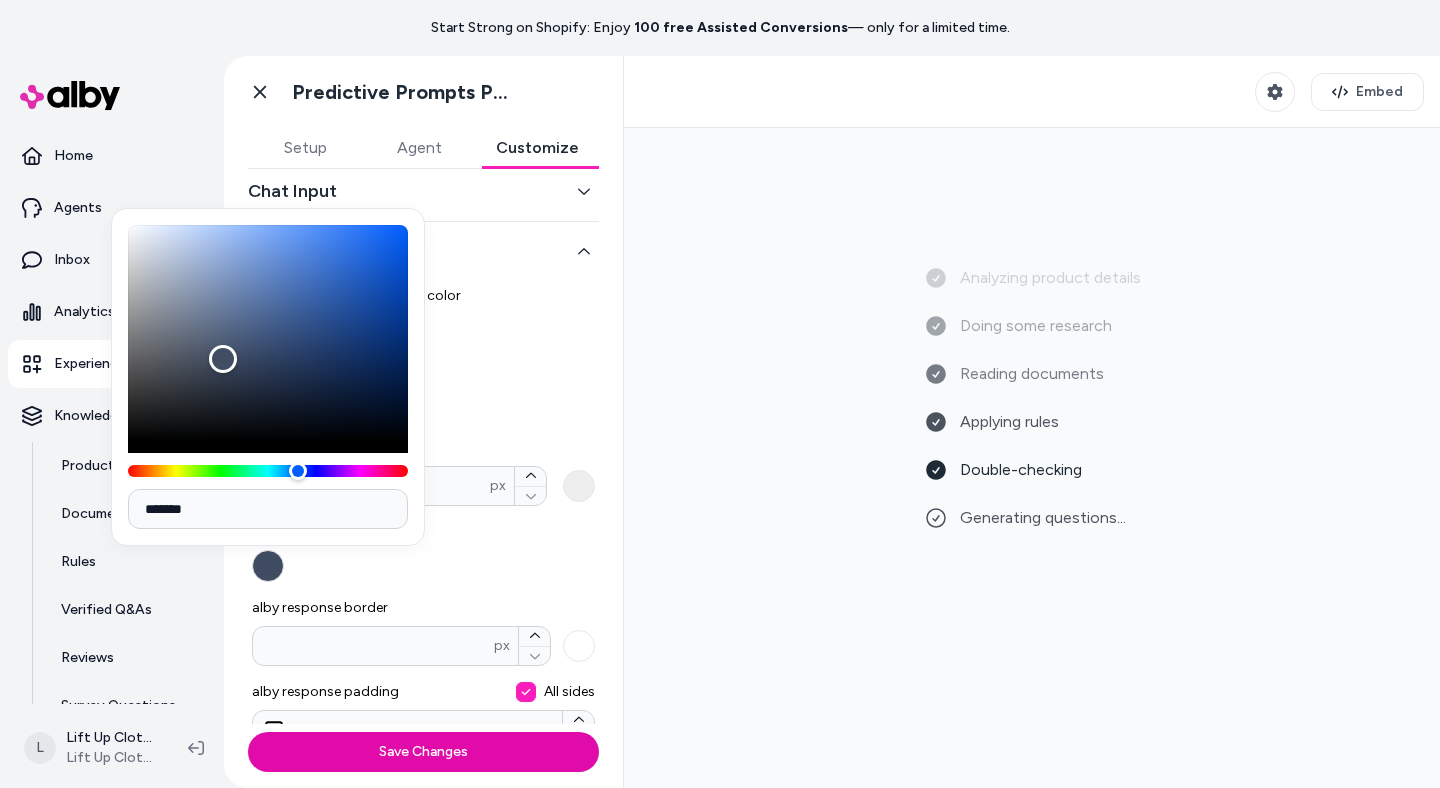 type on "*******" 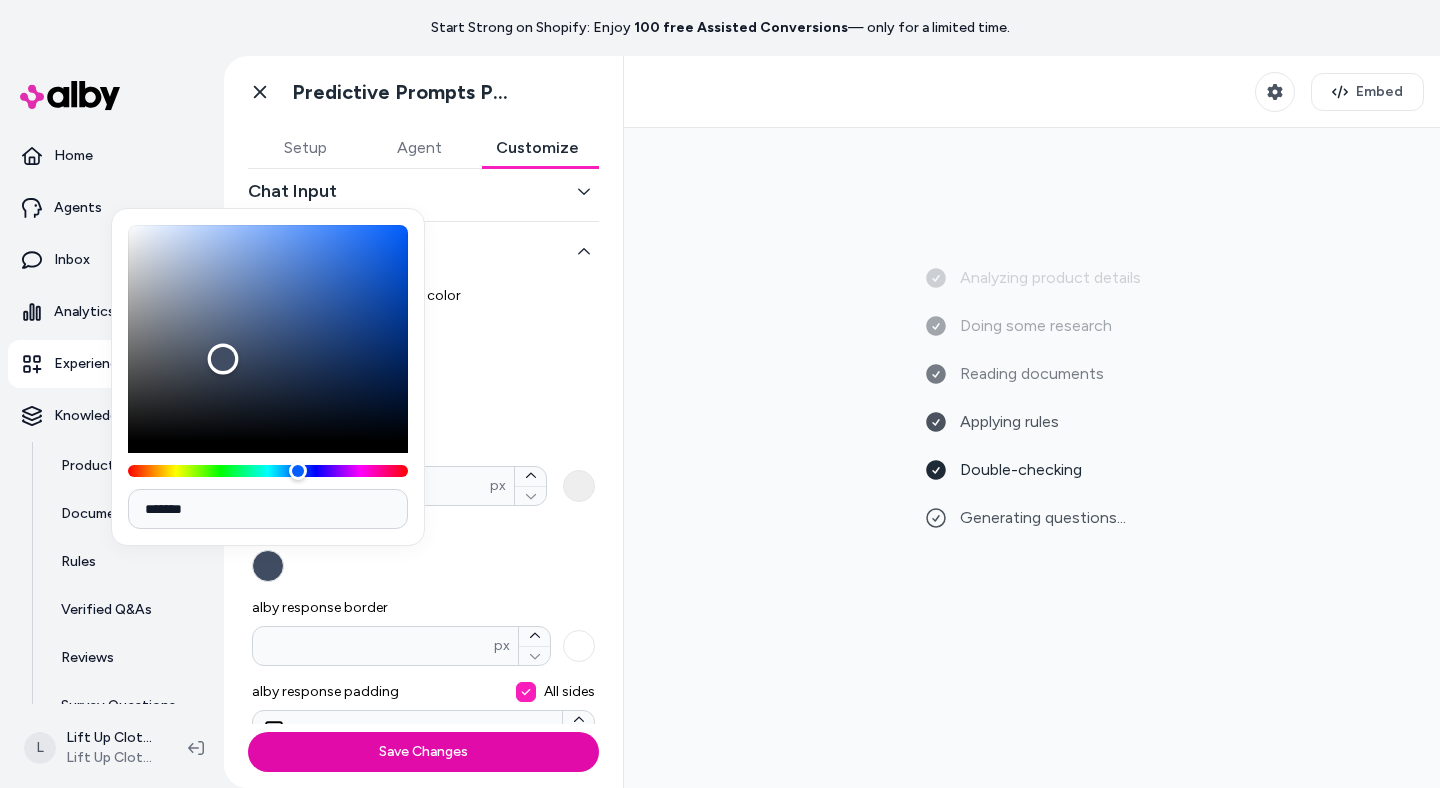 type 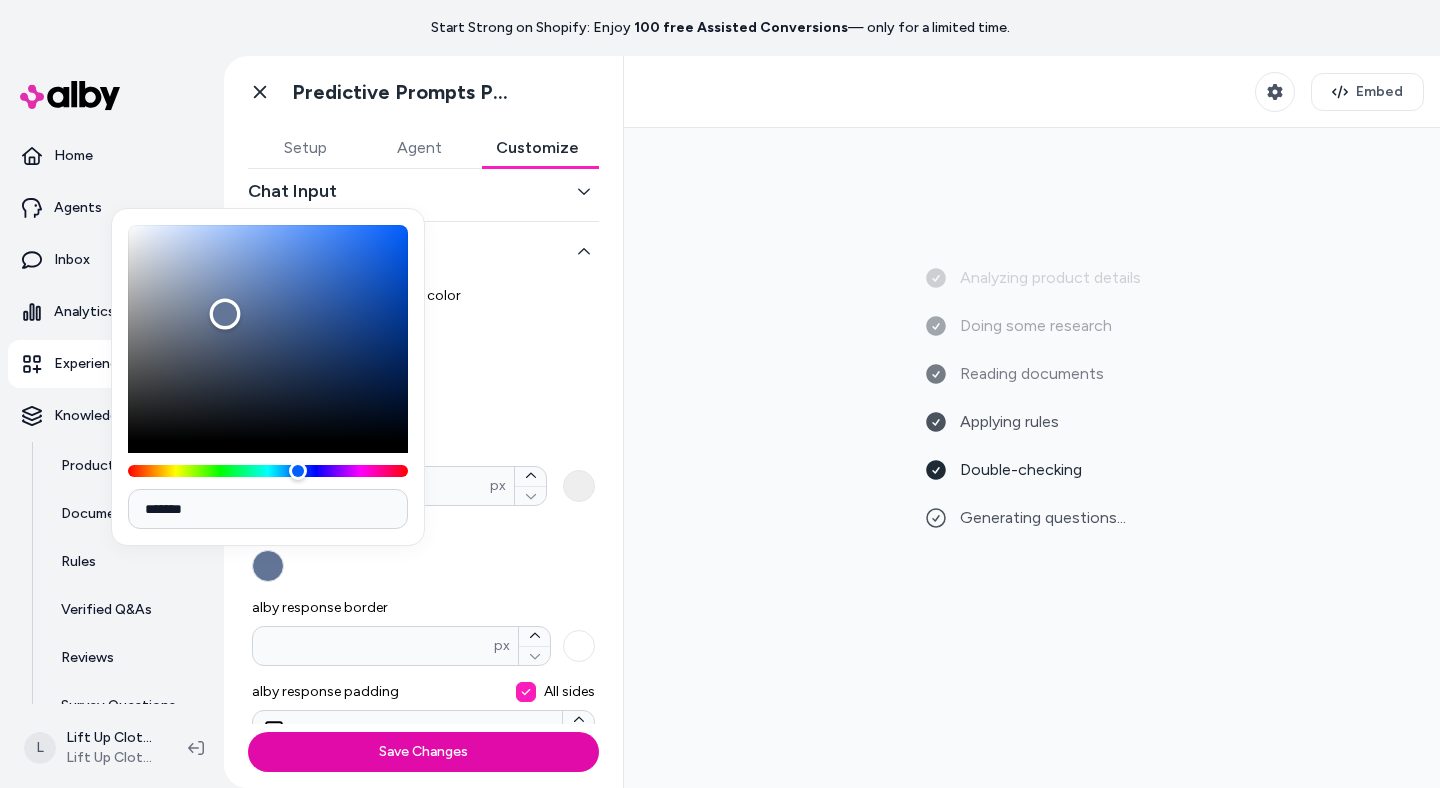 click at bounding box center [268, 333] 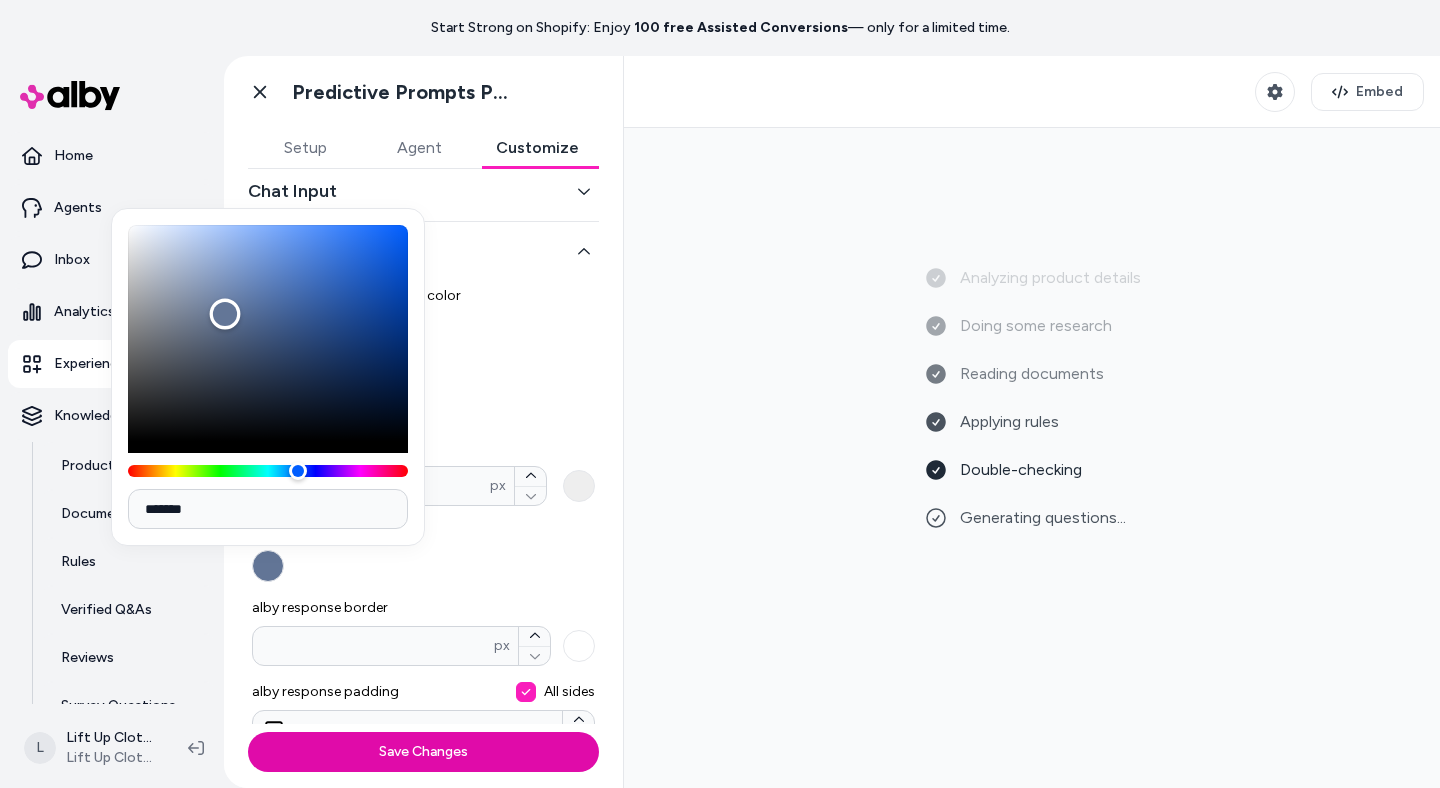type 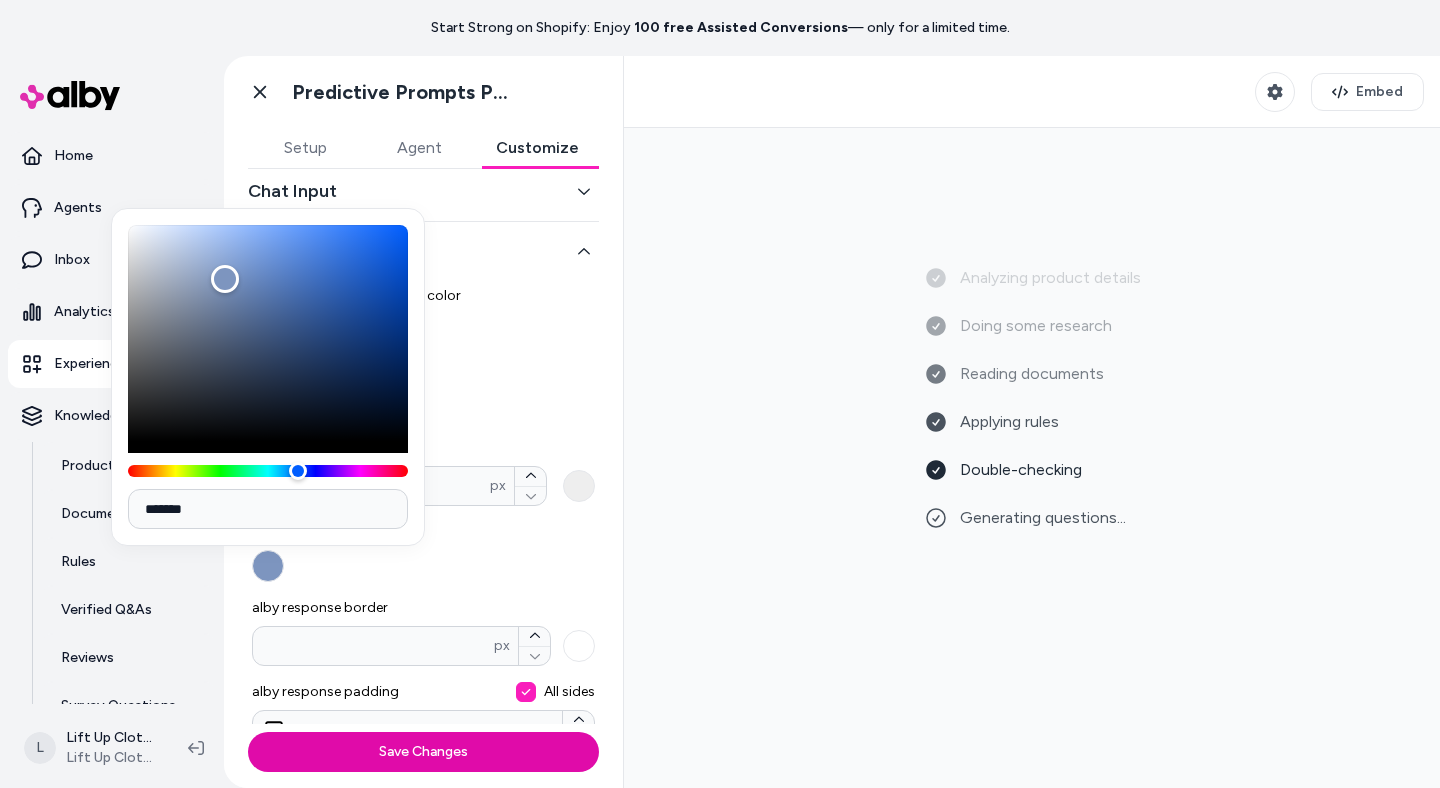 click on "User message background color User message text color Border * px alby response text color alby response border px alby response padding All sides ** px" at bounding box center (423, 510) 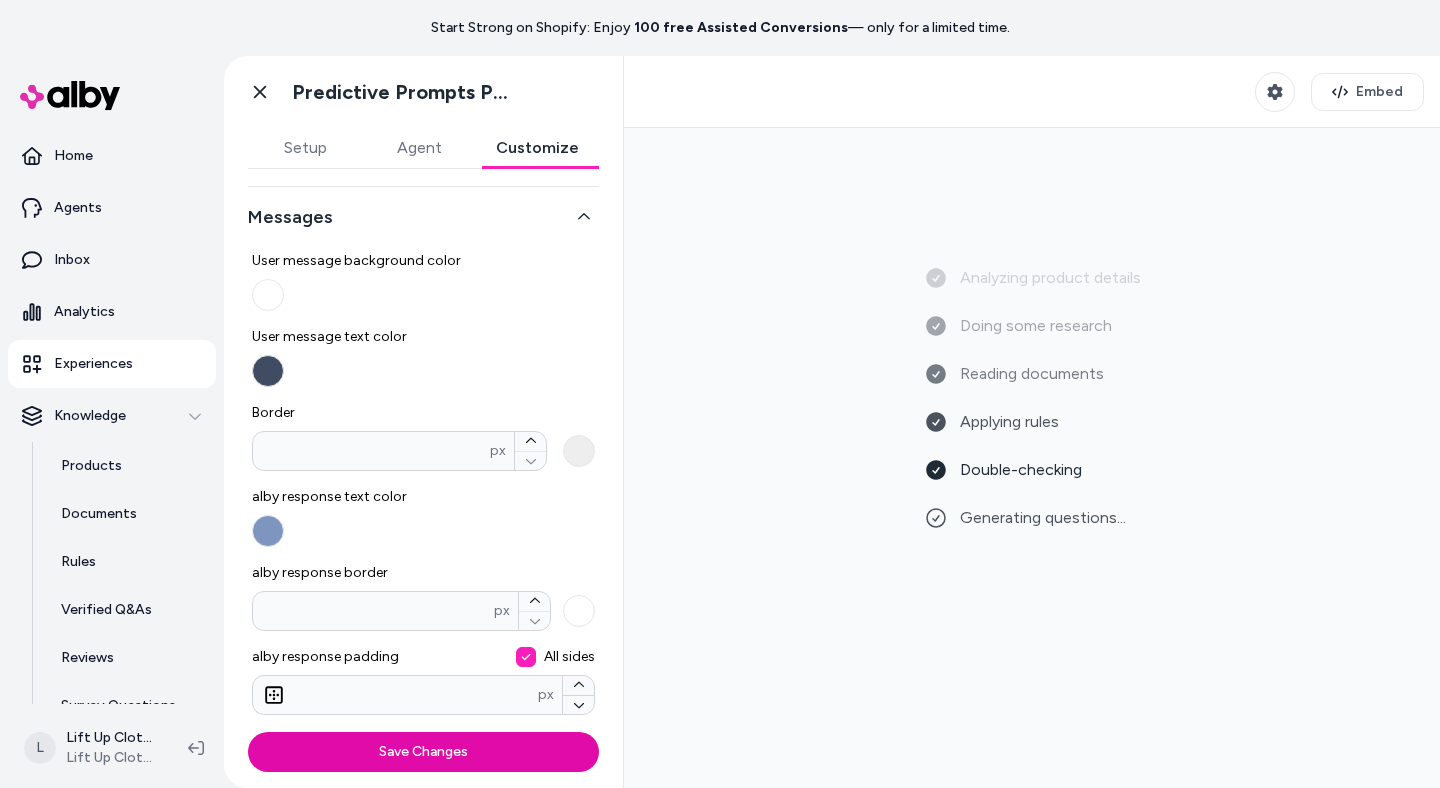 scroll, scrollTop: 201, scrollLeft: 0, axis: vertical 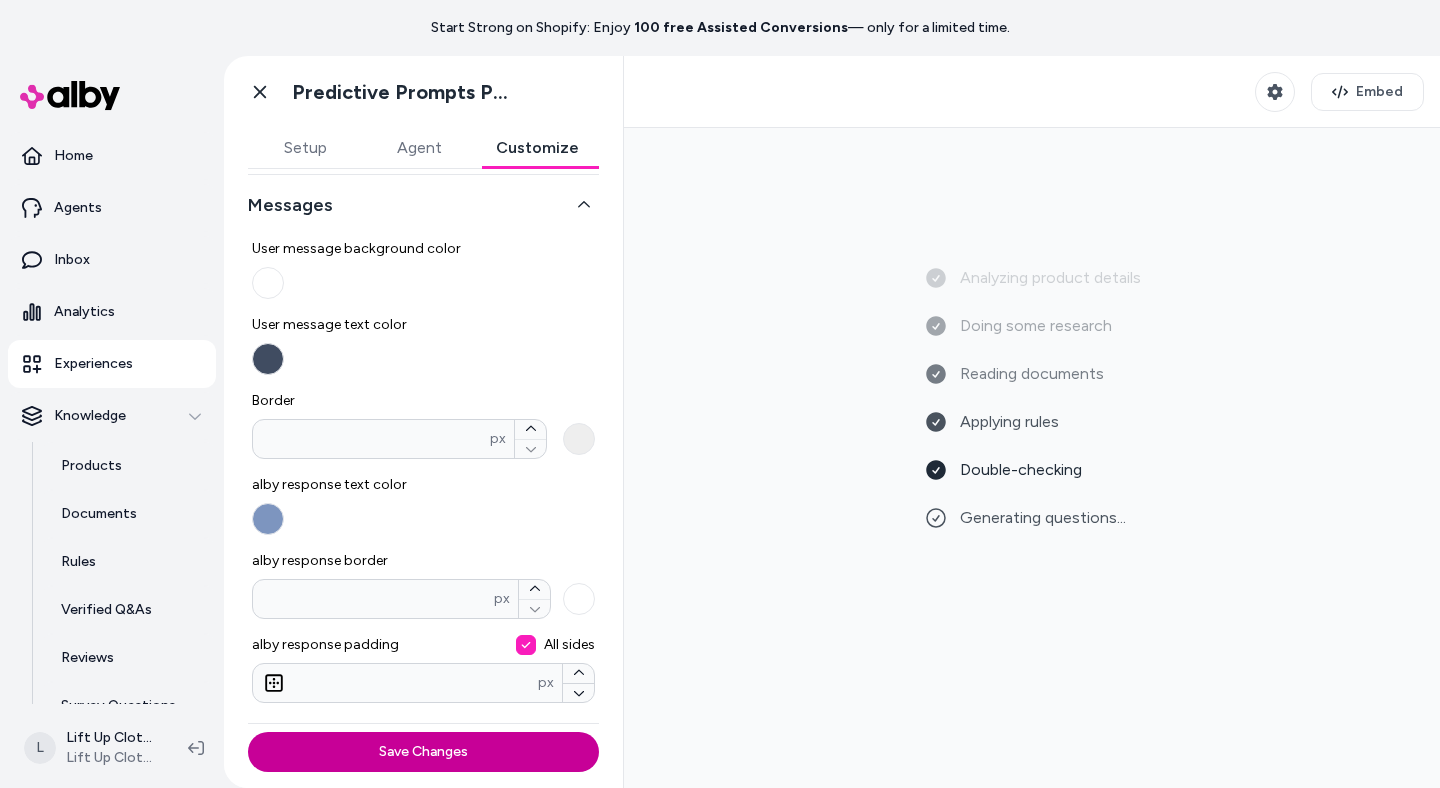 click on "Save Changes" at bounding box center [423, 752] 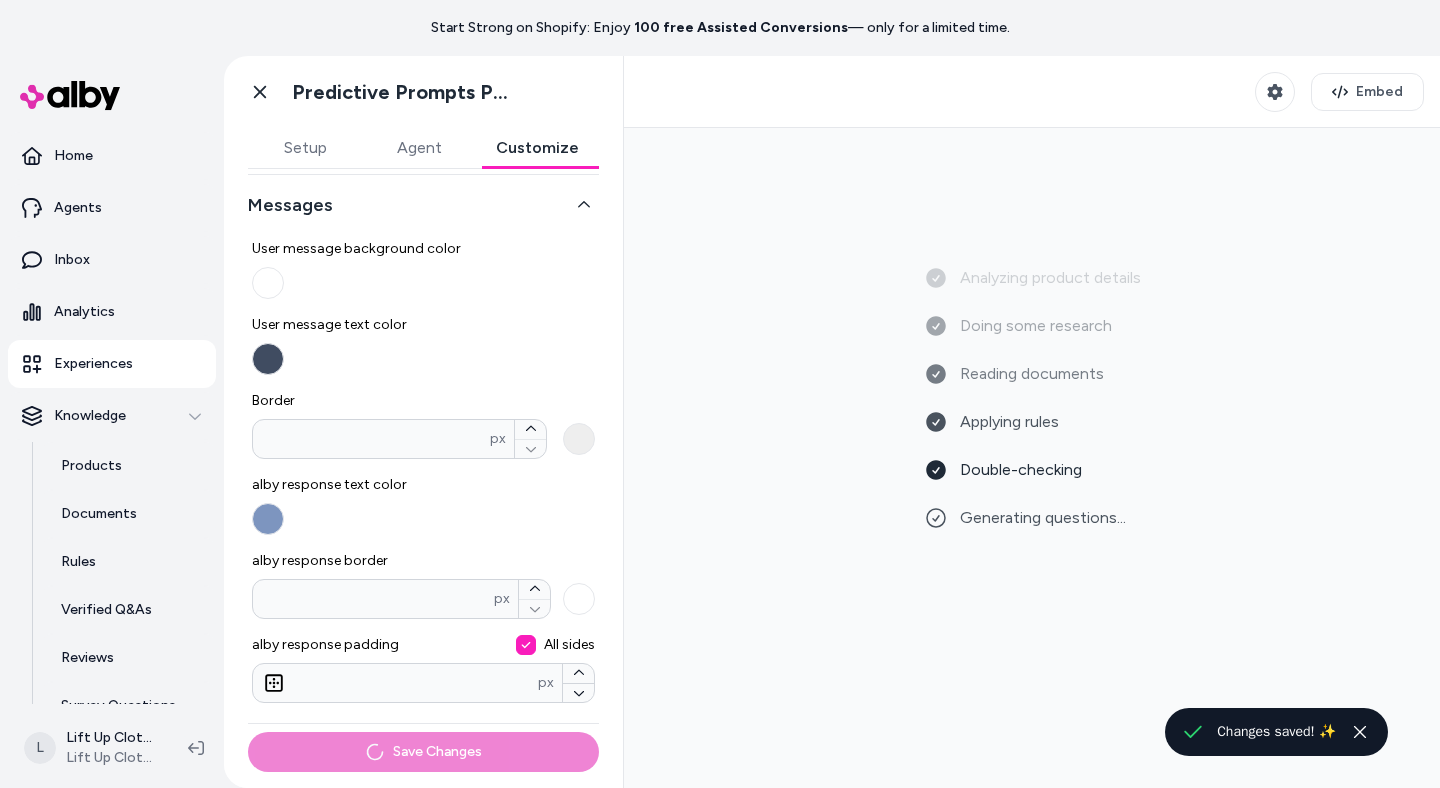 type 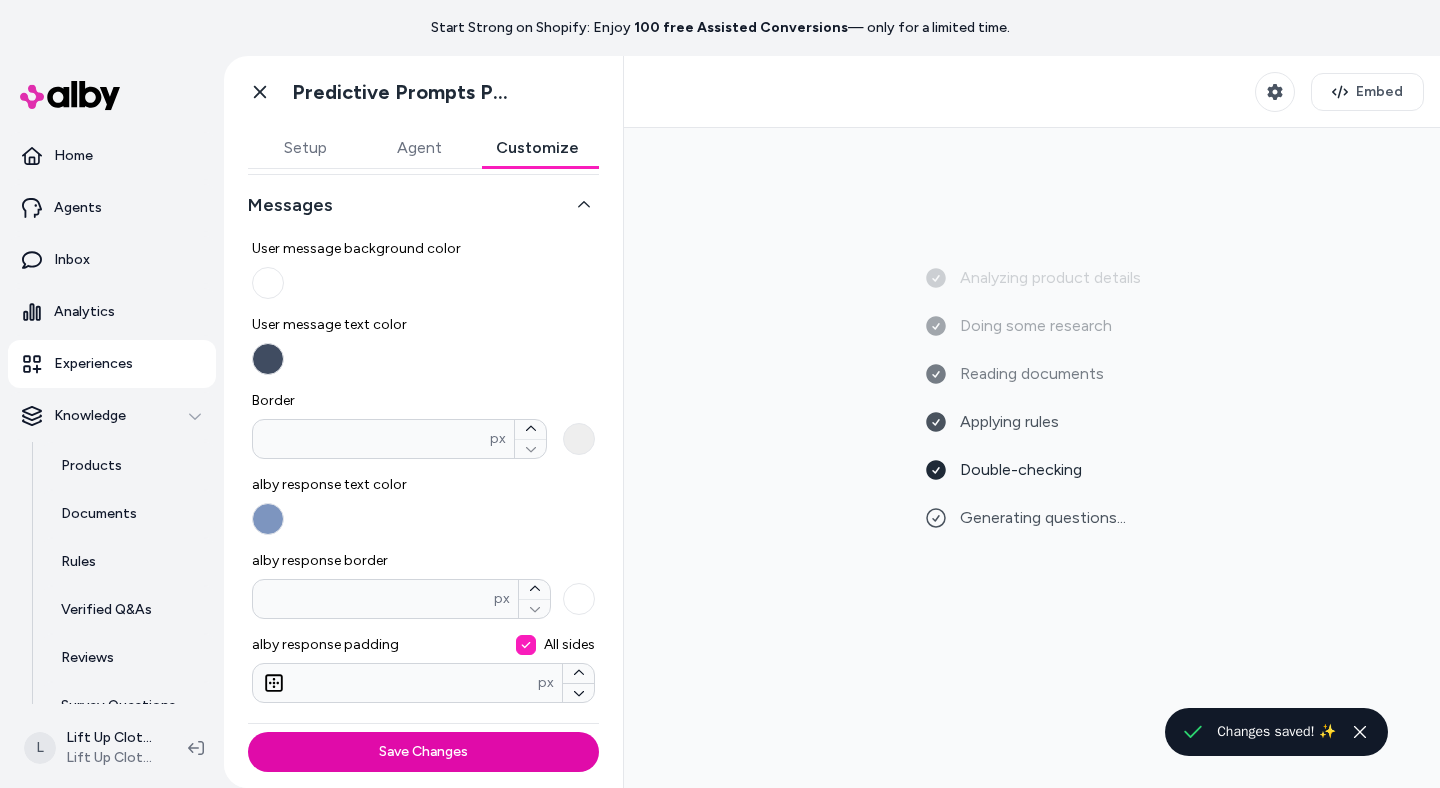 click on "Agent" at bounding box center (419, 148) 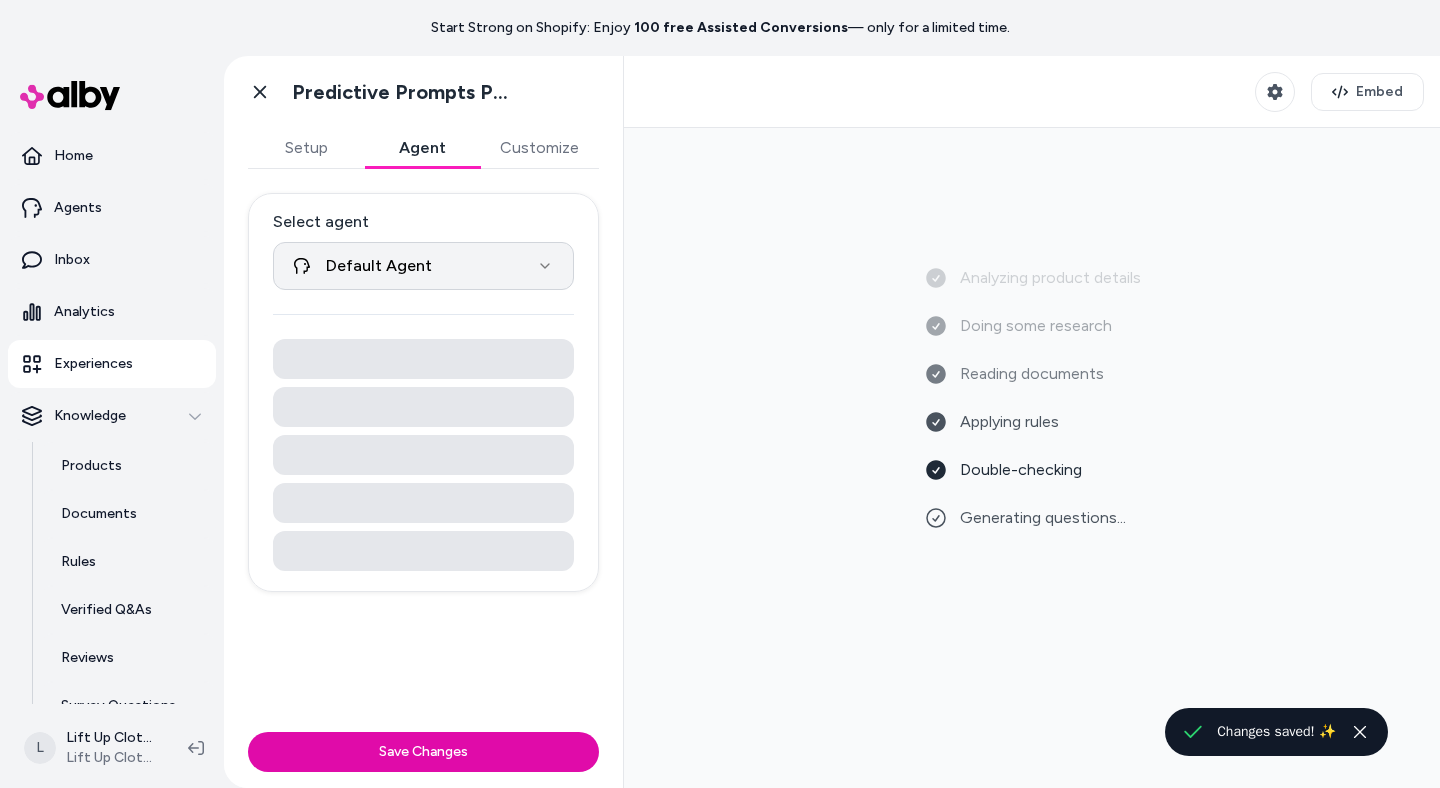 click on "**********" at bounding box center (720, 394) 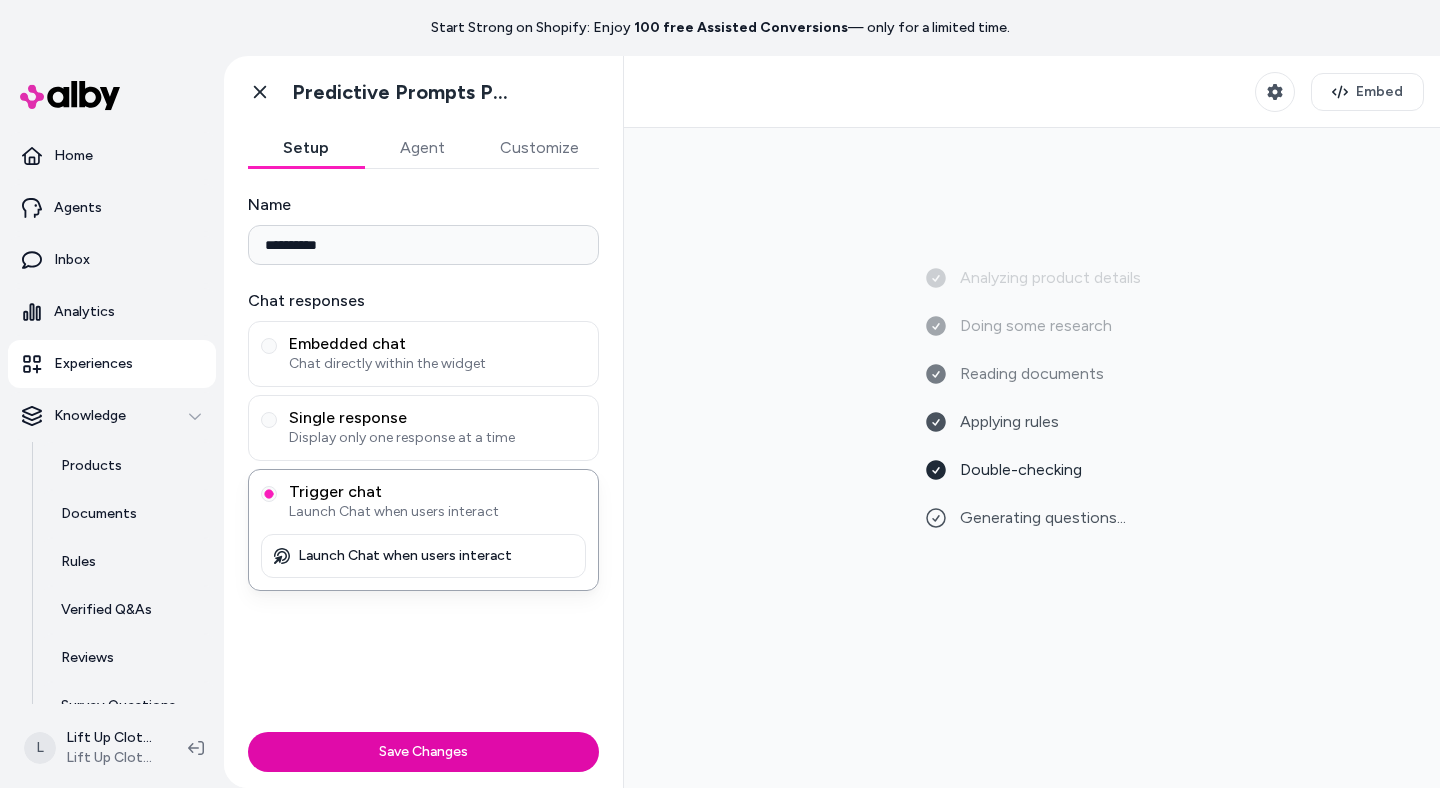 click on "Setup" at bounding box center [306, 148] 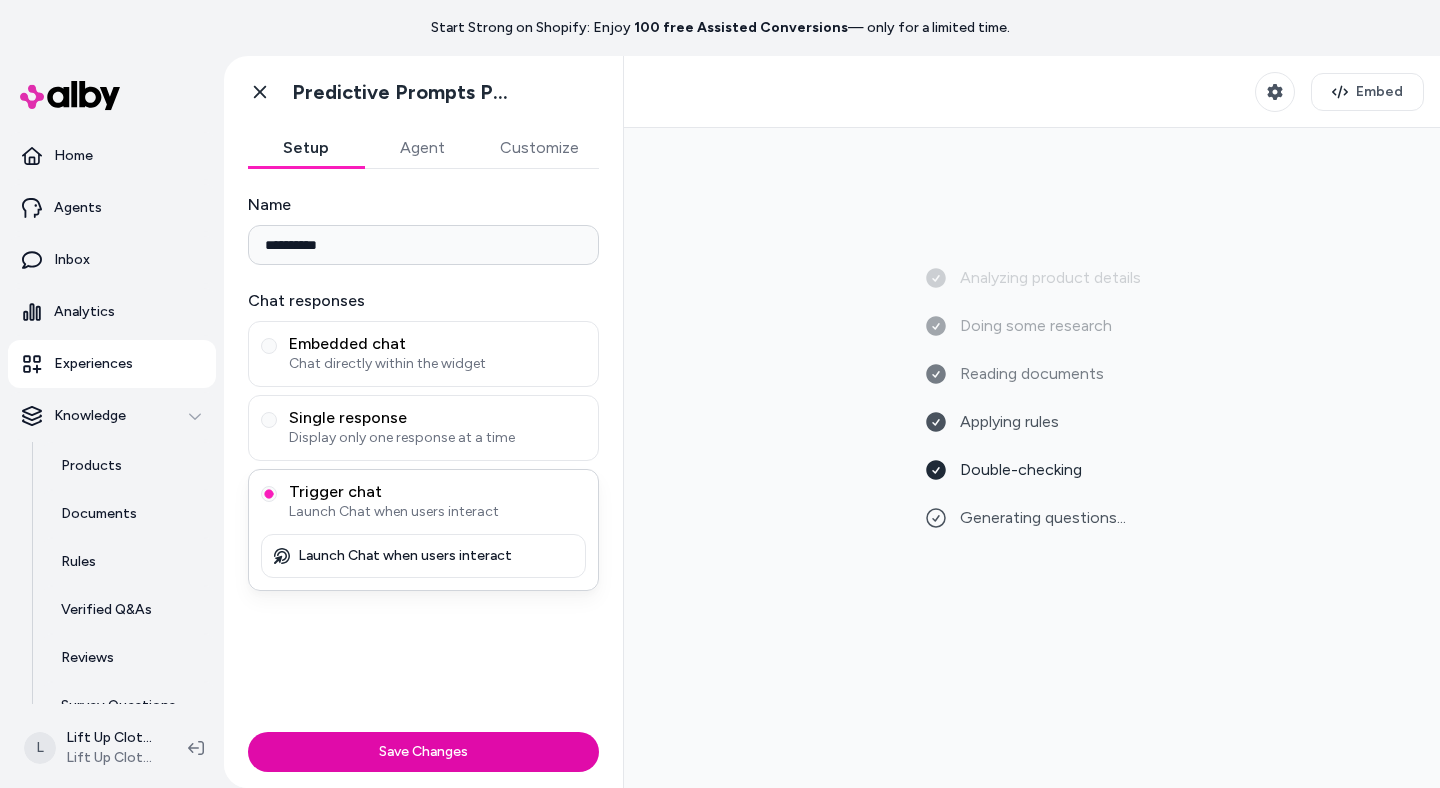 click on "Launch Chat when users interact" at bounding box center [405, 556] 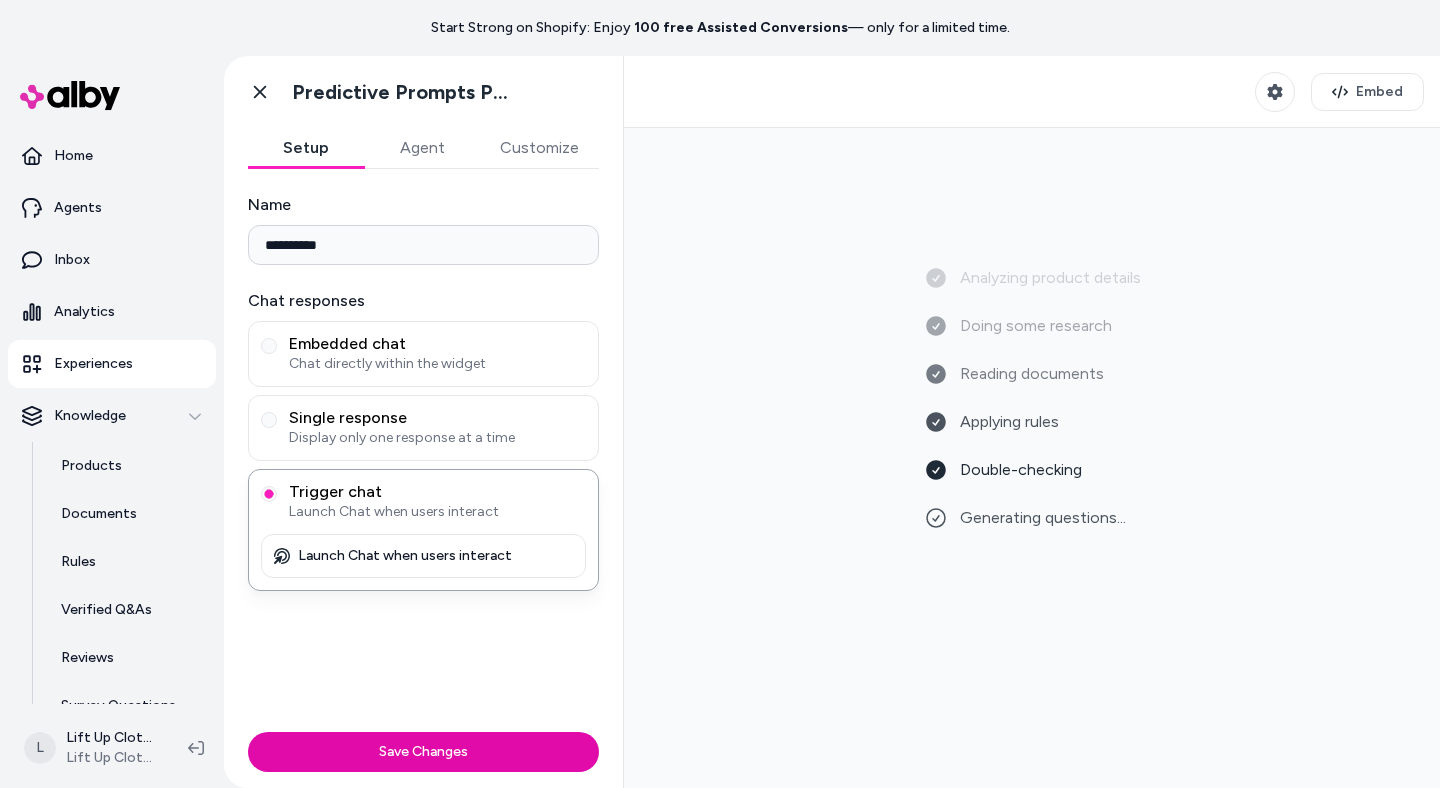 click on "Customize" at bounding box center (539, 148) 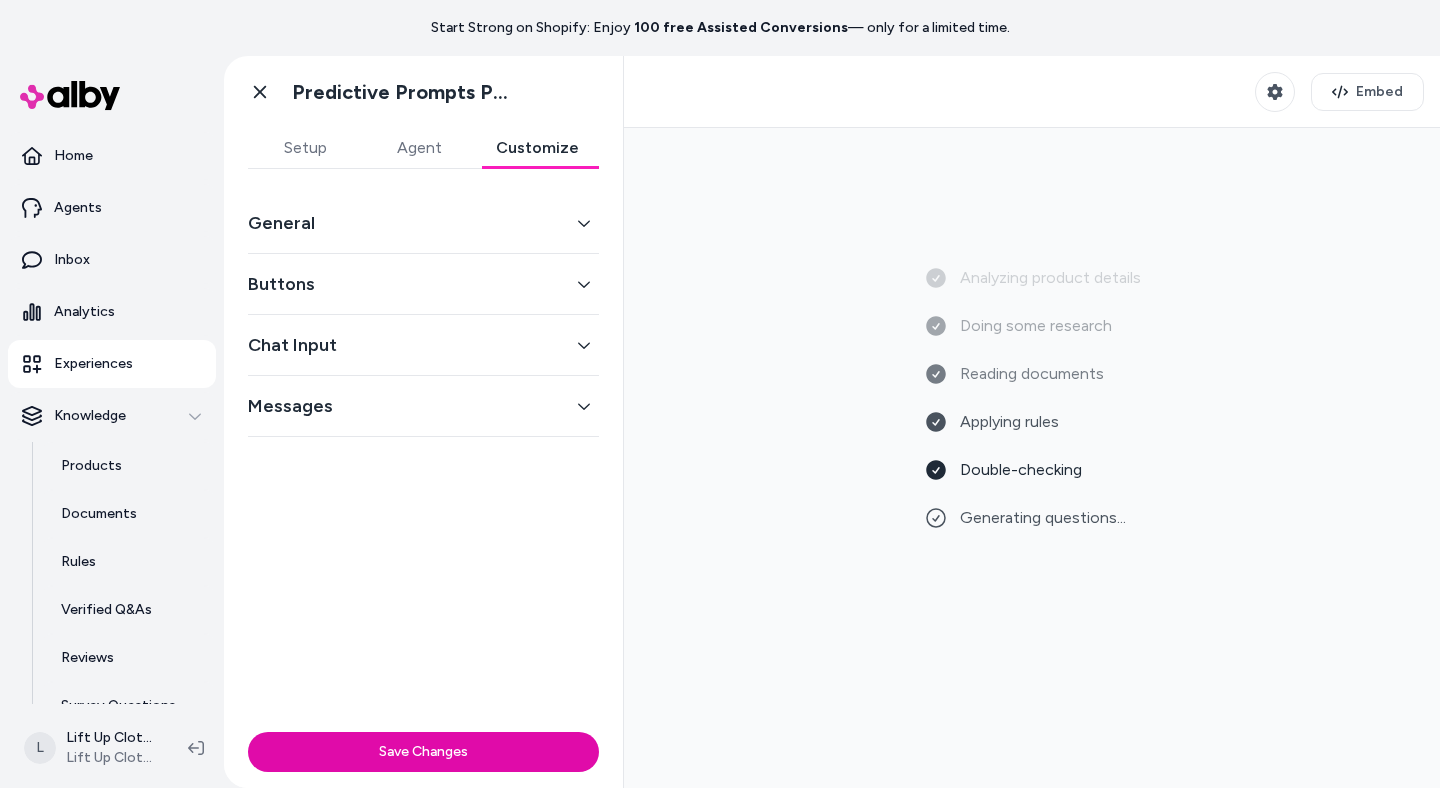 click on "General" at bounding box center [423, 223] 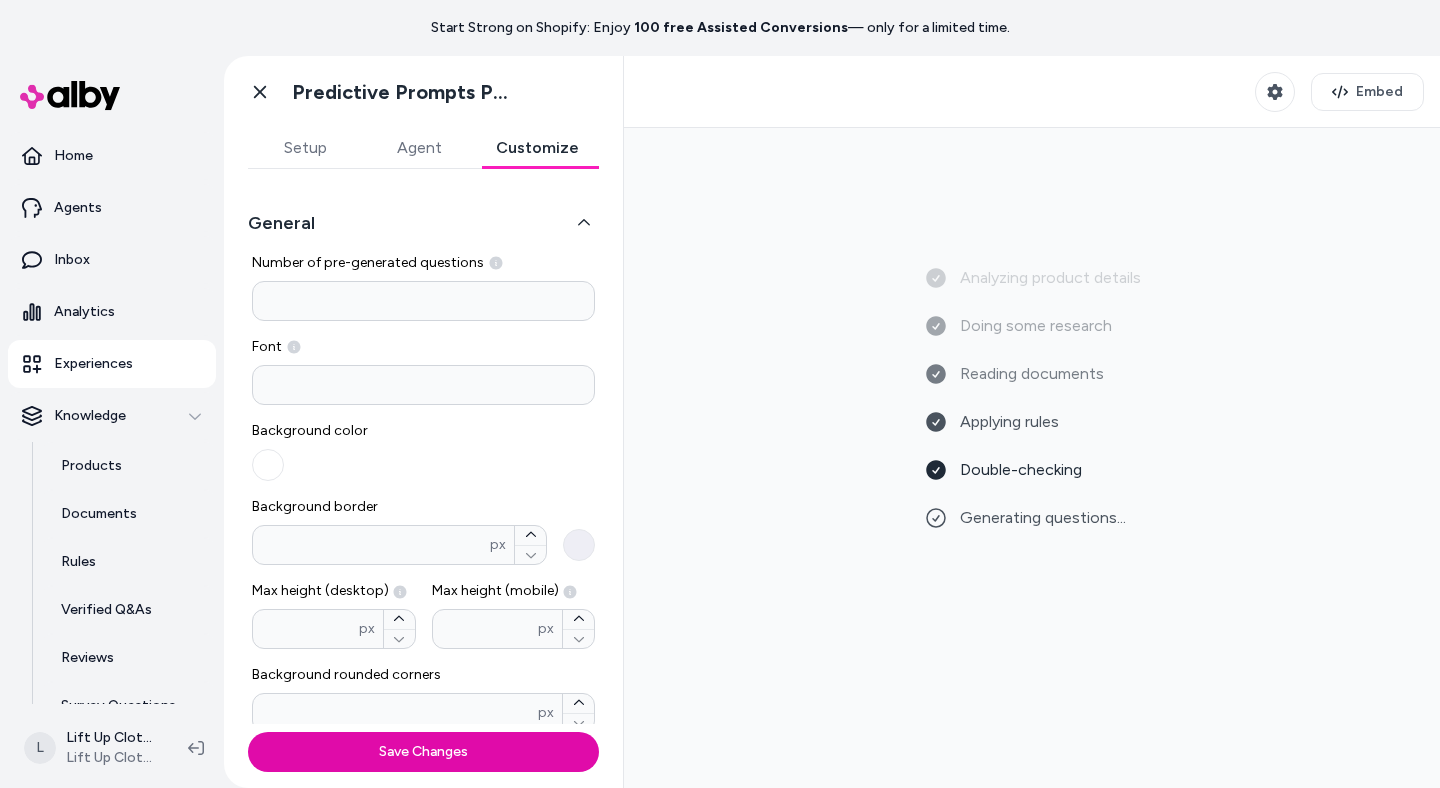 scroll, scrollTop: 31, scrollLeft: 0, axis: vertical 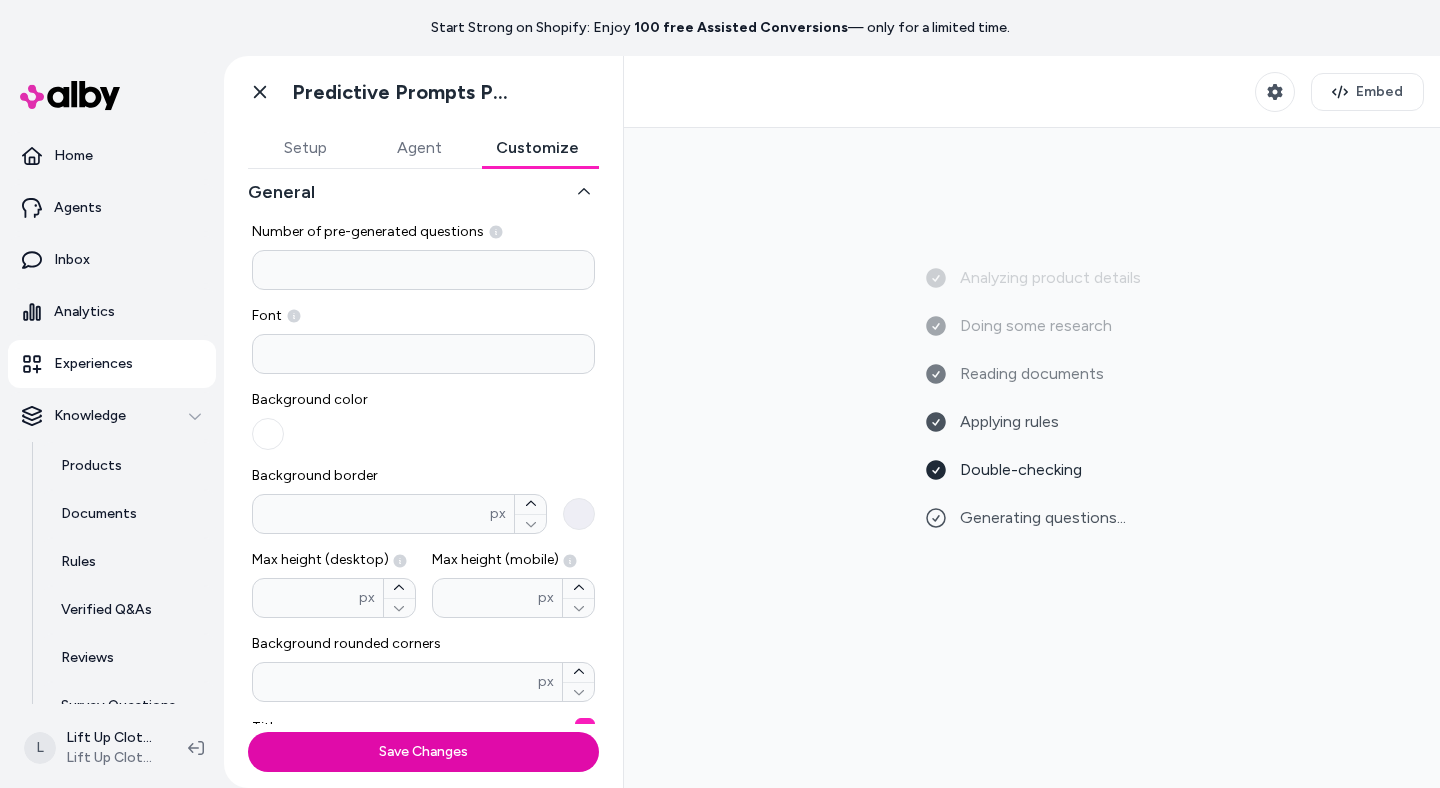 click on "Background border * px" at bounding box center [579, 514] 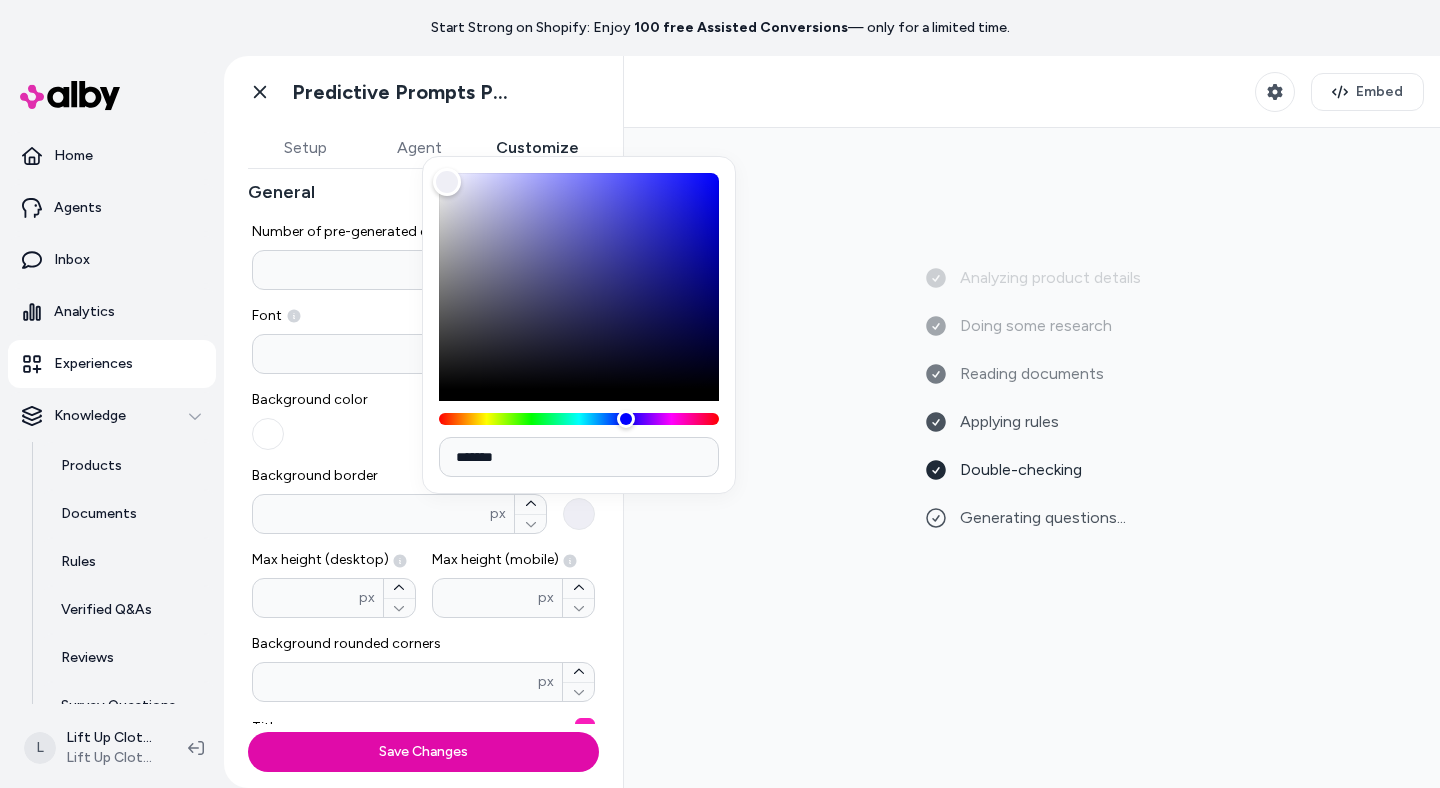 click on "Background color" at bounding box center (423, 420) 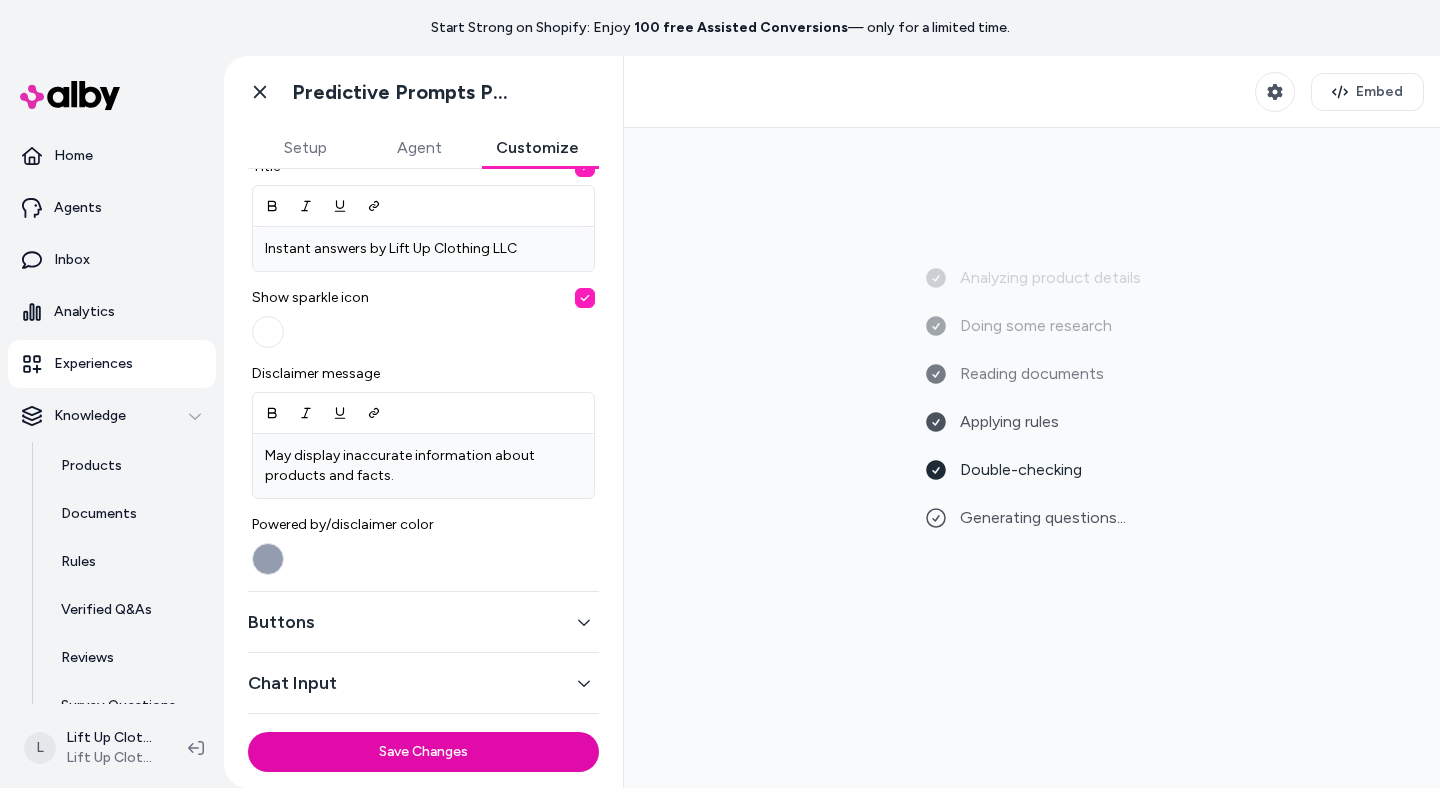 scroll, scrollTop: 643, scrollLeft: 0, axis: vertical 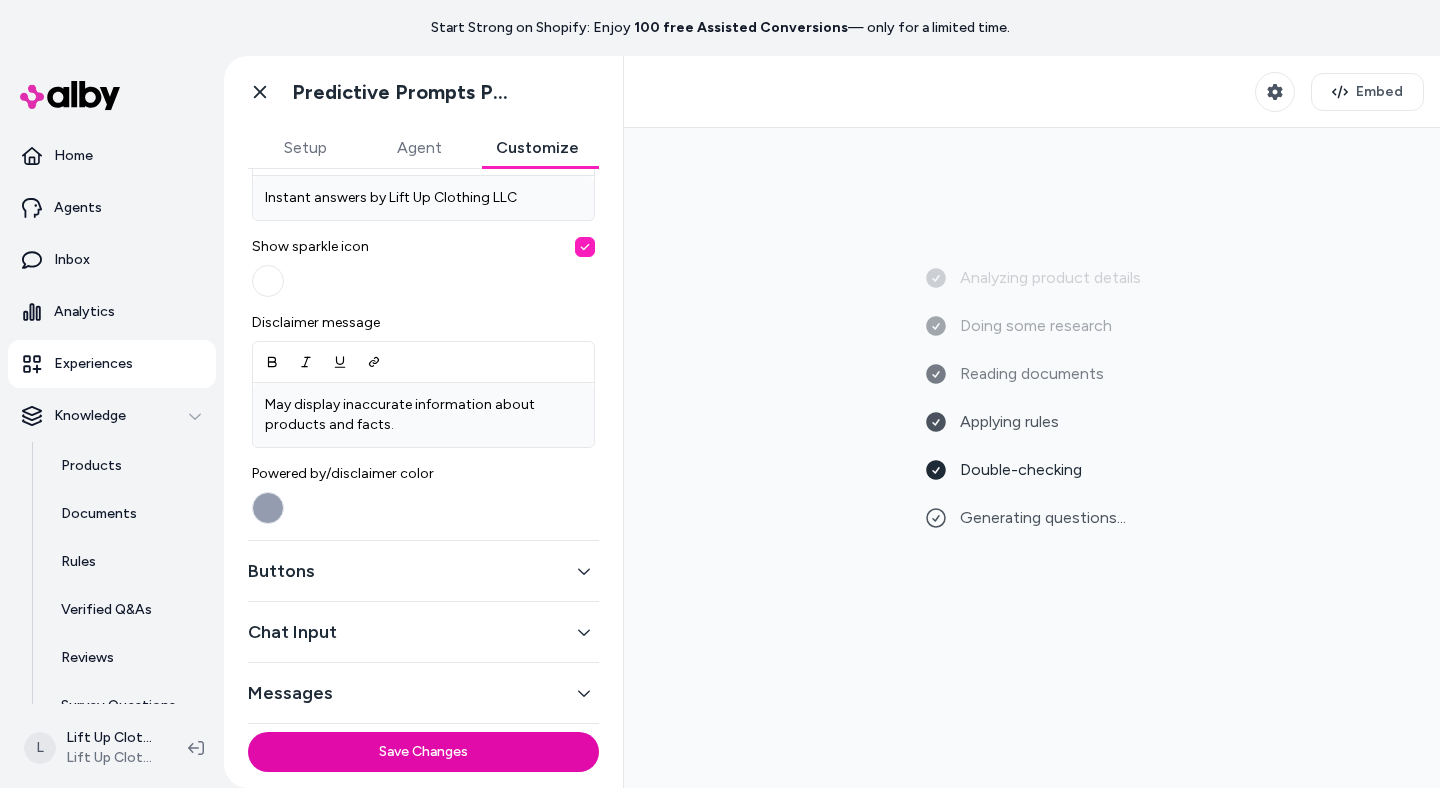 click on "Powered by/disclaimer color" at bounding box center (268, 508) 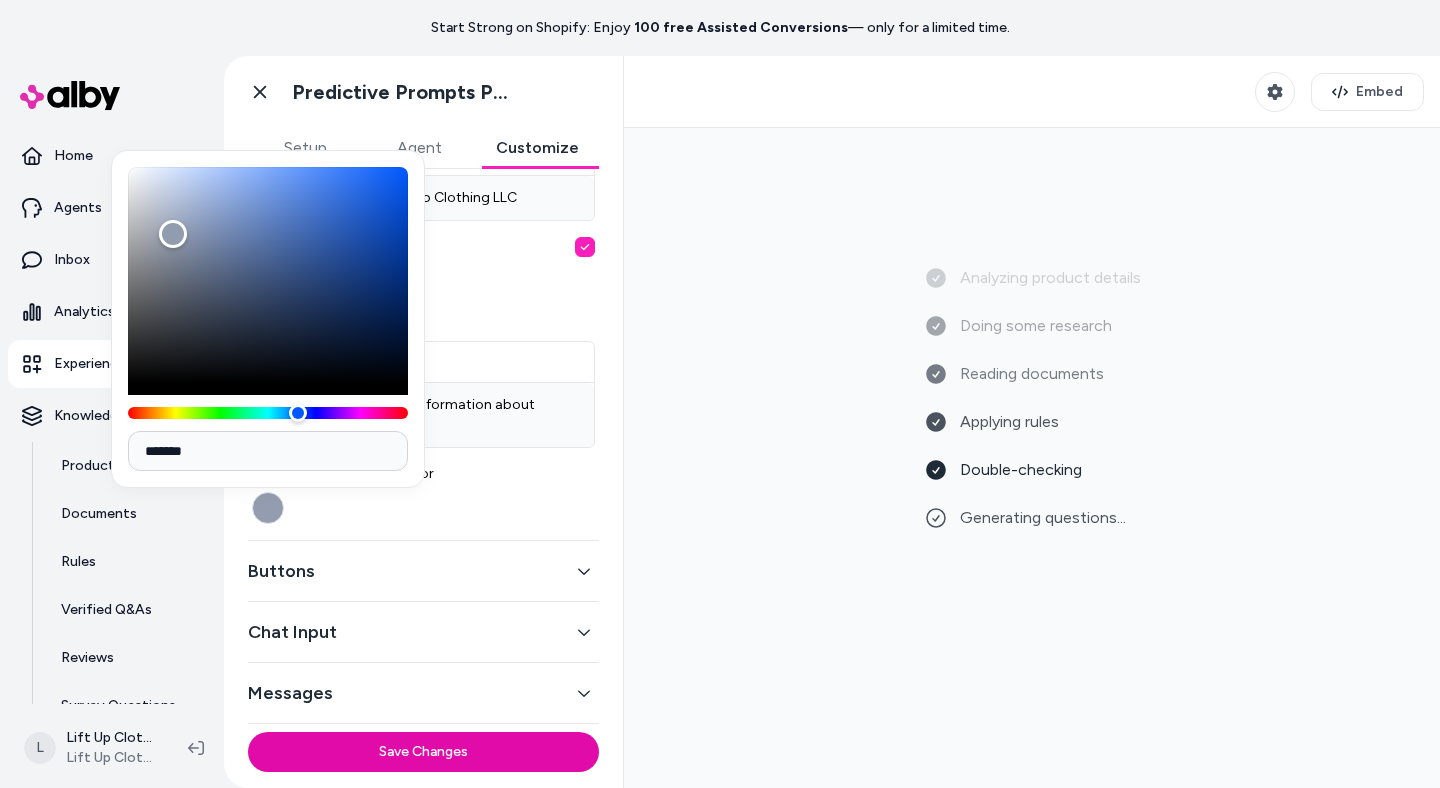 click on "*******" at bounding box center [268, 451] 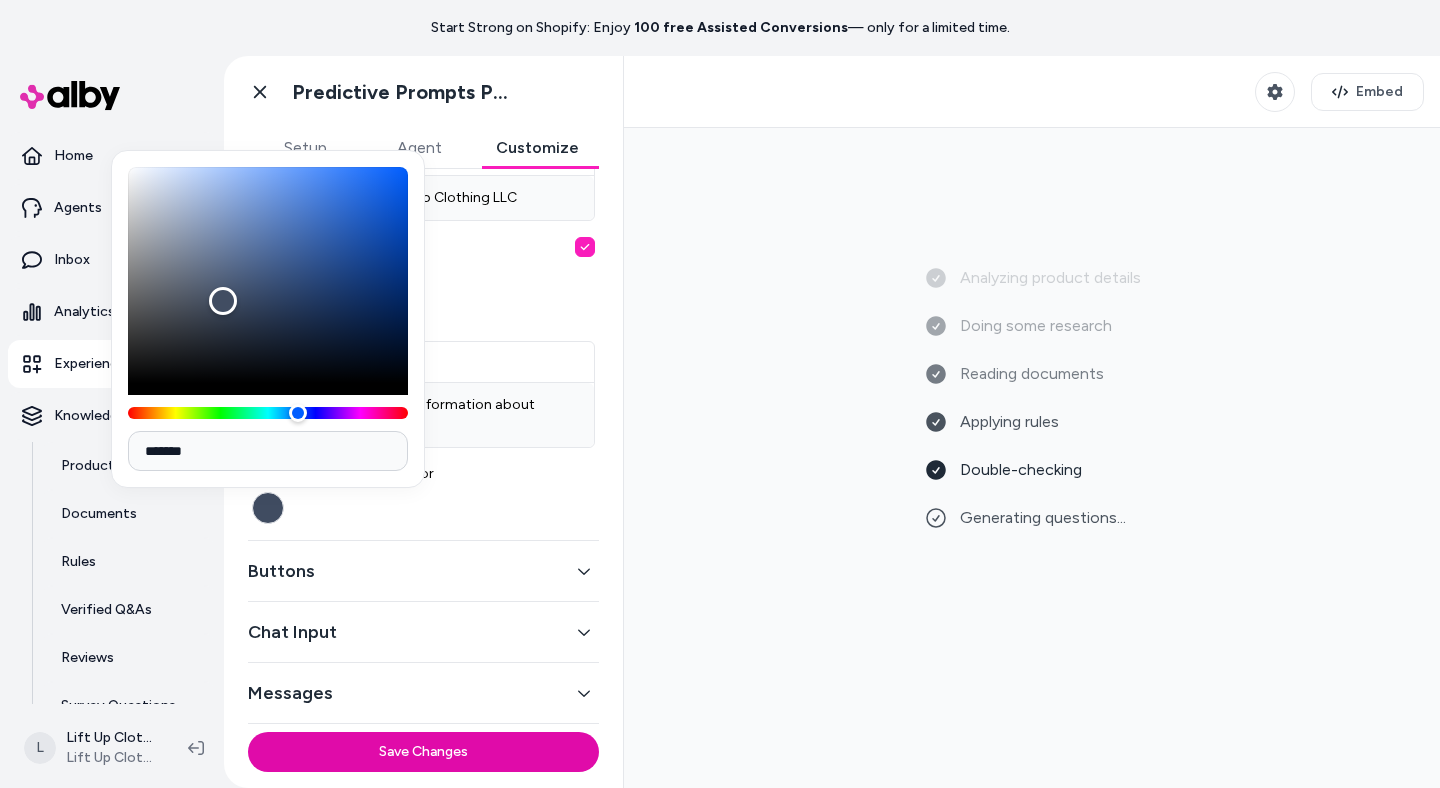 type on "*******" 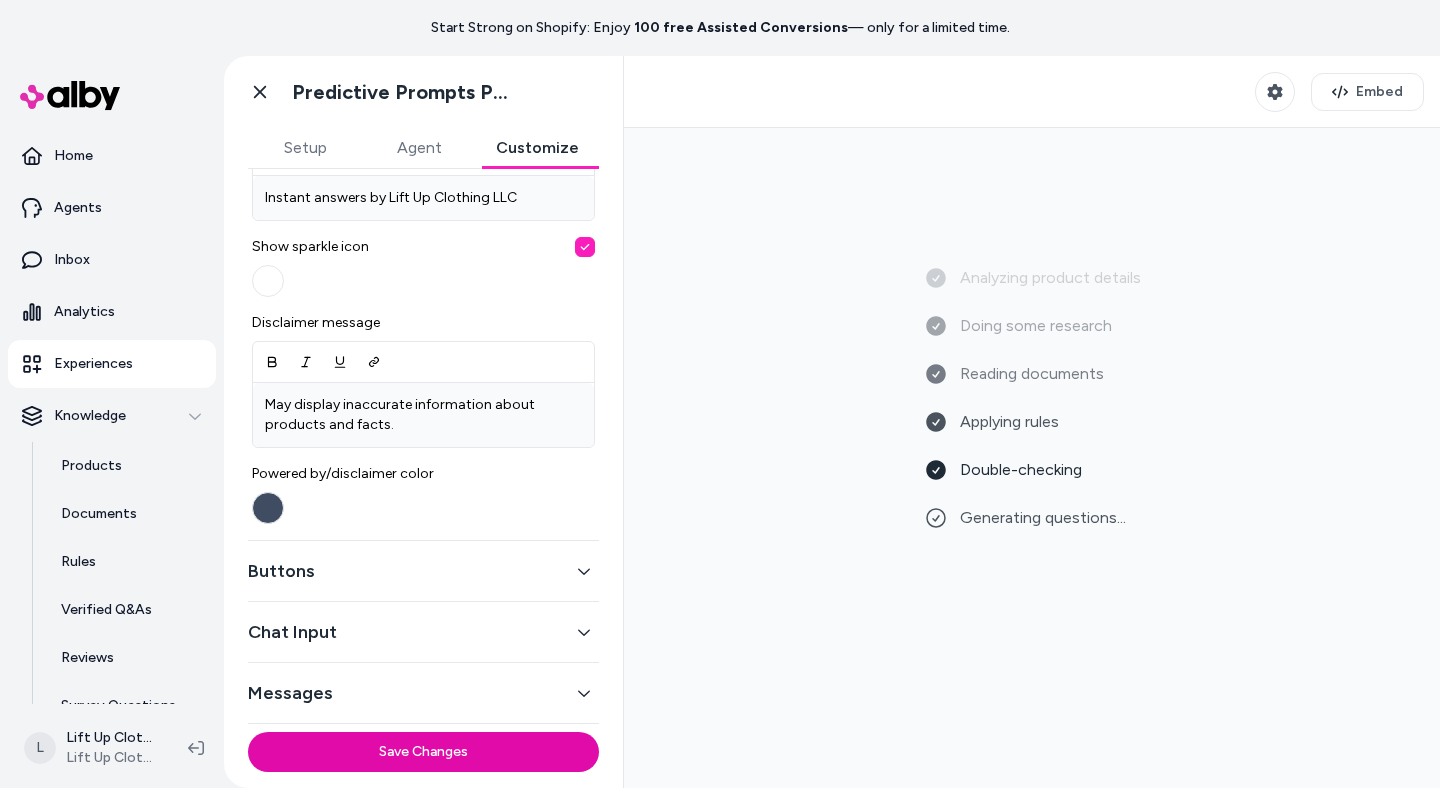click on "Chat Input" at bounding box center [423, 632] 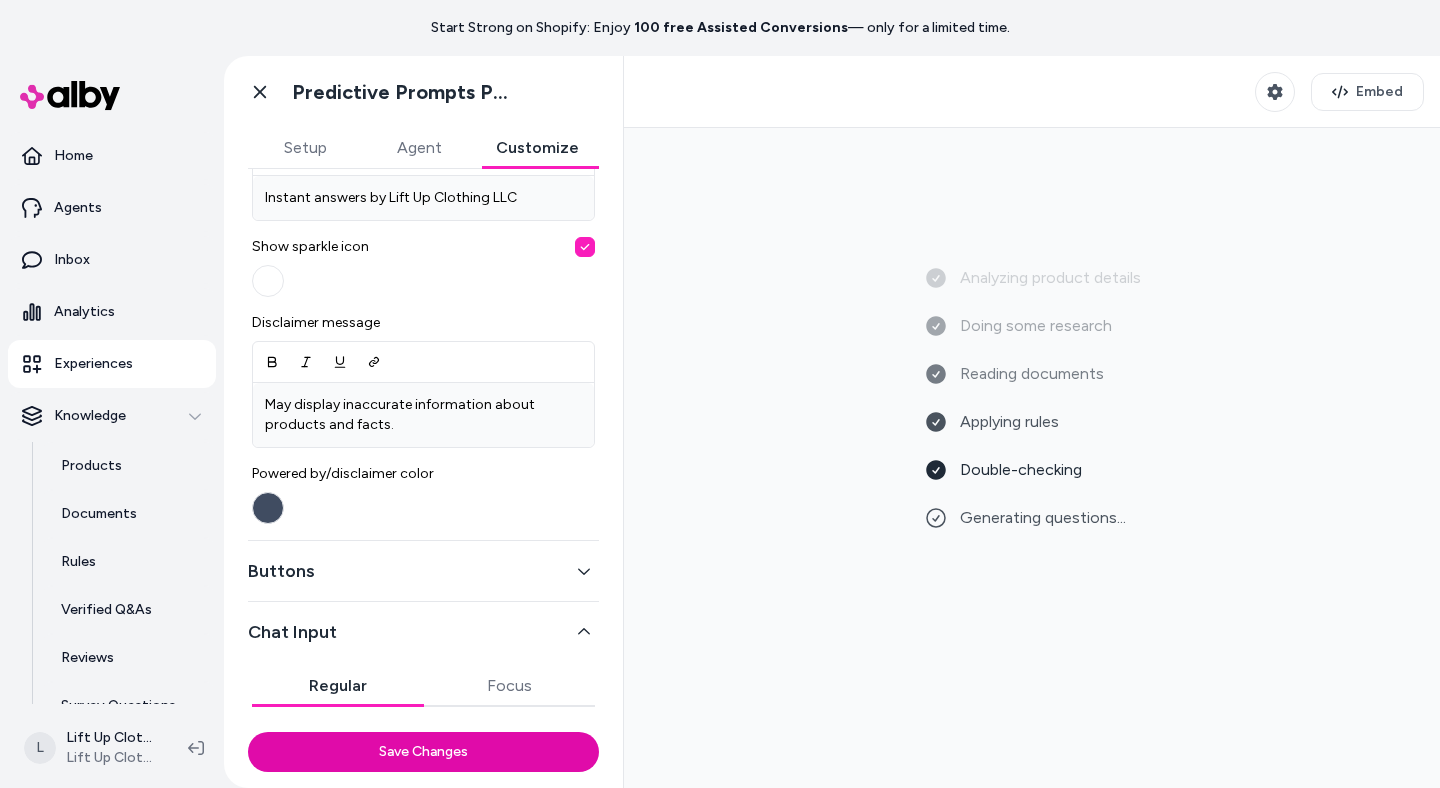 scroll, scrollTop: 246, scrollLeft: 0, axis: vertical 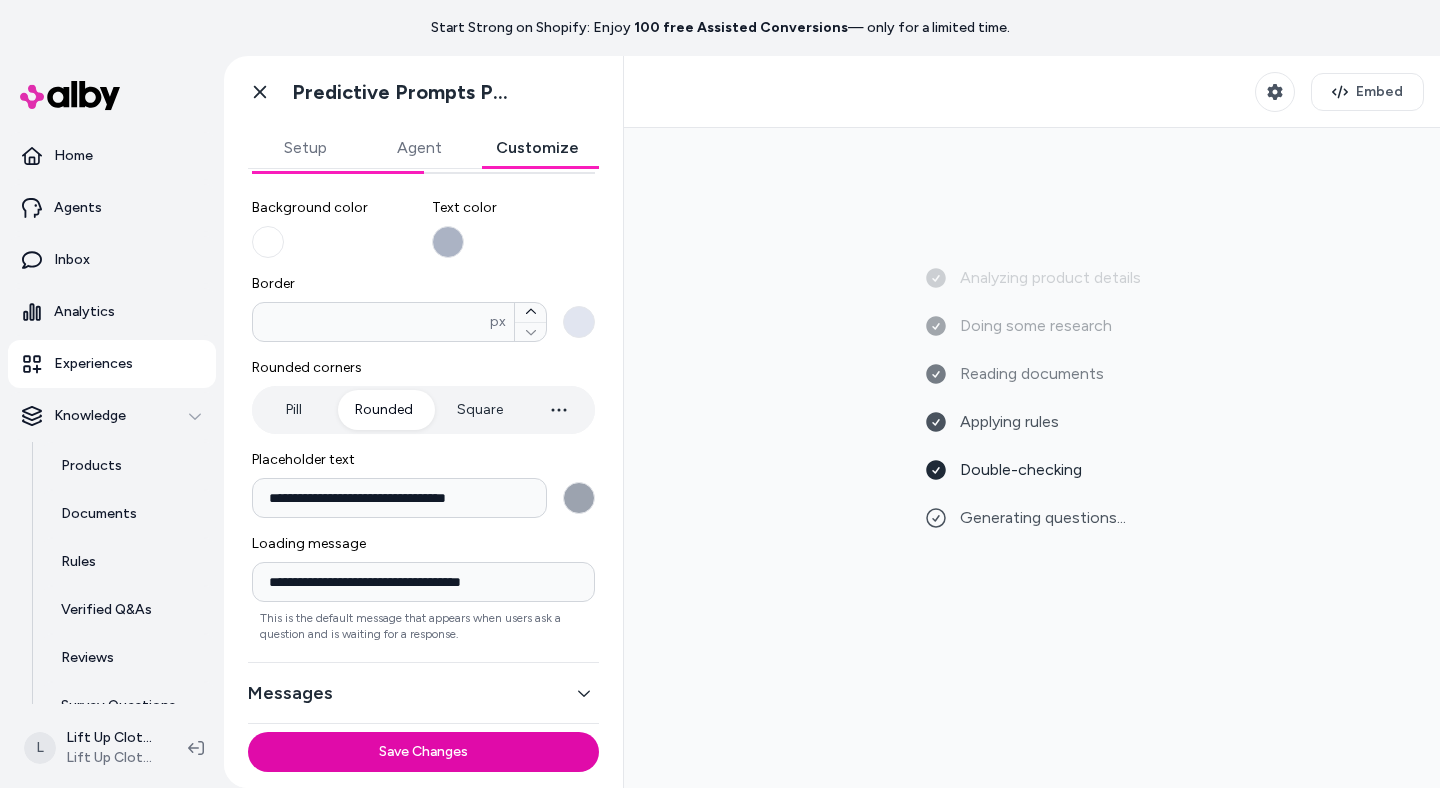 click on "Text color" at bounding box center [448, 242] 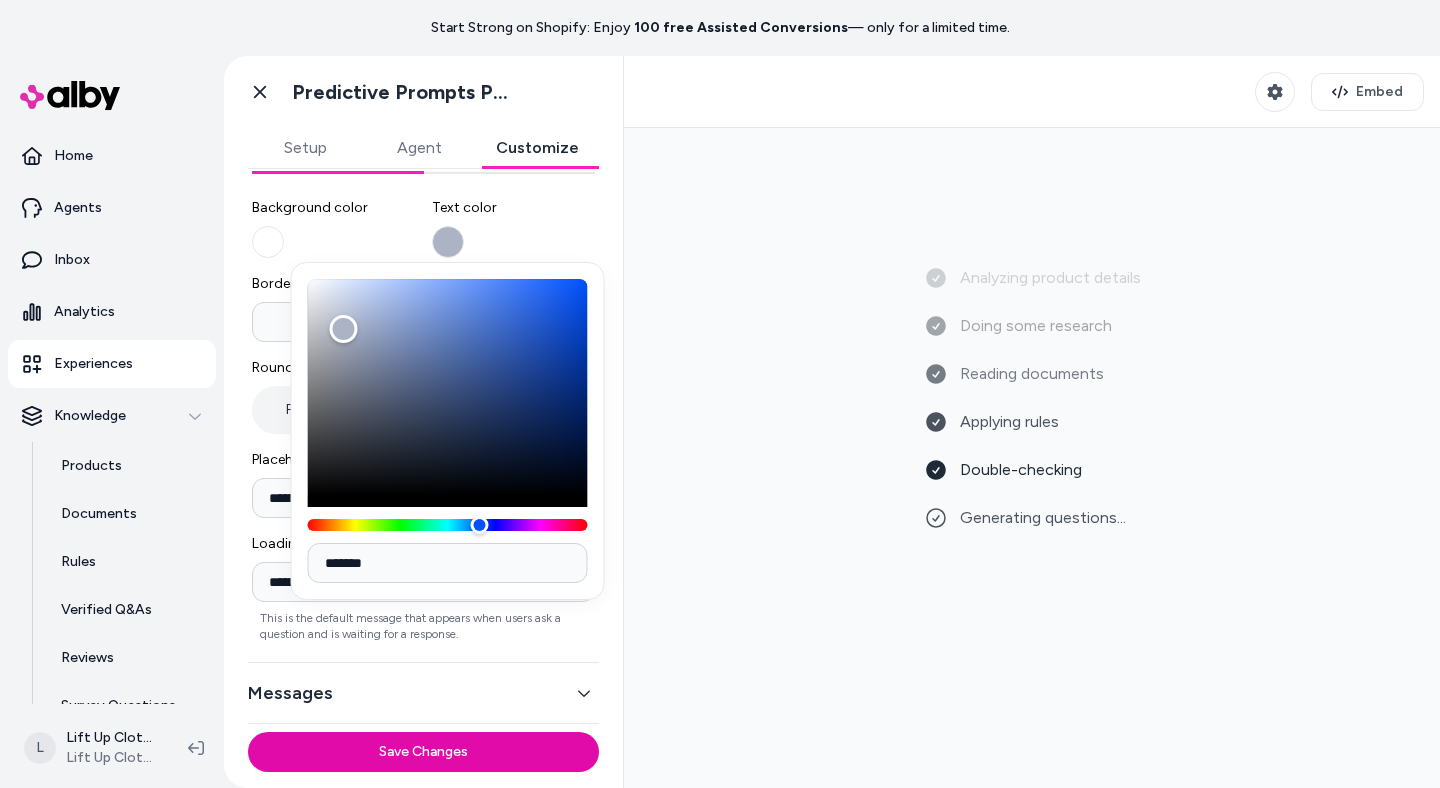 click on "*******" at bounding box center [448, 563] 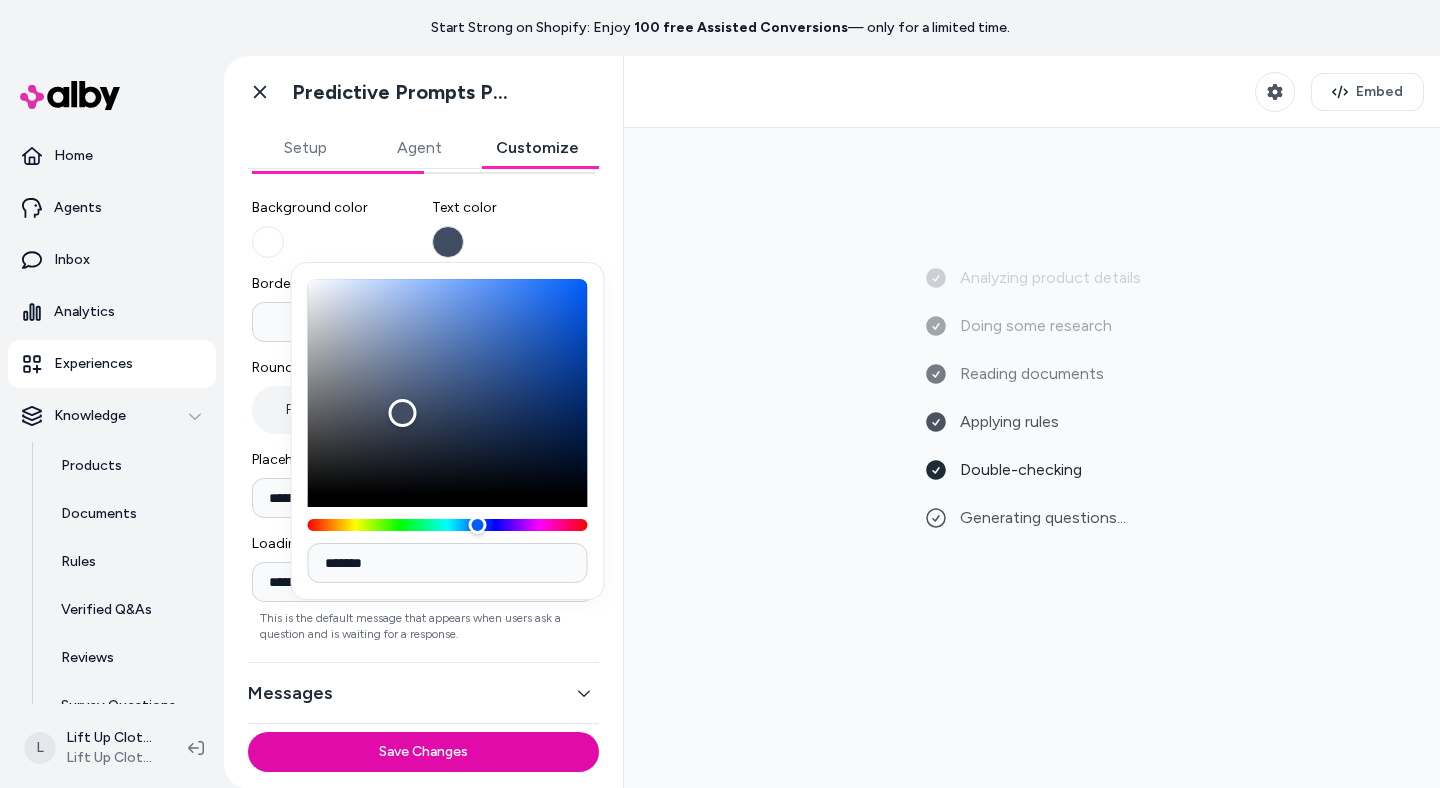 type on "*******" 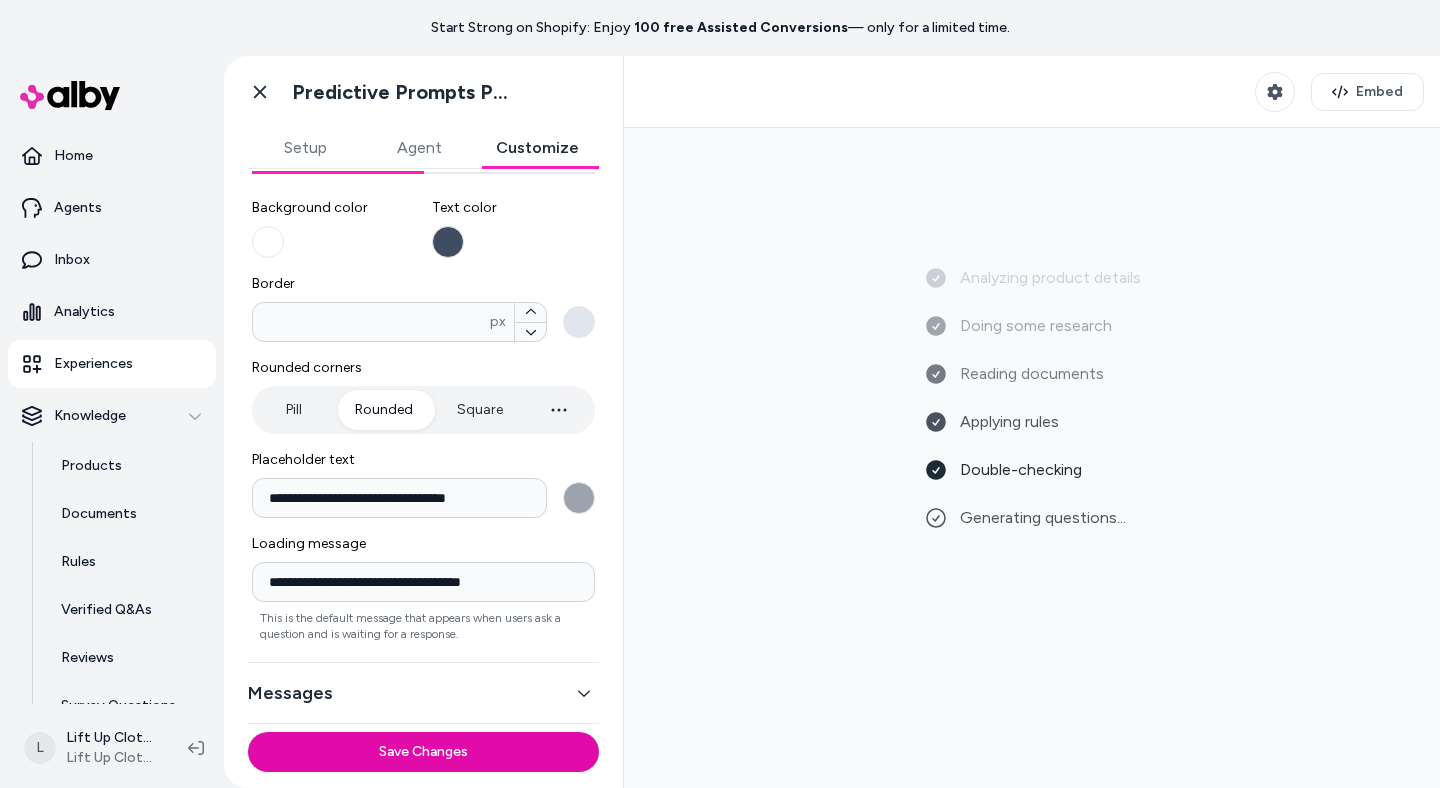 click on "**********" at bounding box center [579, 498] 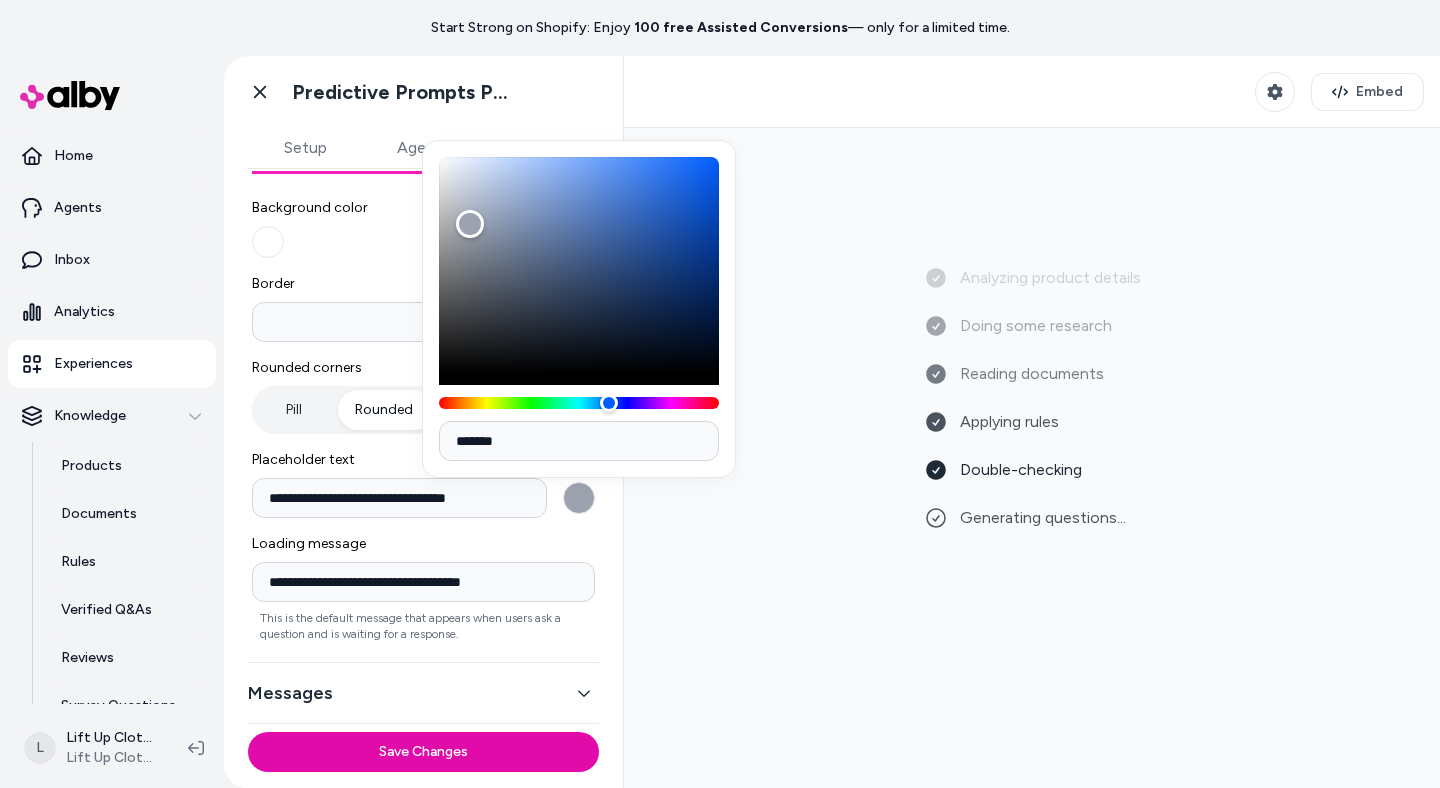 click on "*******" at bounding box center [579, 441] 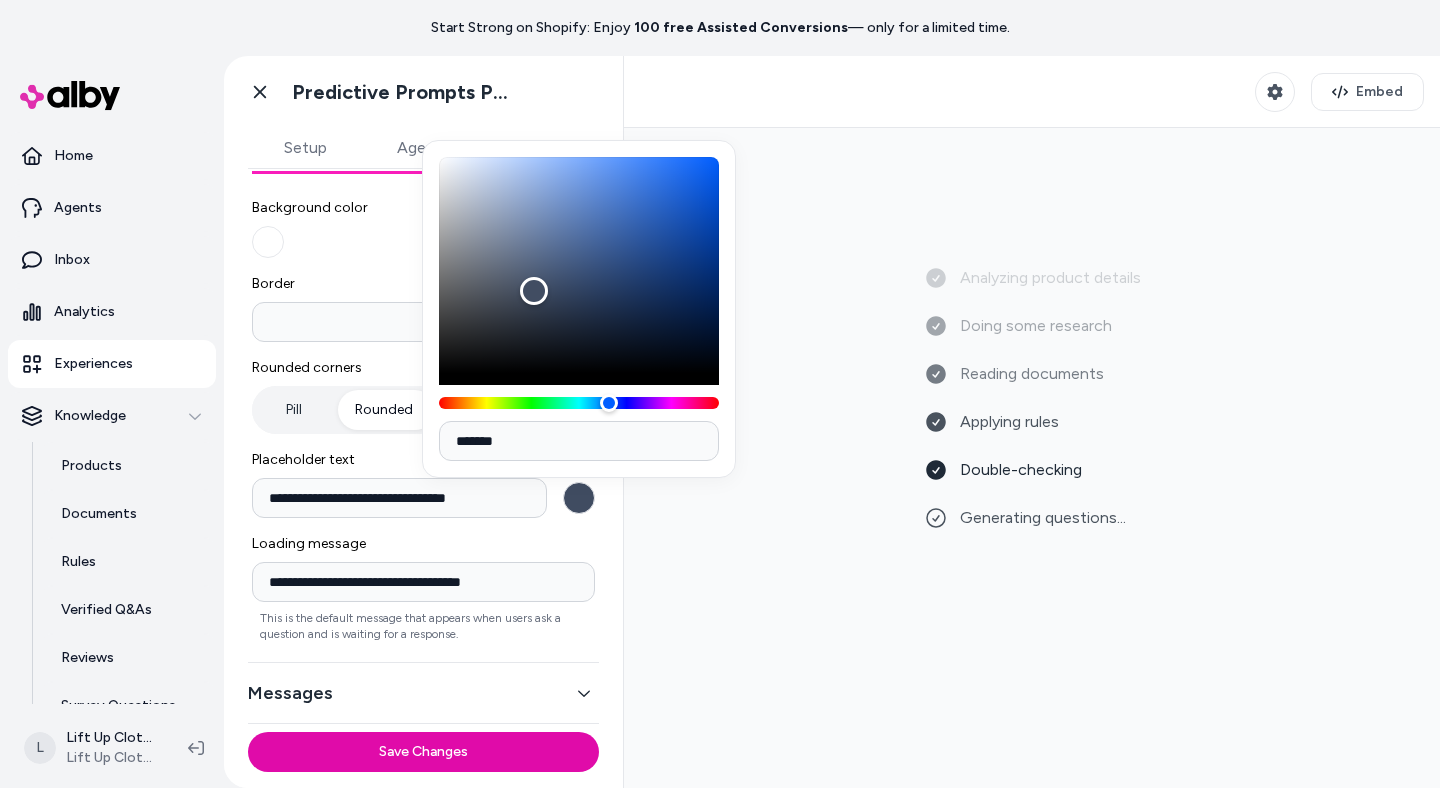 type on "*******" 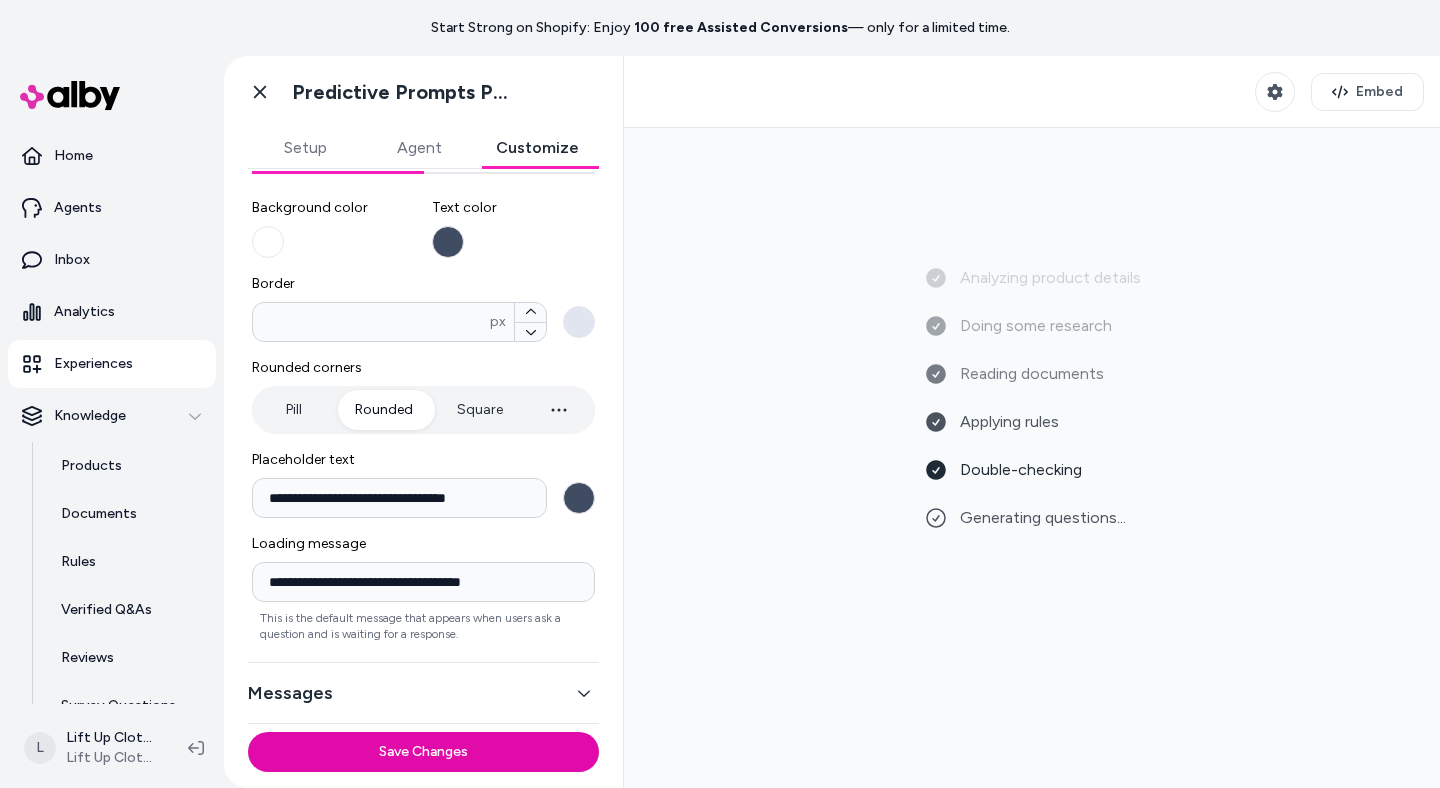 click on "Messages" at bounding box center [423, 693] 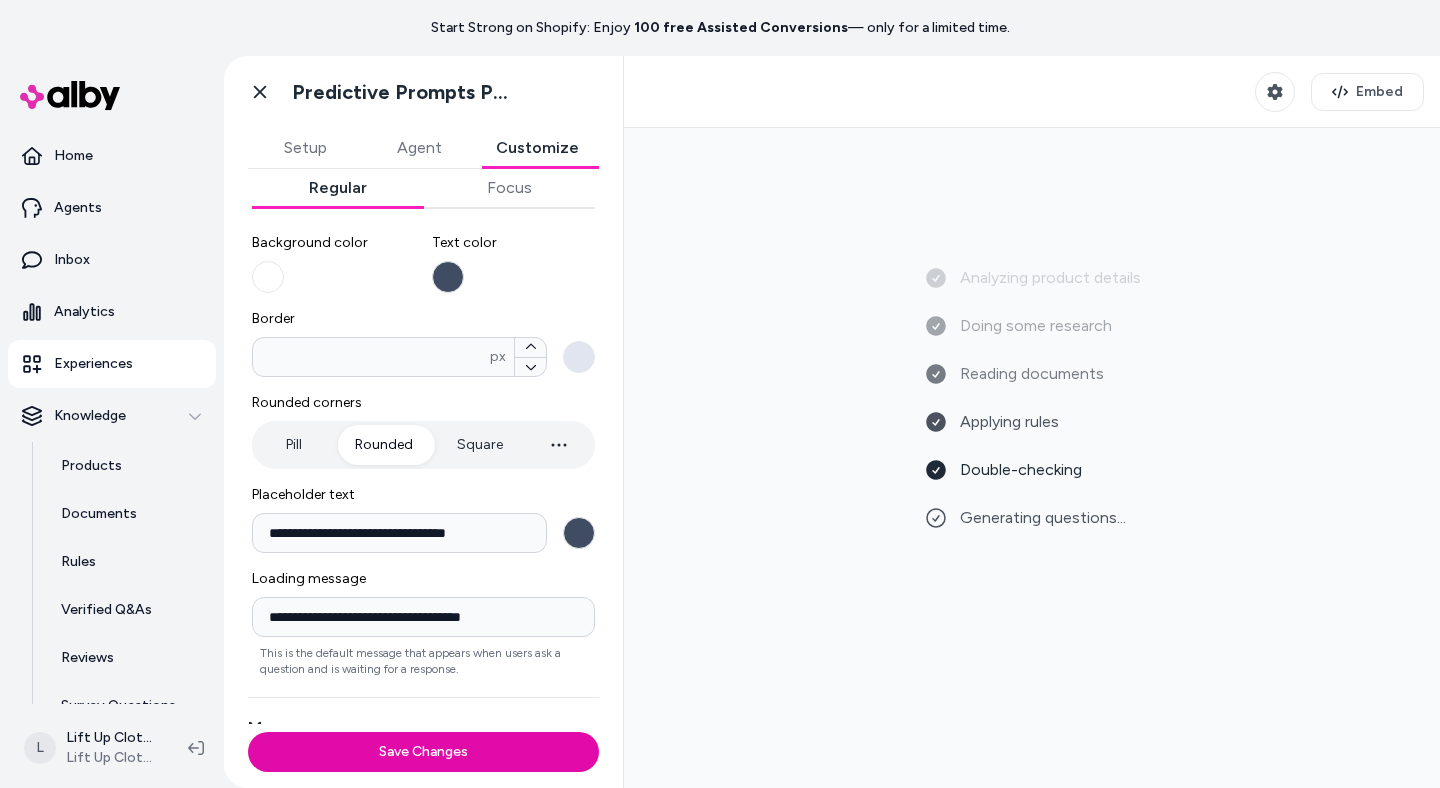 scroll, scrollTop: 201, scrollLeft: 0, axis: vertical 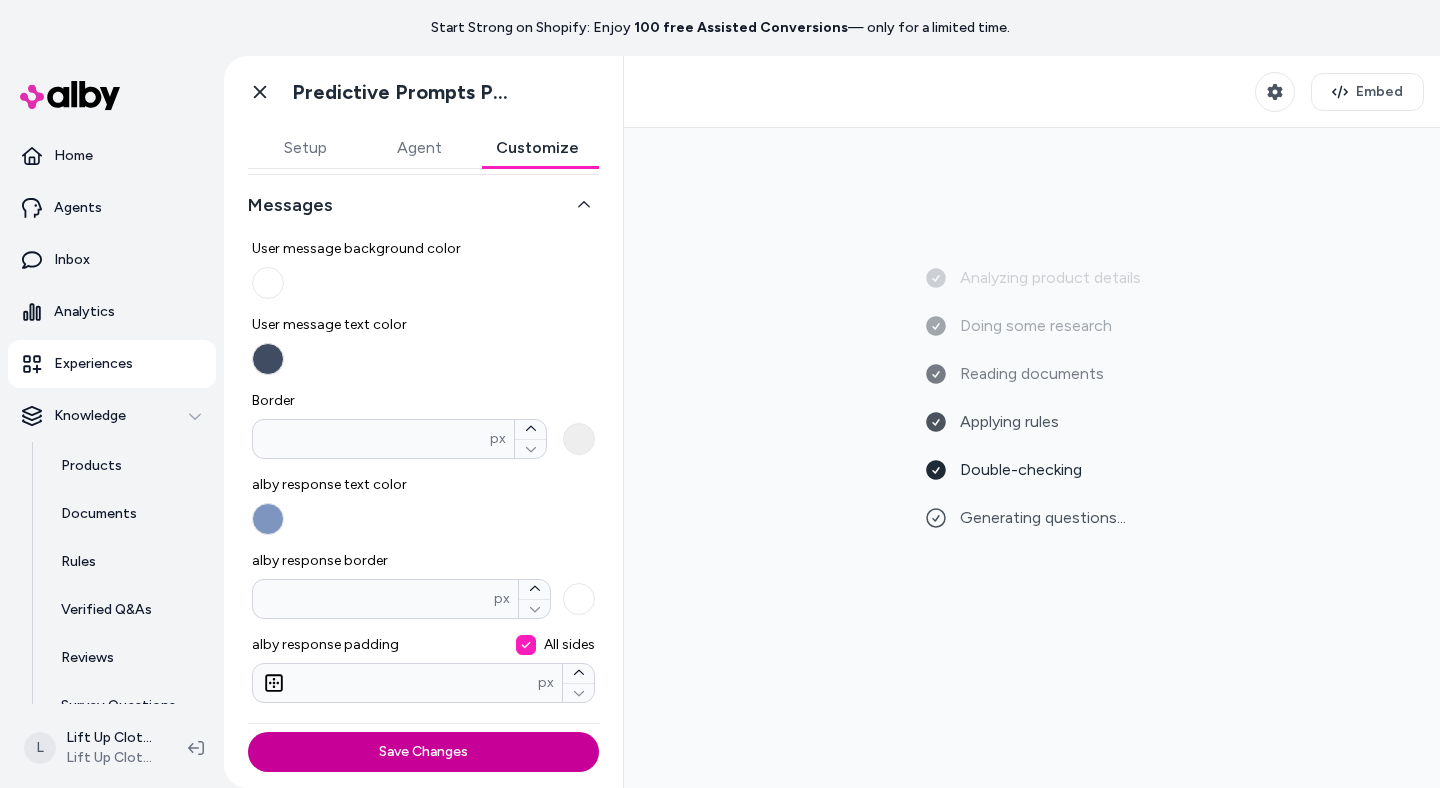 click on "Save Changes" at bounding box center (423, 752) 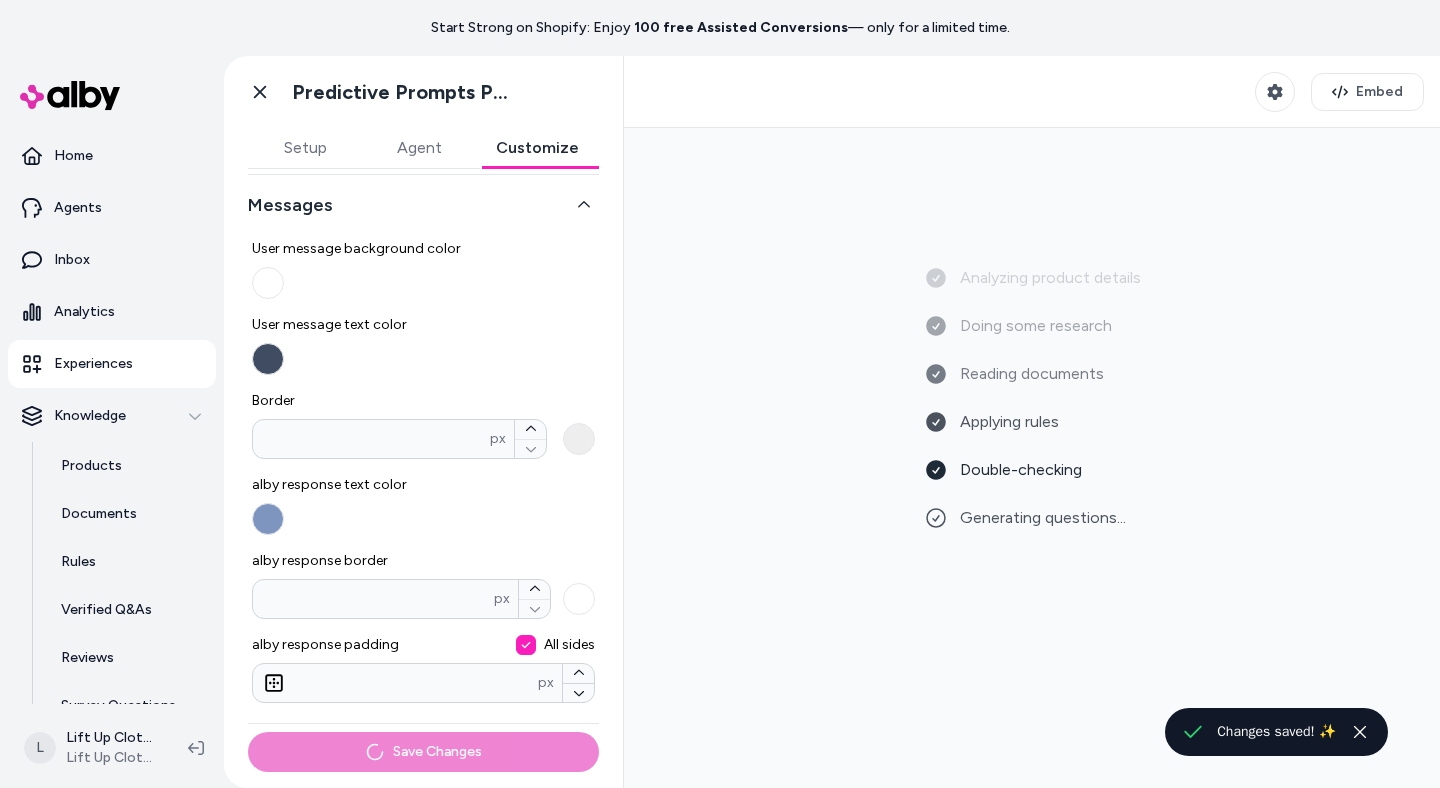 type 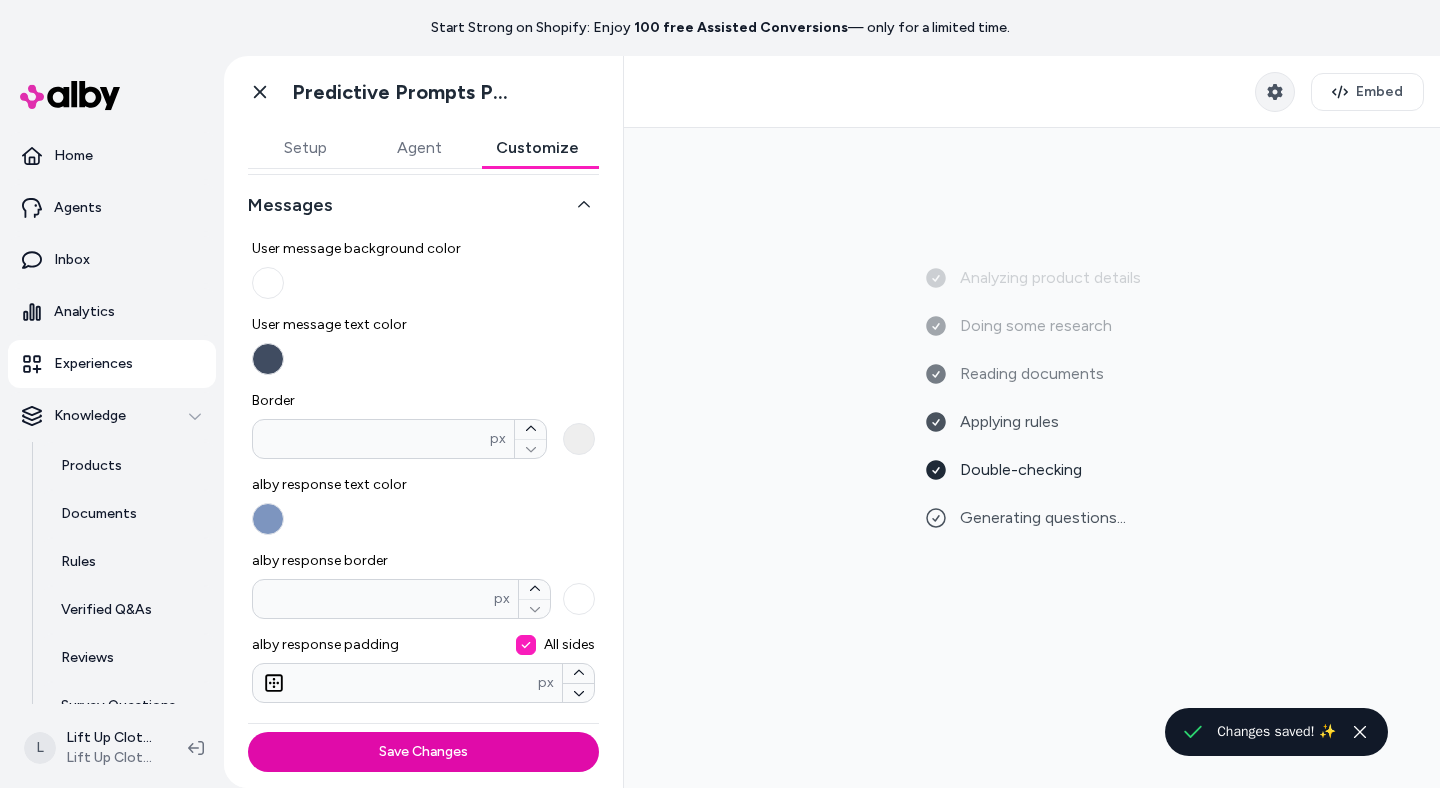 click 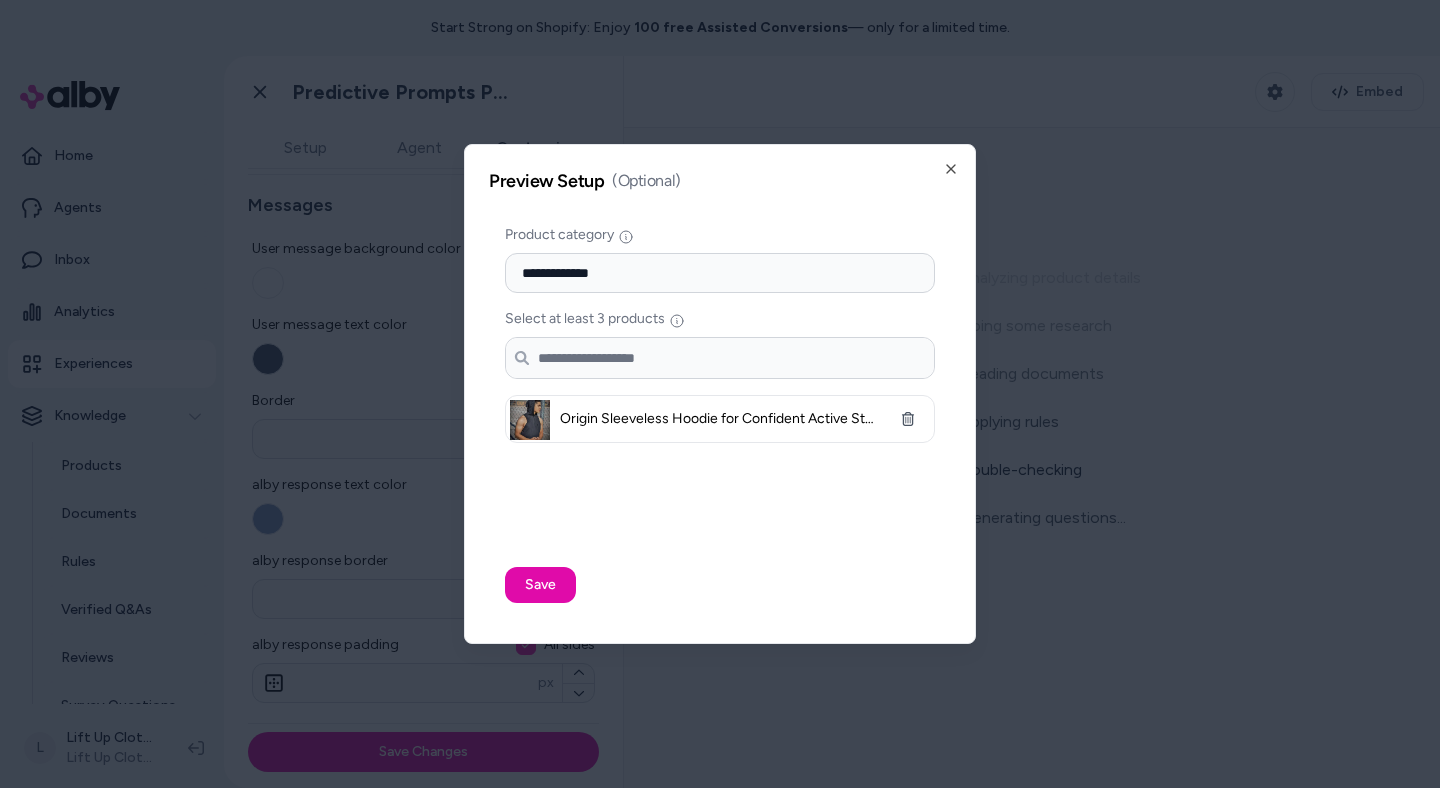 click on "Search products..." at bounding box center [720, 358] 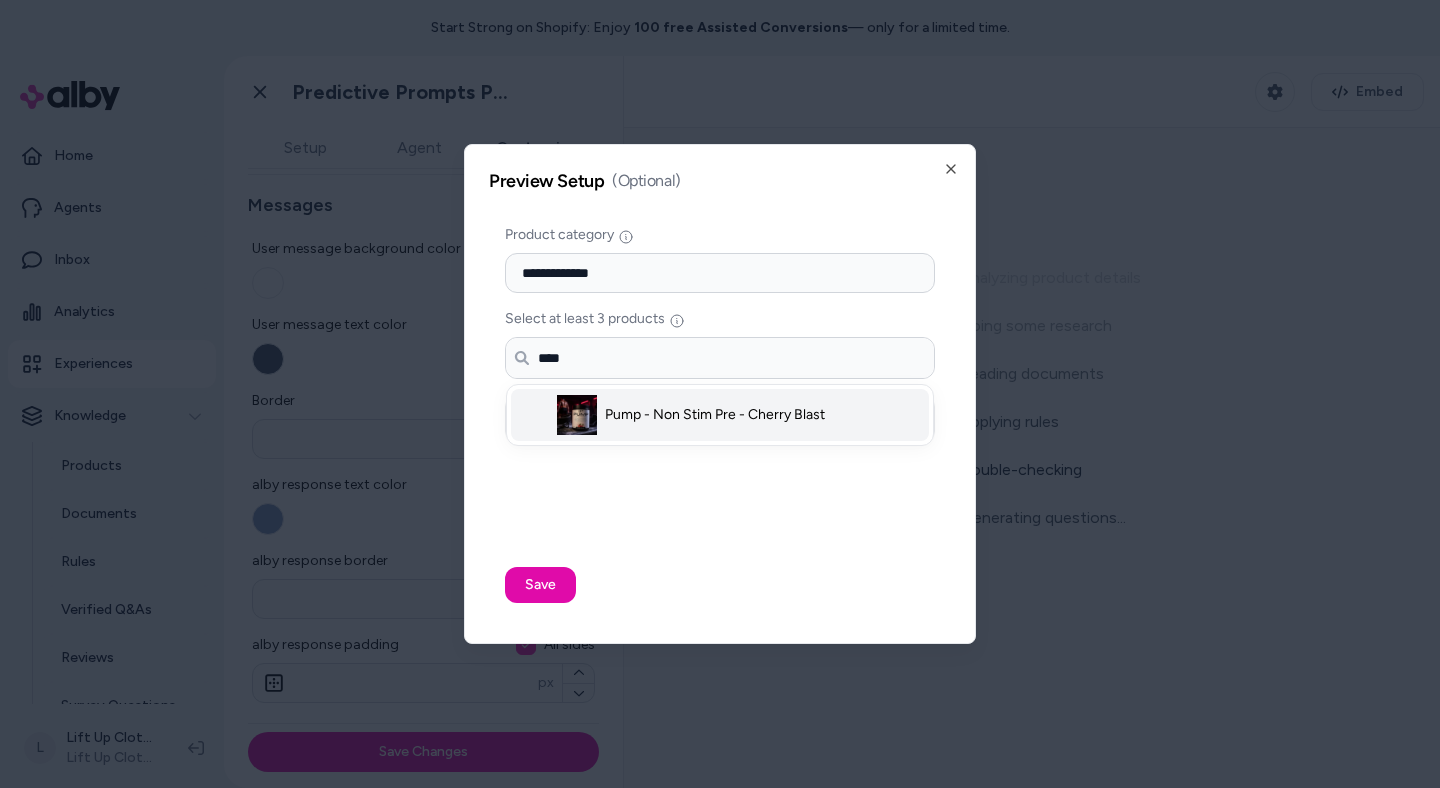 click on "Pump - Non Stim Pre - Cherry Blast" at bounding box center (715, 415) 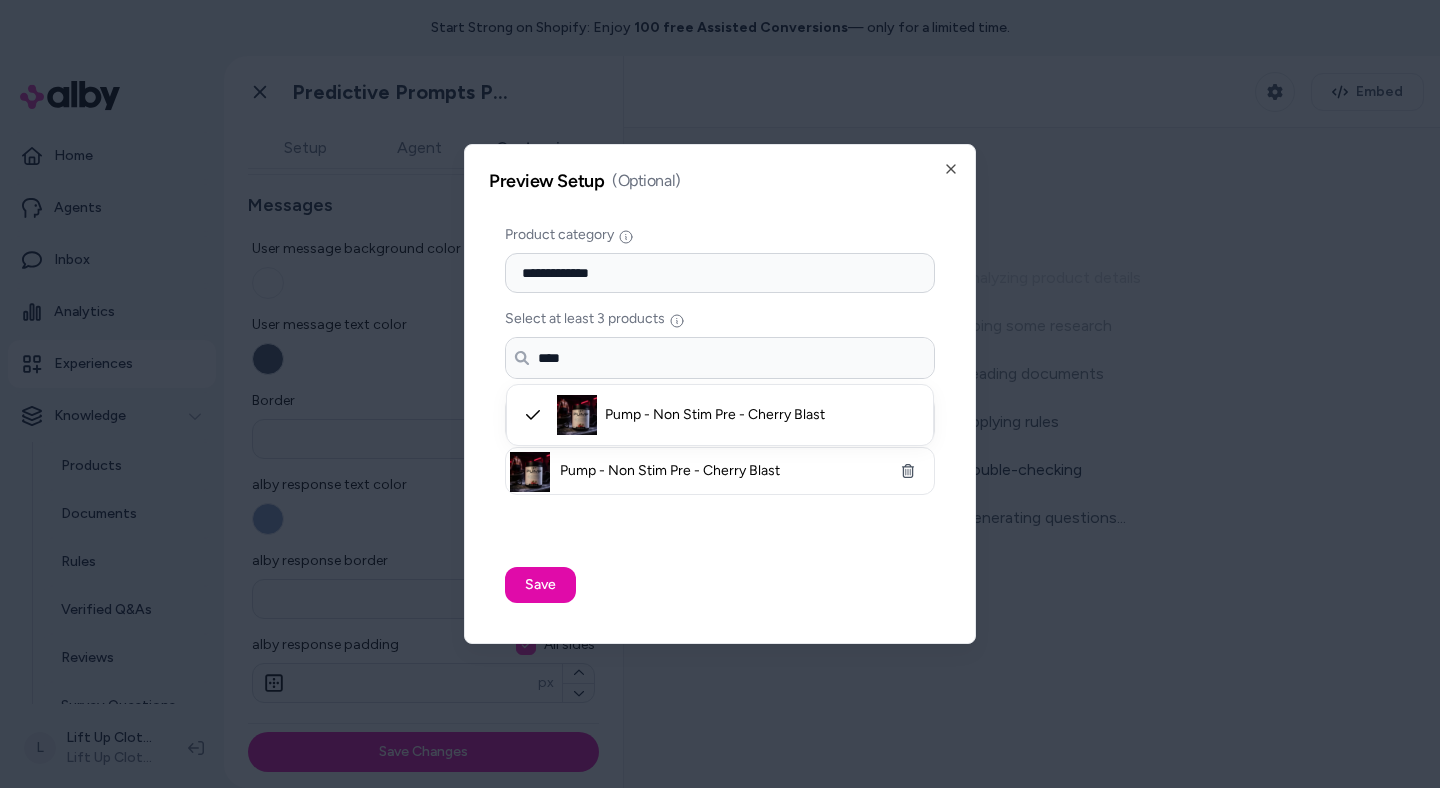 click on "Save" at bounding box center [720, 553] 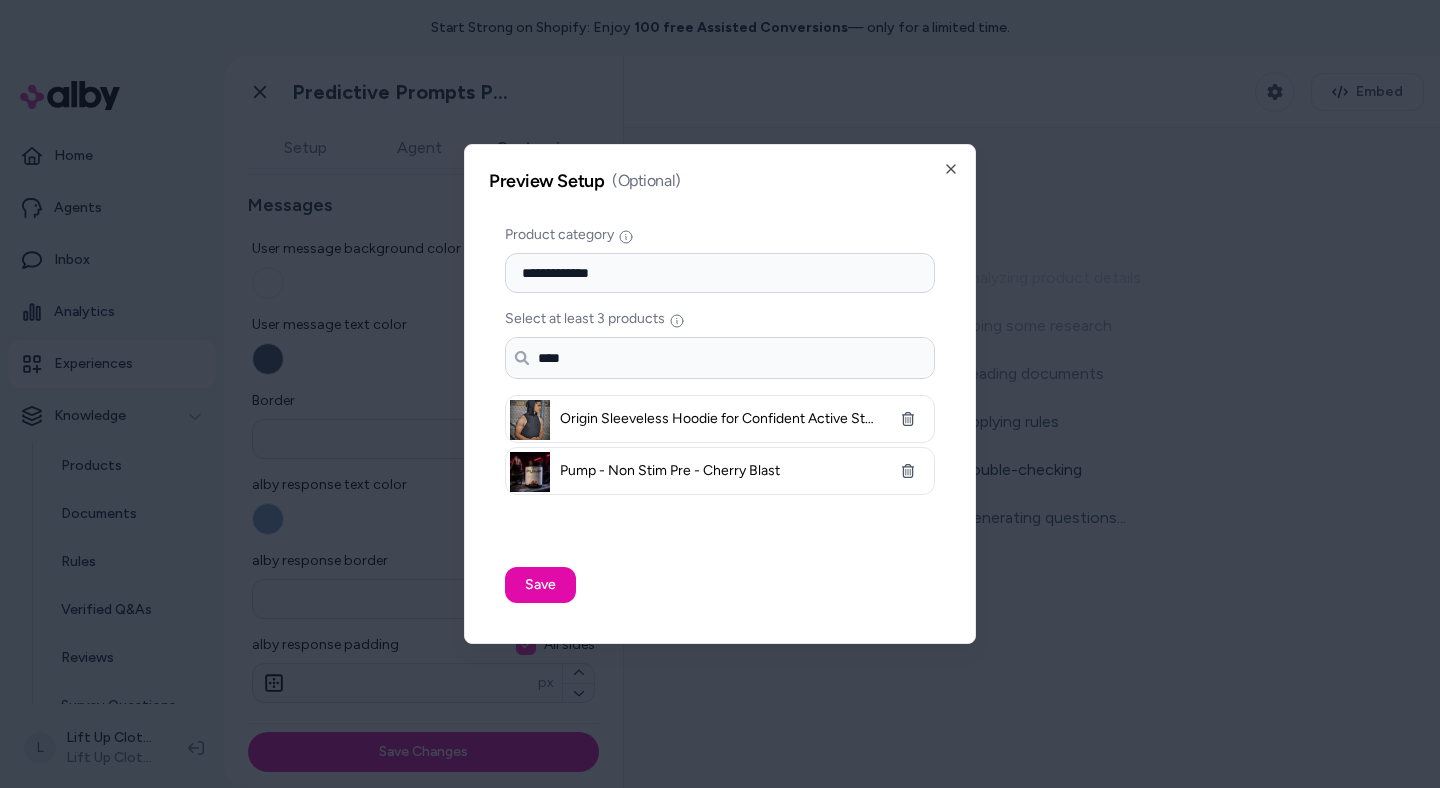 click on "****" at bounding box center (720, 358) 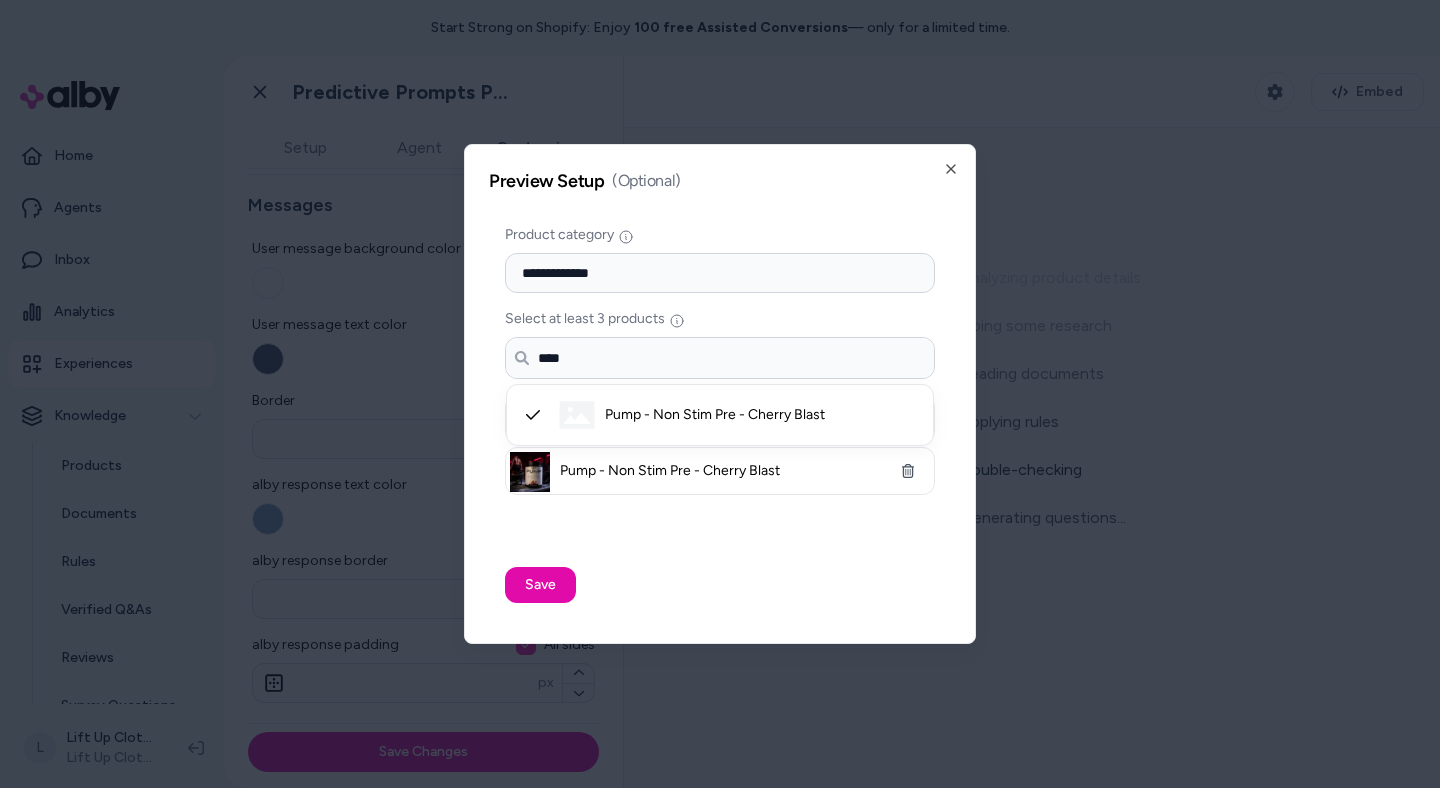 click on "****" at bounding box center [720, 358] 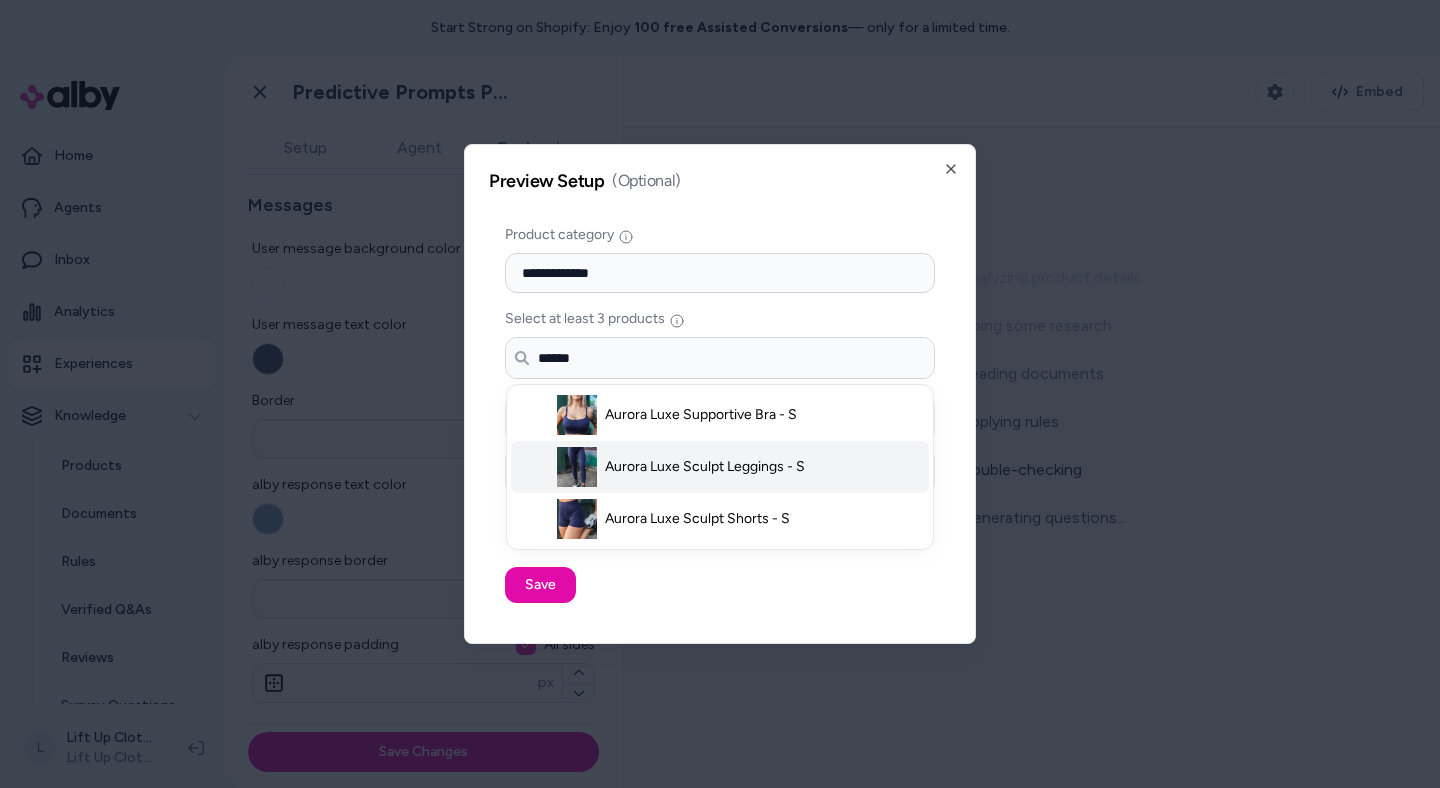 click on "Aurora Luxe Sculpt Leggings - S" at bounding box center [705, 467] 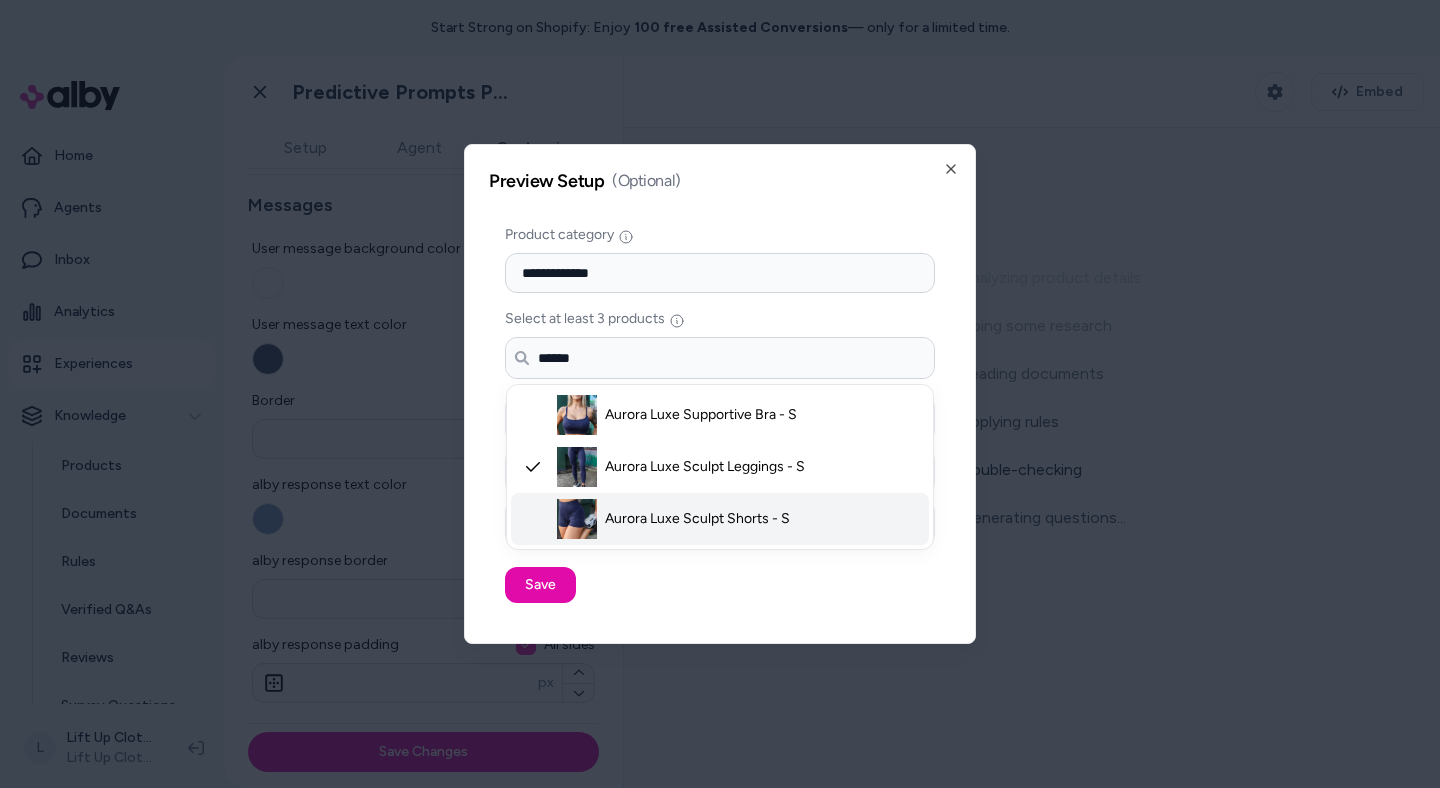 type on "******" 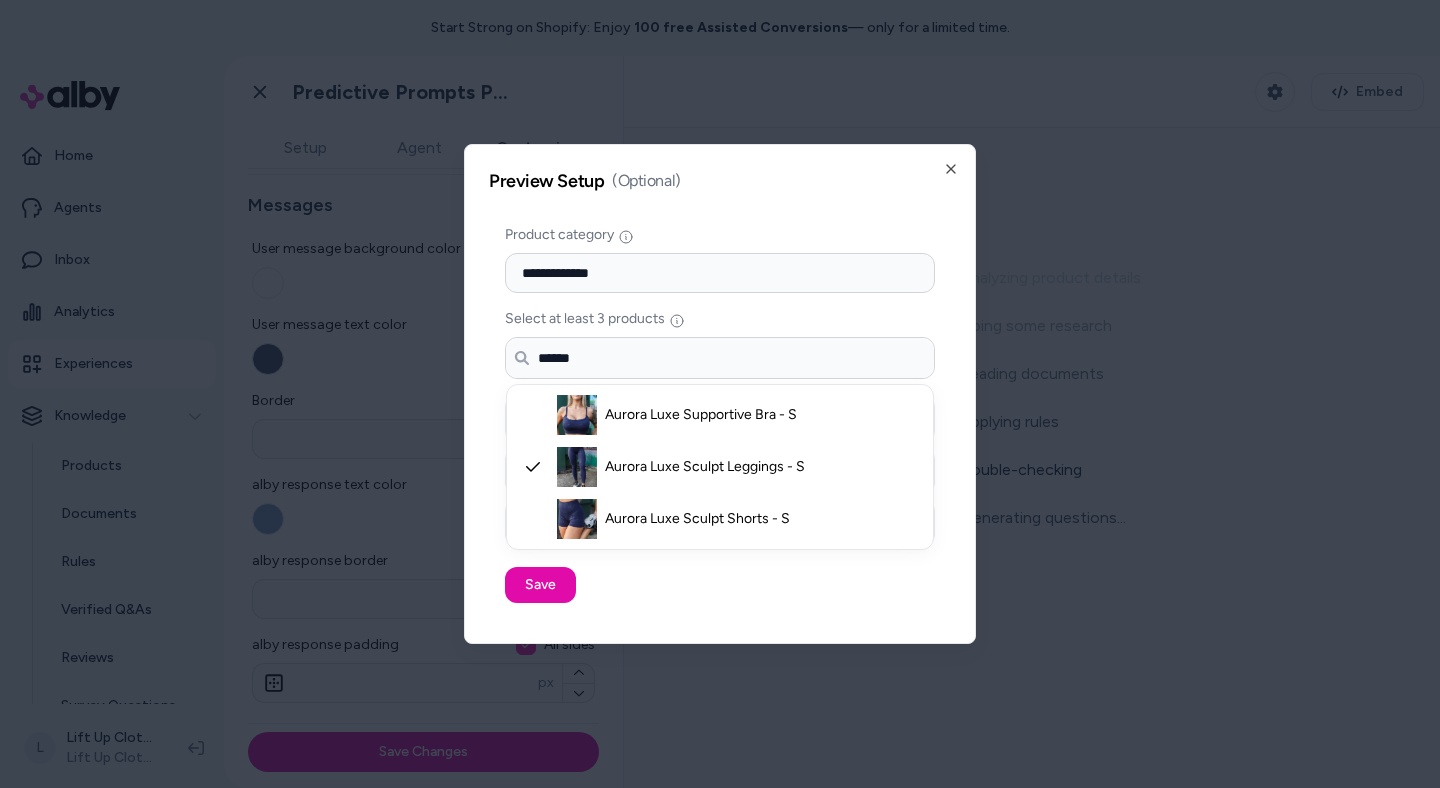 click on "Save" at bounding box center (720, 579) 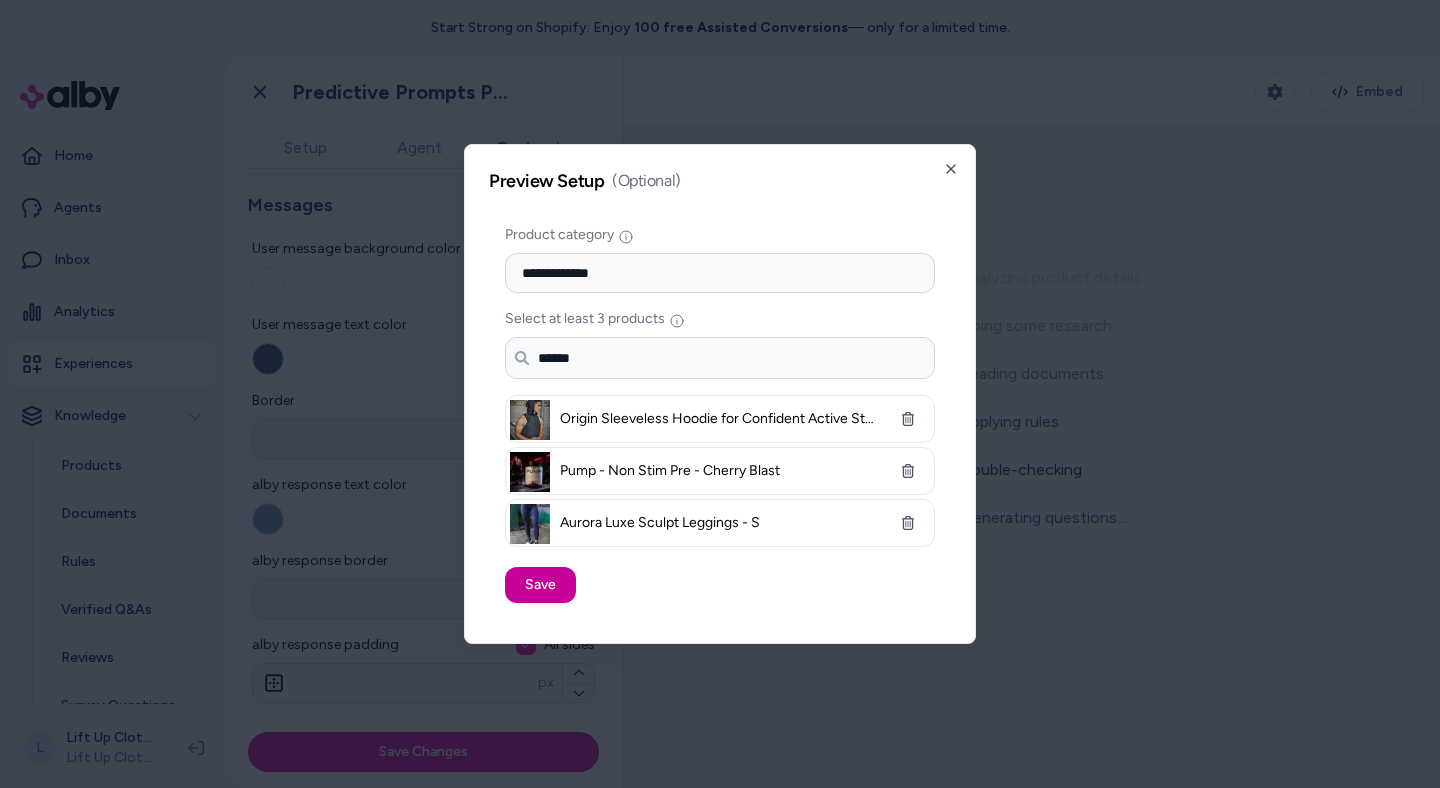 click on "Save" at bounding box center (540, 585) 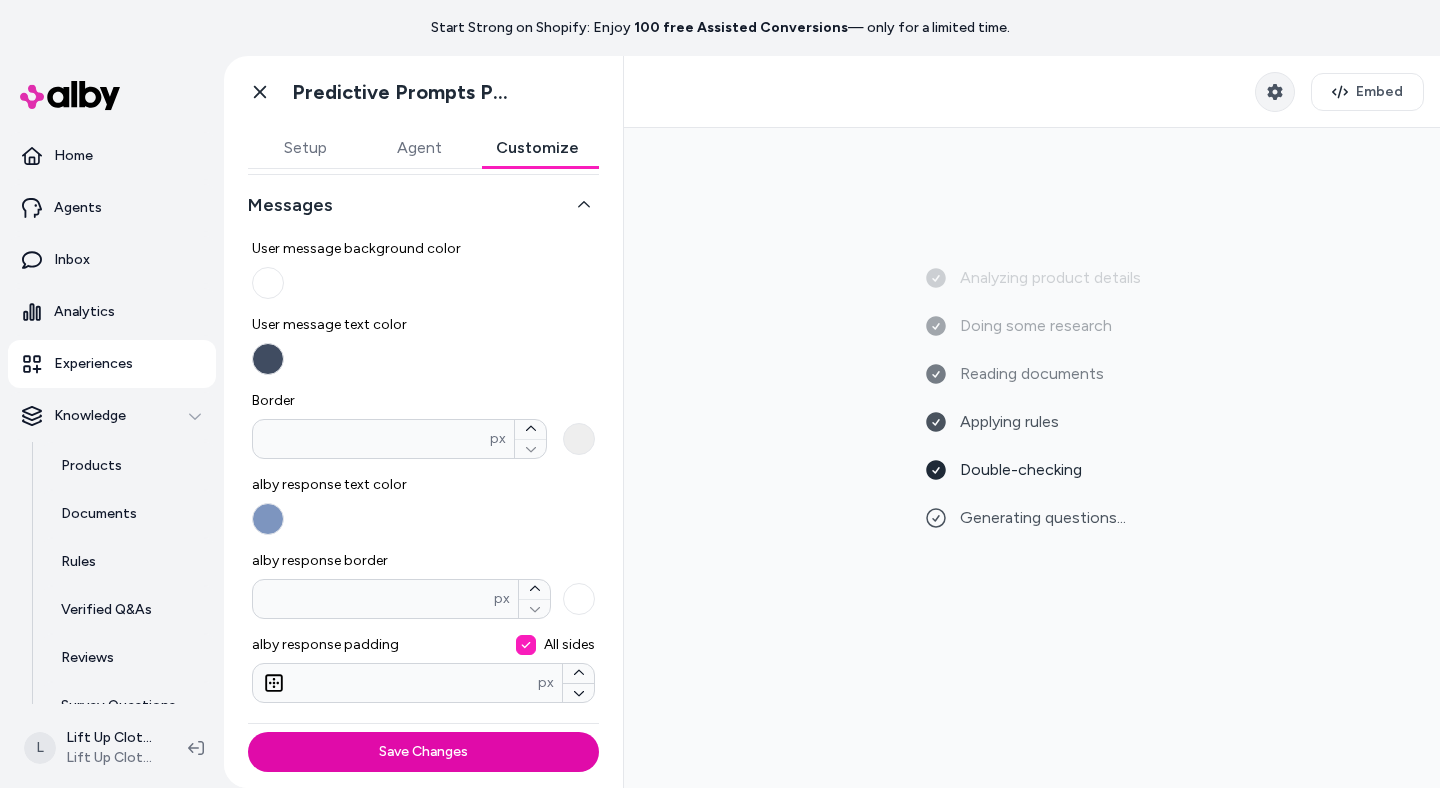 click at bounding box center (1275, 92) 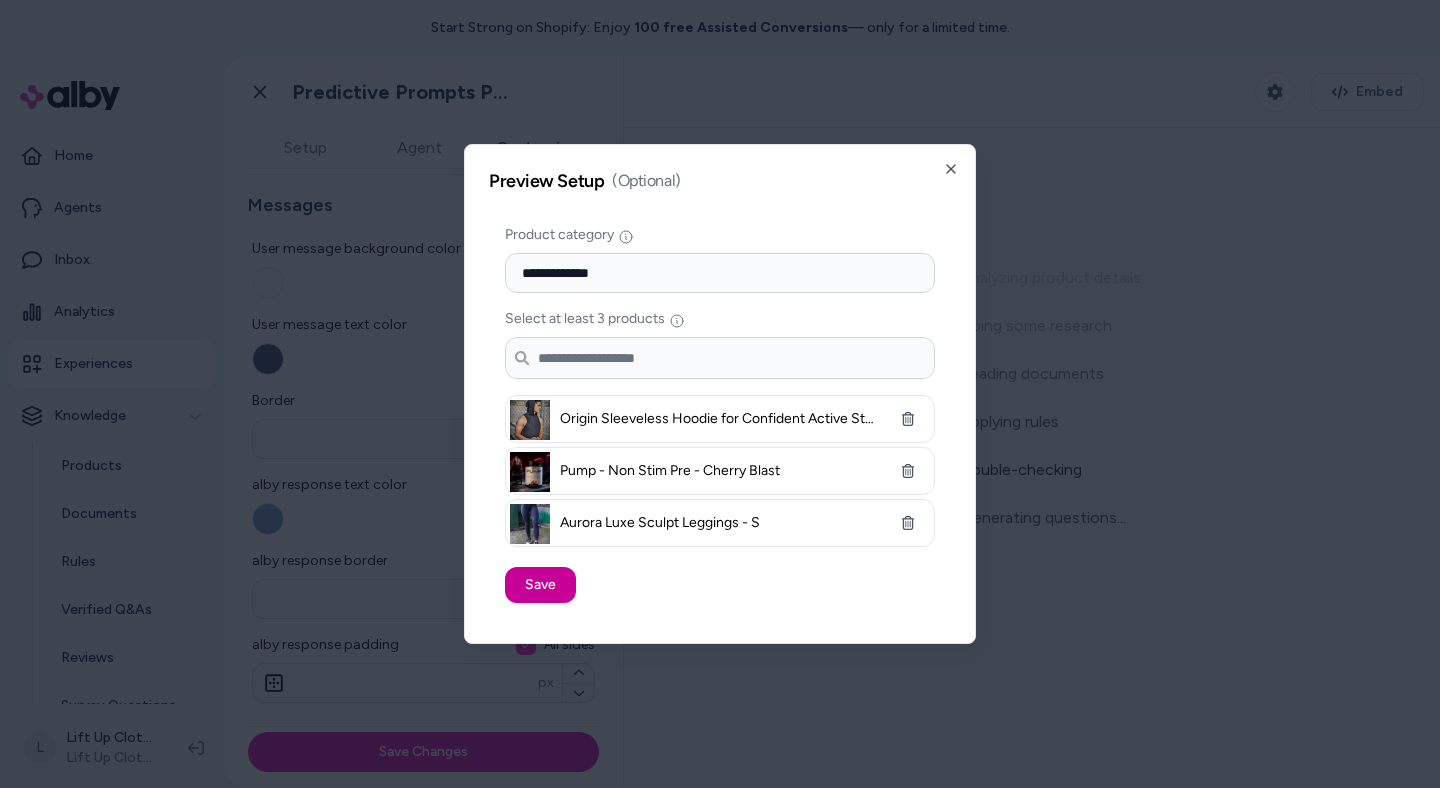 click on "Save" at bounding box center (540, 585) 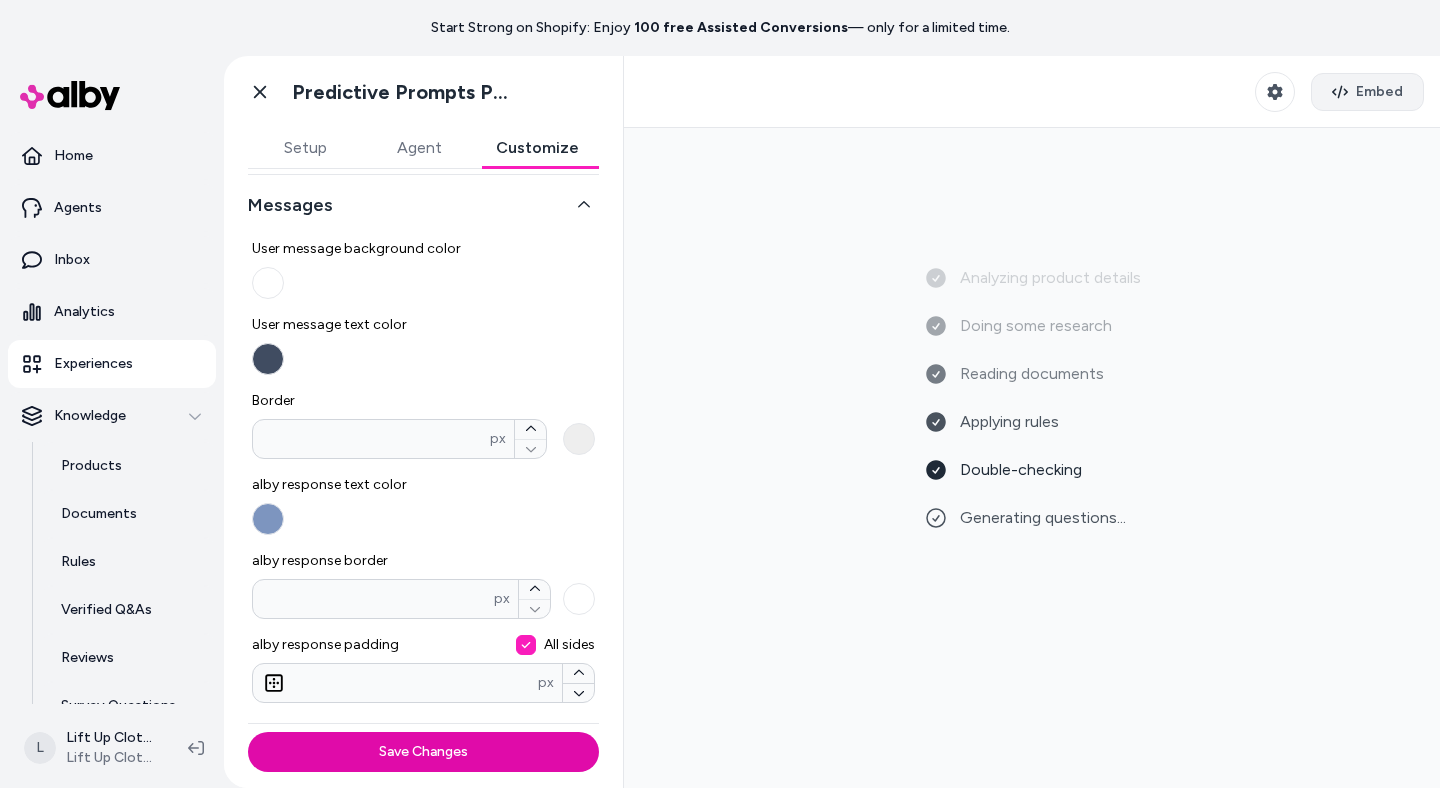 click on "Embed" at bounding box center (1379, 92) 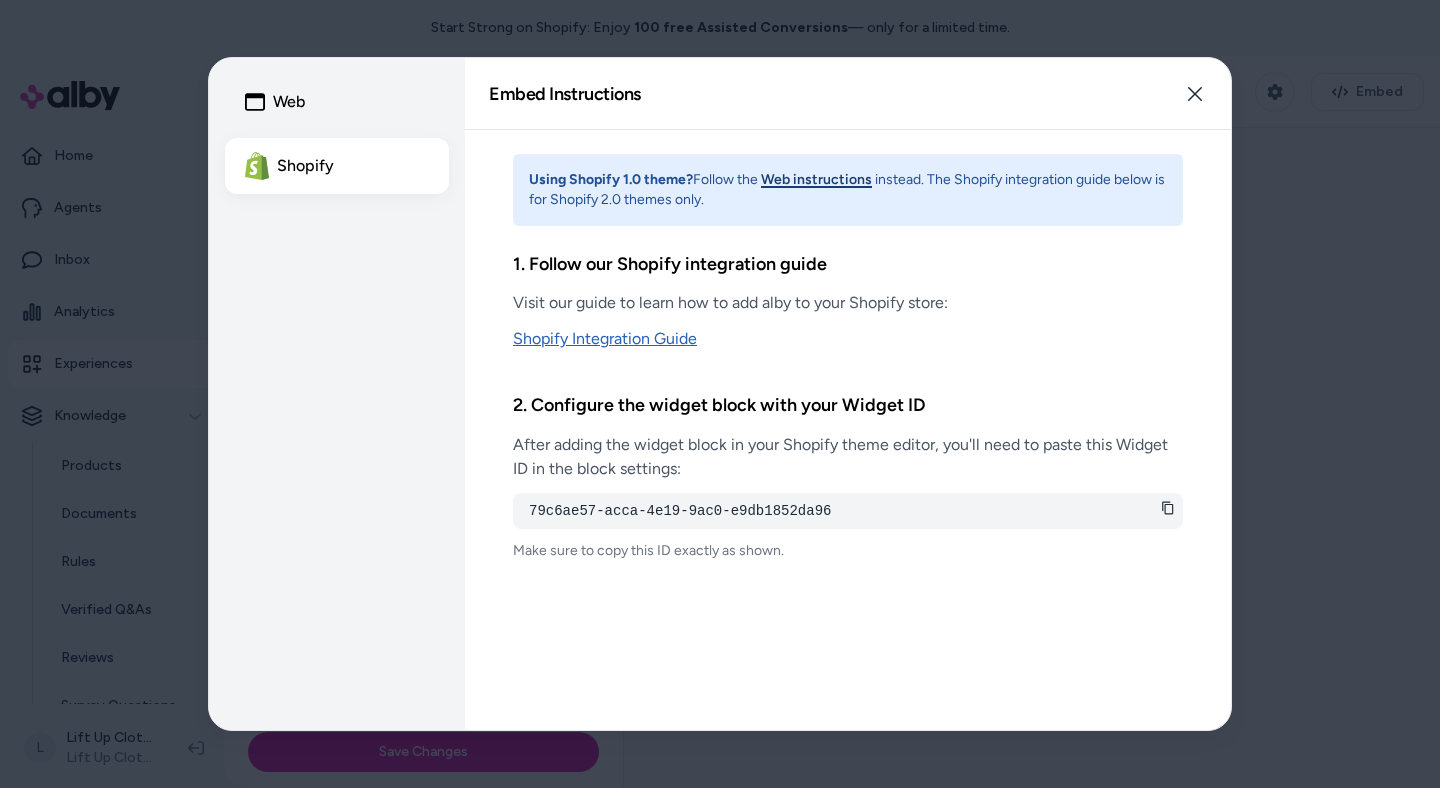 click on "Shopify Integration Guide" at bounding box center (848, 339) 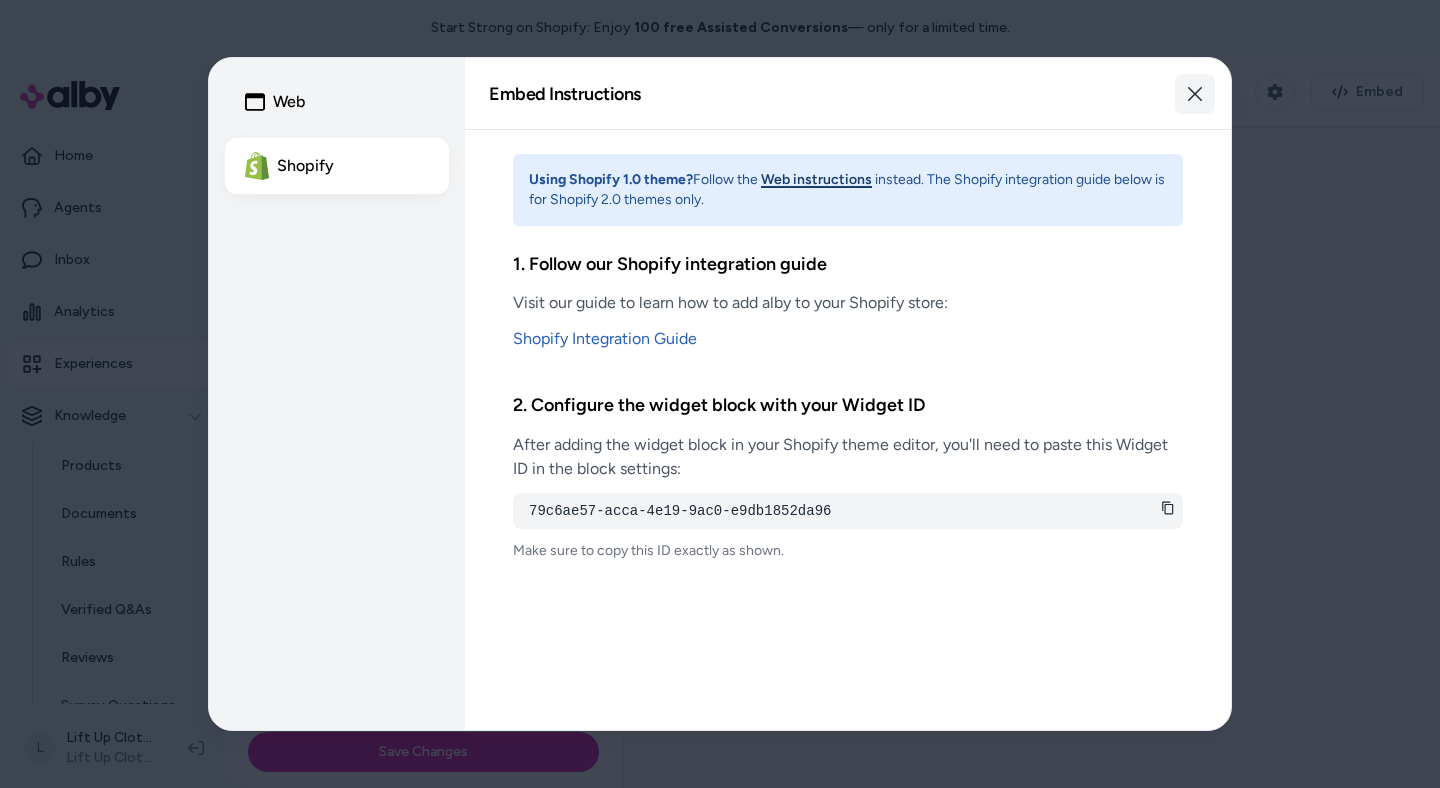 click 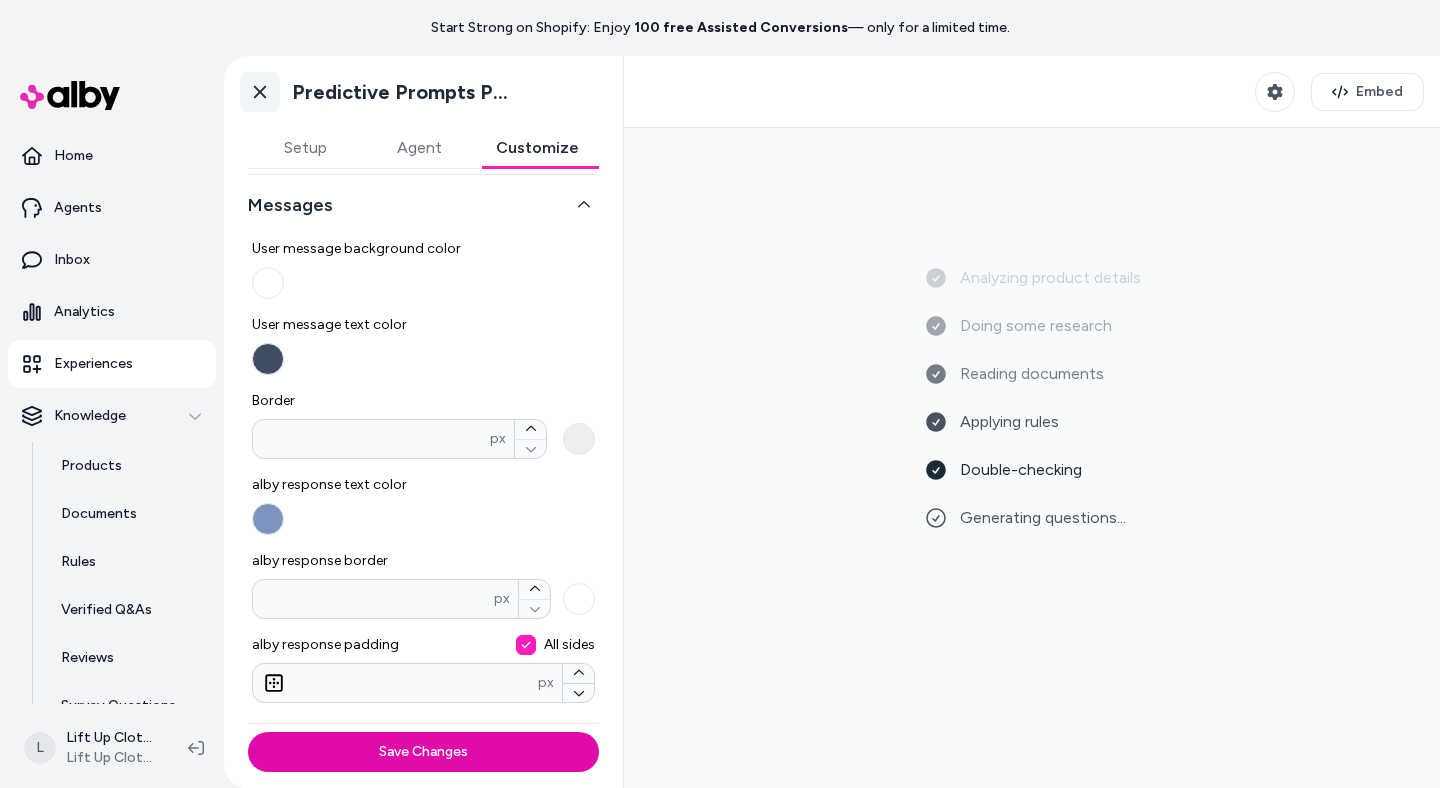 click 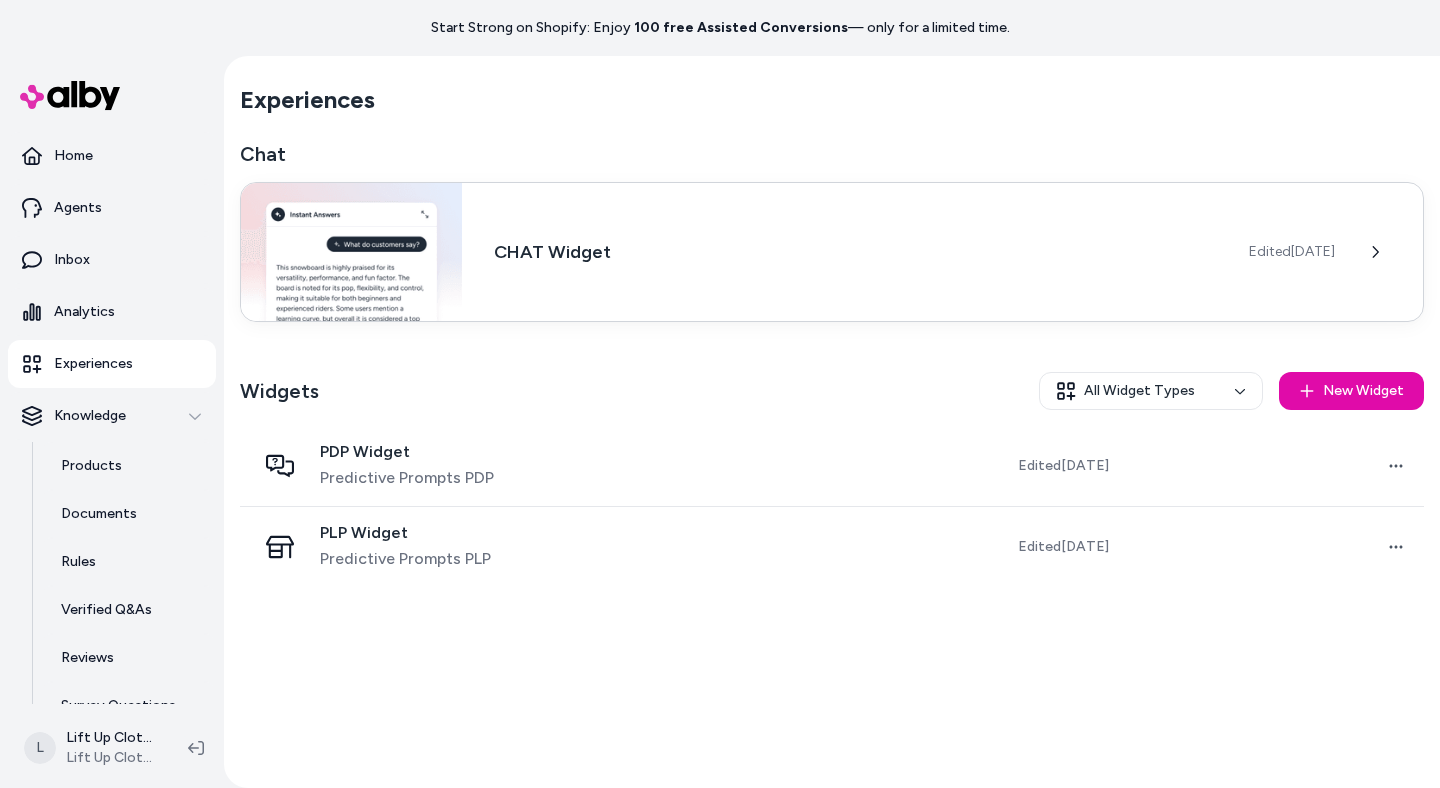 click on "Edited  Jul 4, 2025" at bounding box center (1292, 252) 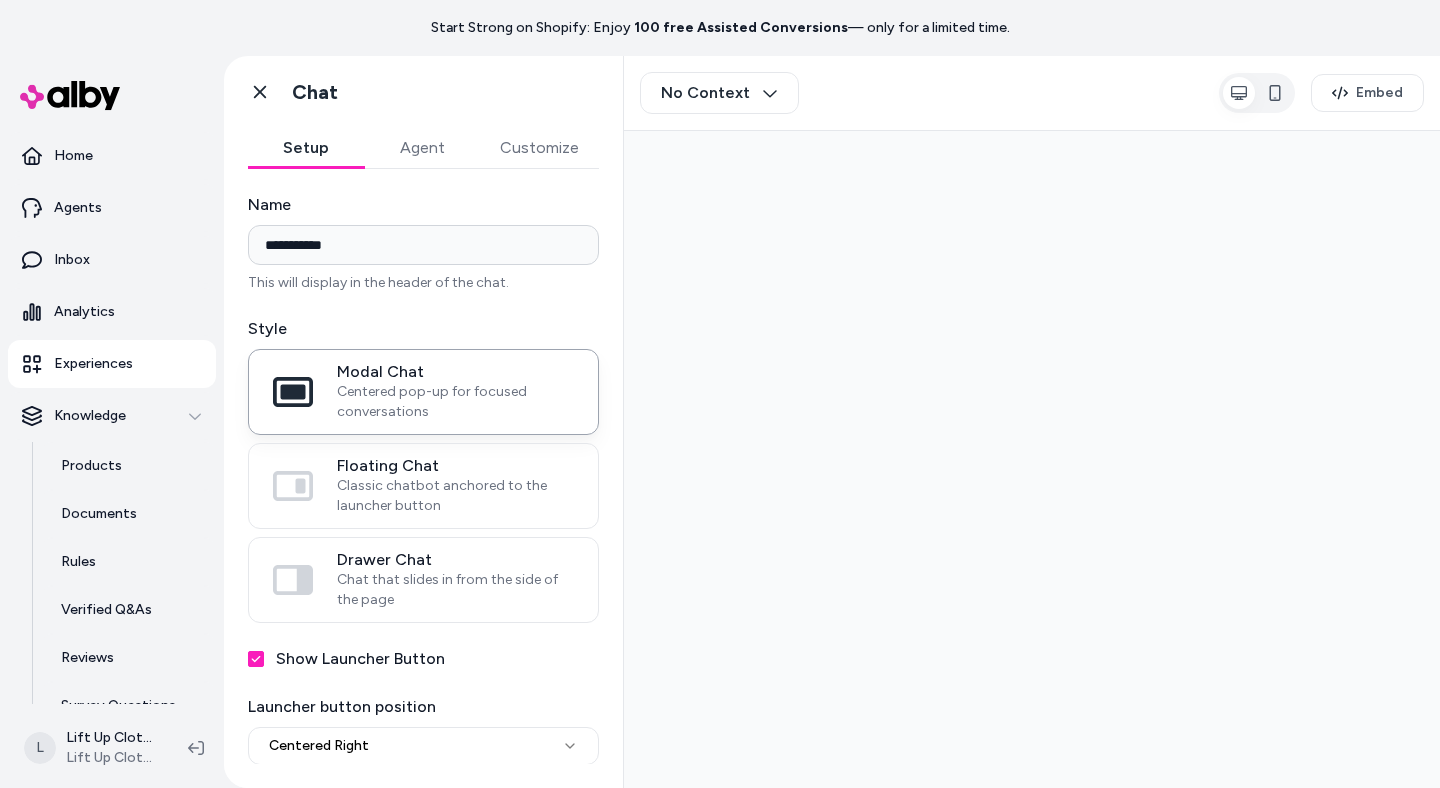 scroll, scrollTop: 0, scrollLeft: 0, axis: both 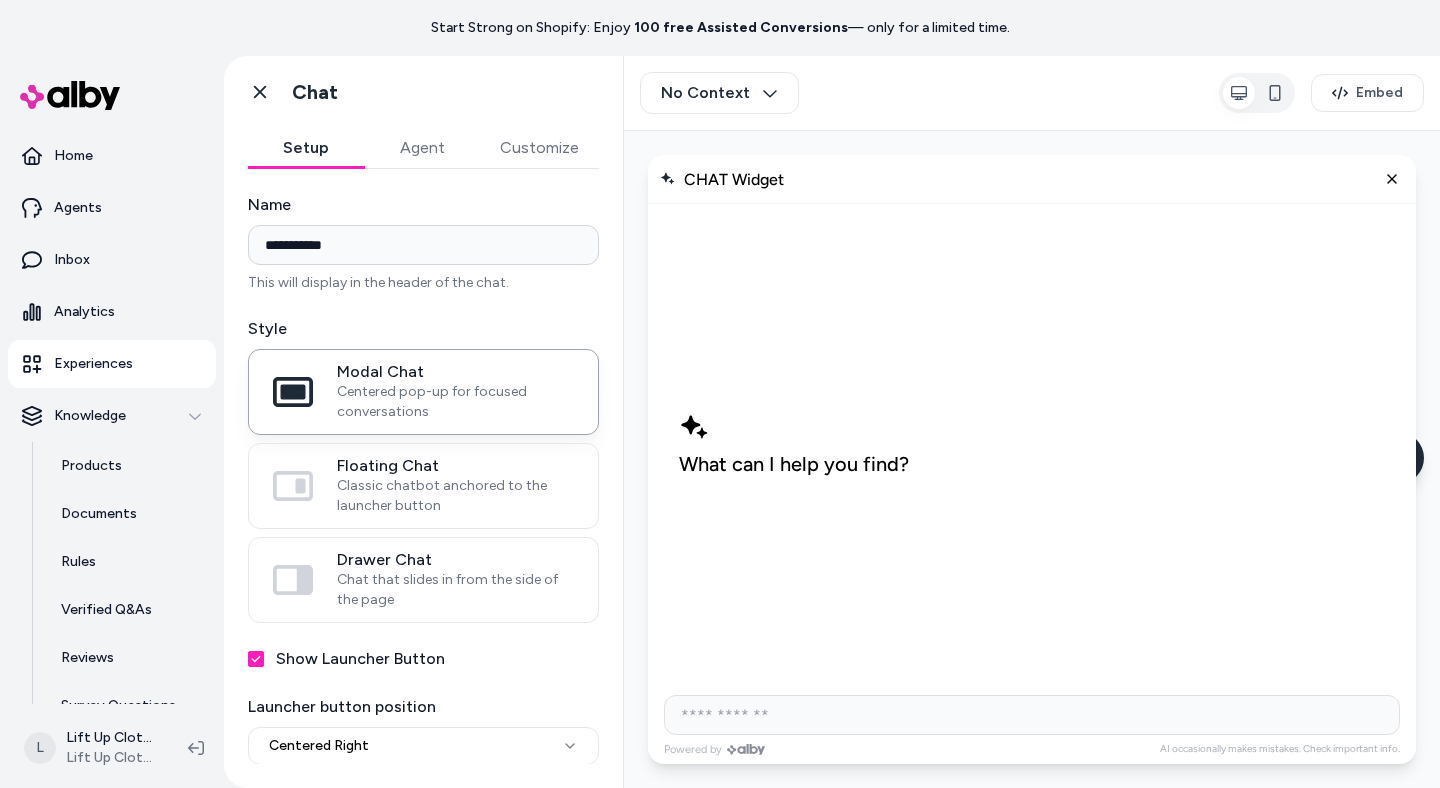 click on "**********" at bounding box center (423, 245) 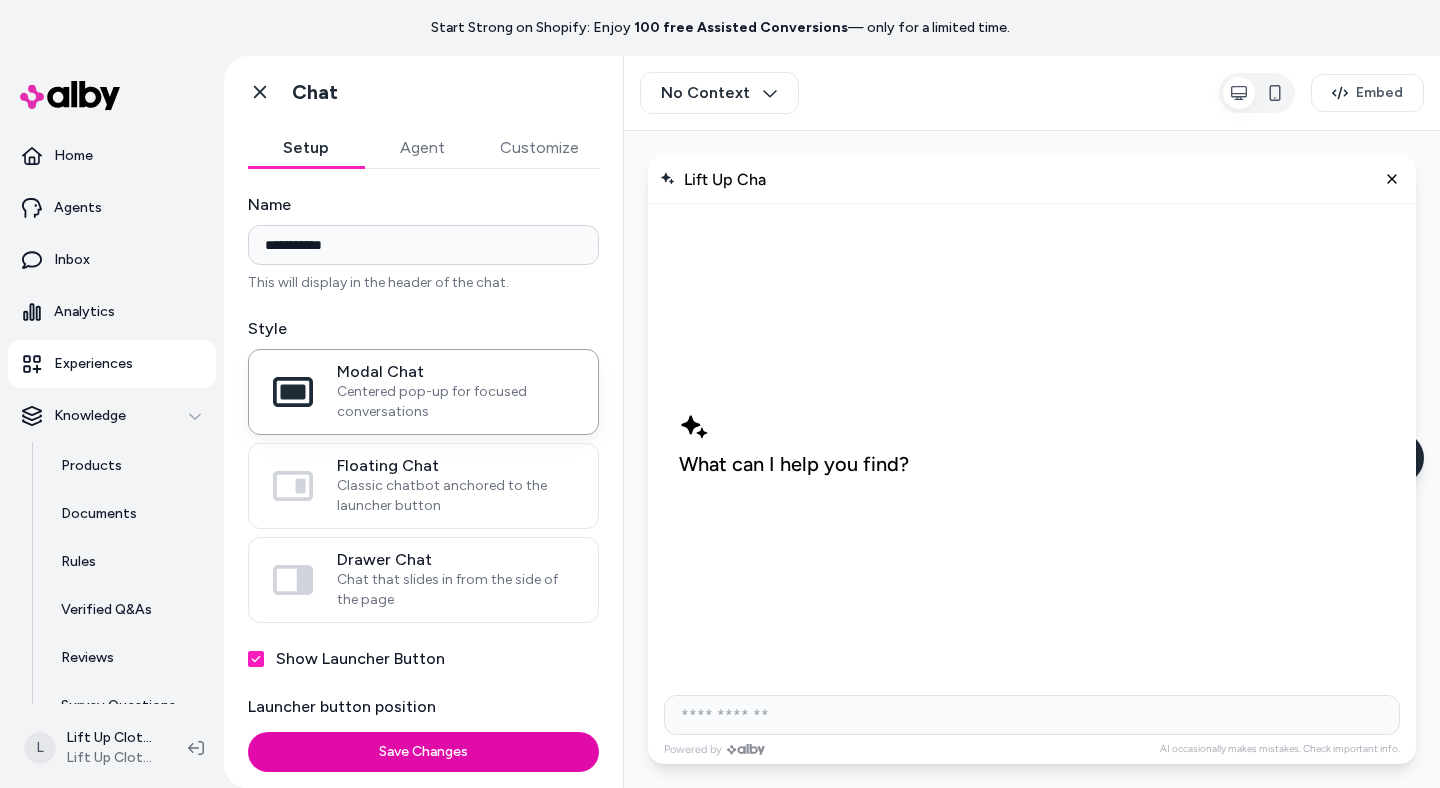 type on "**********" 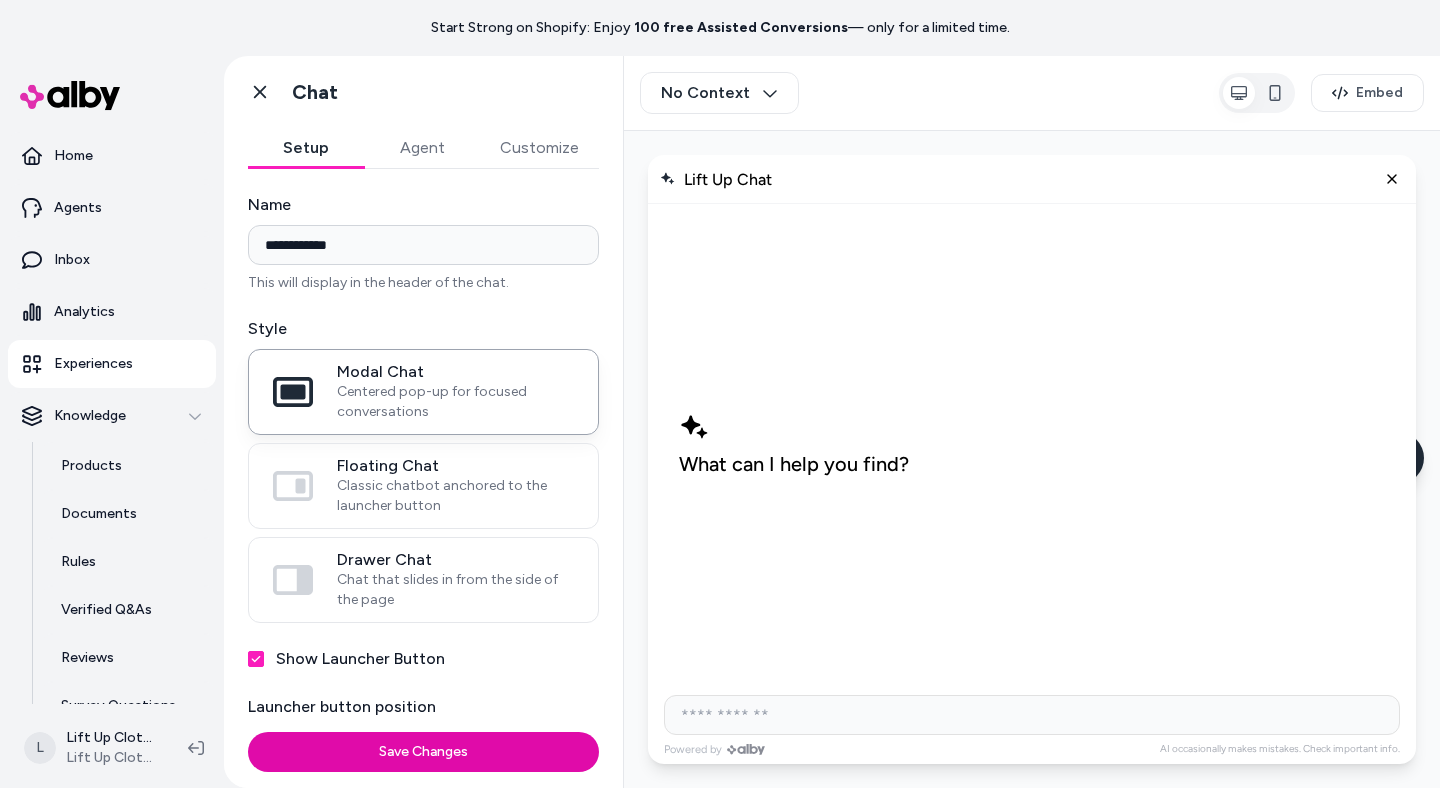click on "Agent" at bounding box center (422, 148) 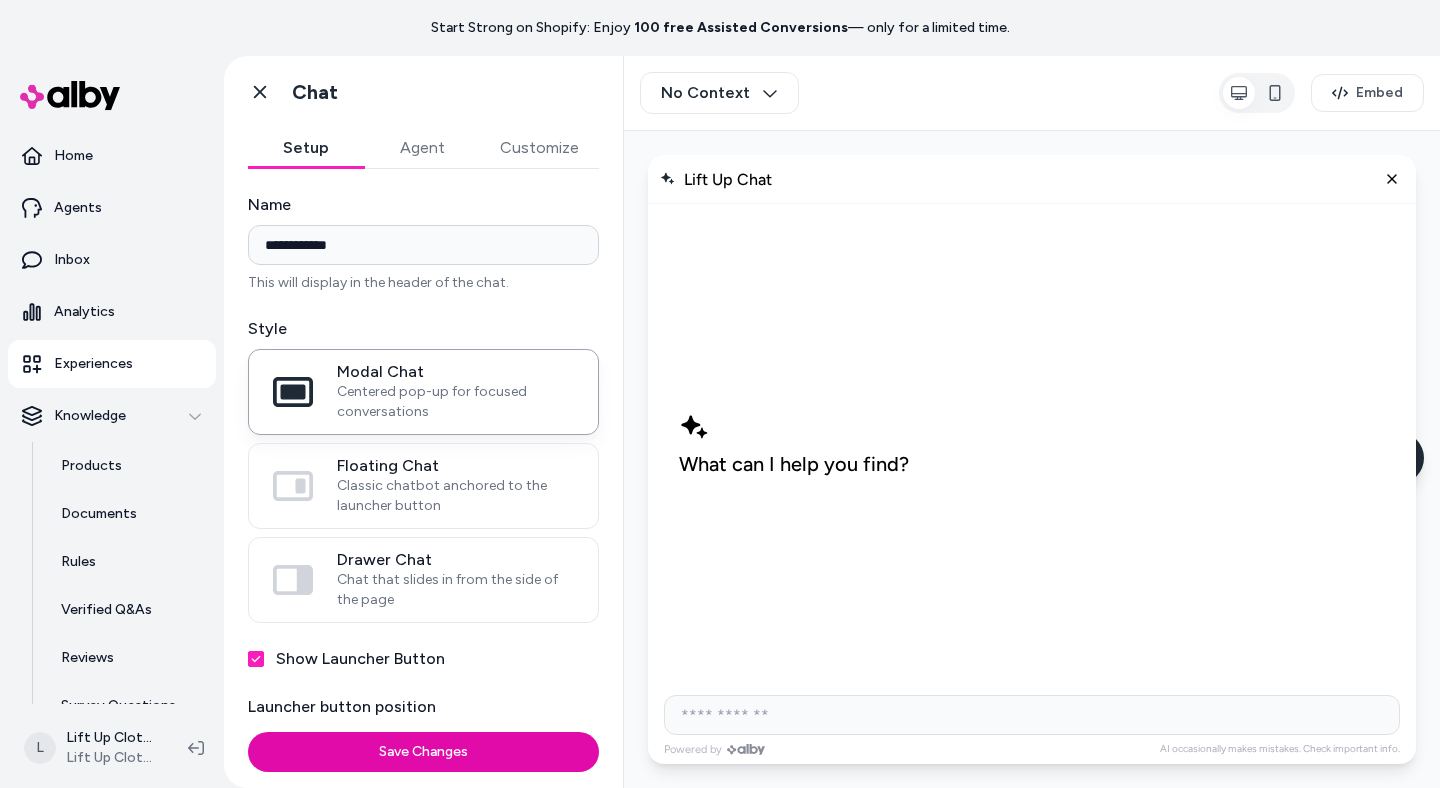 click on "Setup" at bounding box center (306, 148) 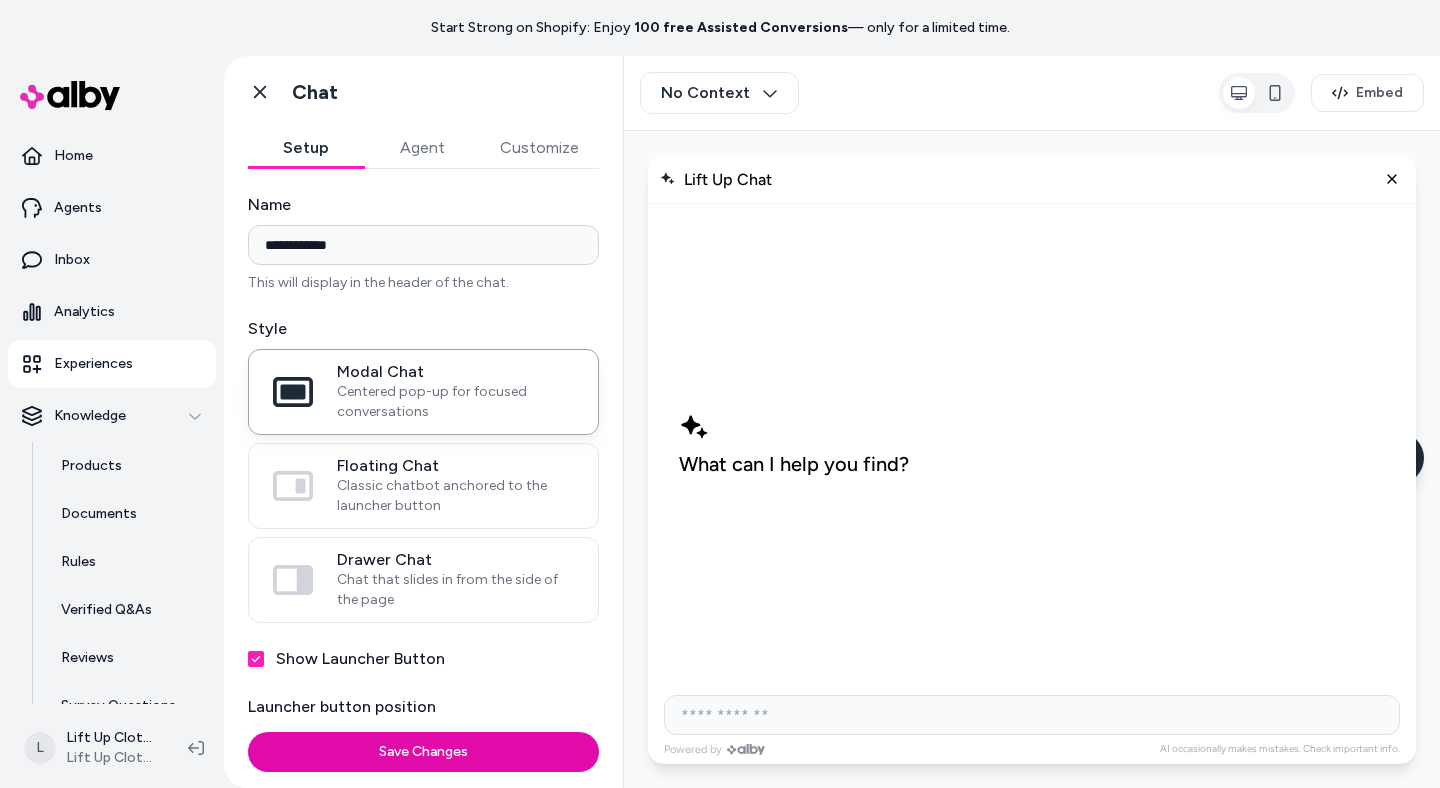 click on "**********" at bounding box center (423, 245) 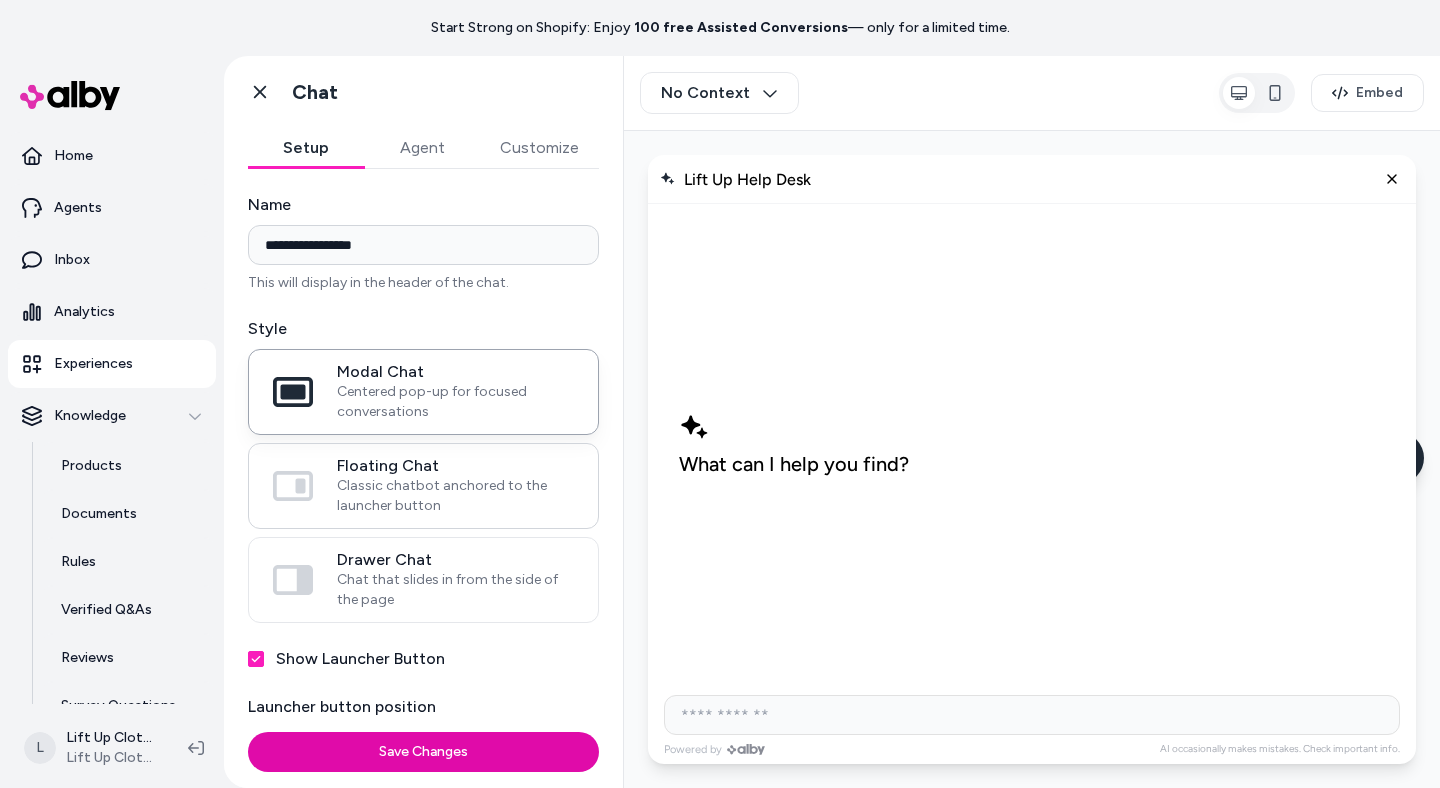 type on "**********" 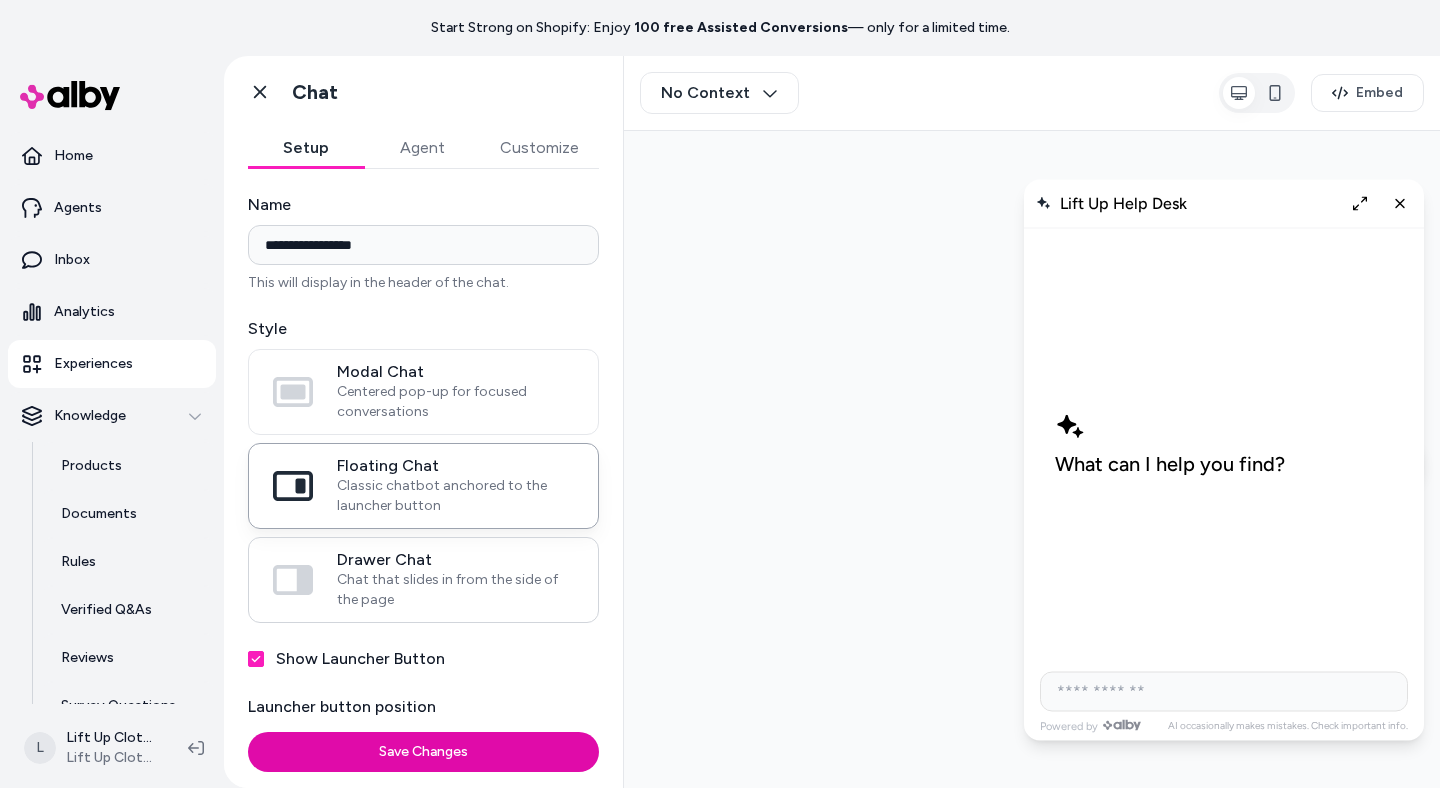 click on "Drawer Chat" at bounding box center (455, 560) 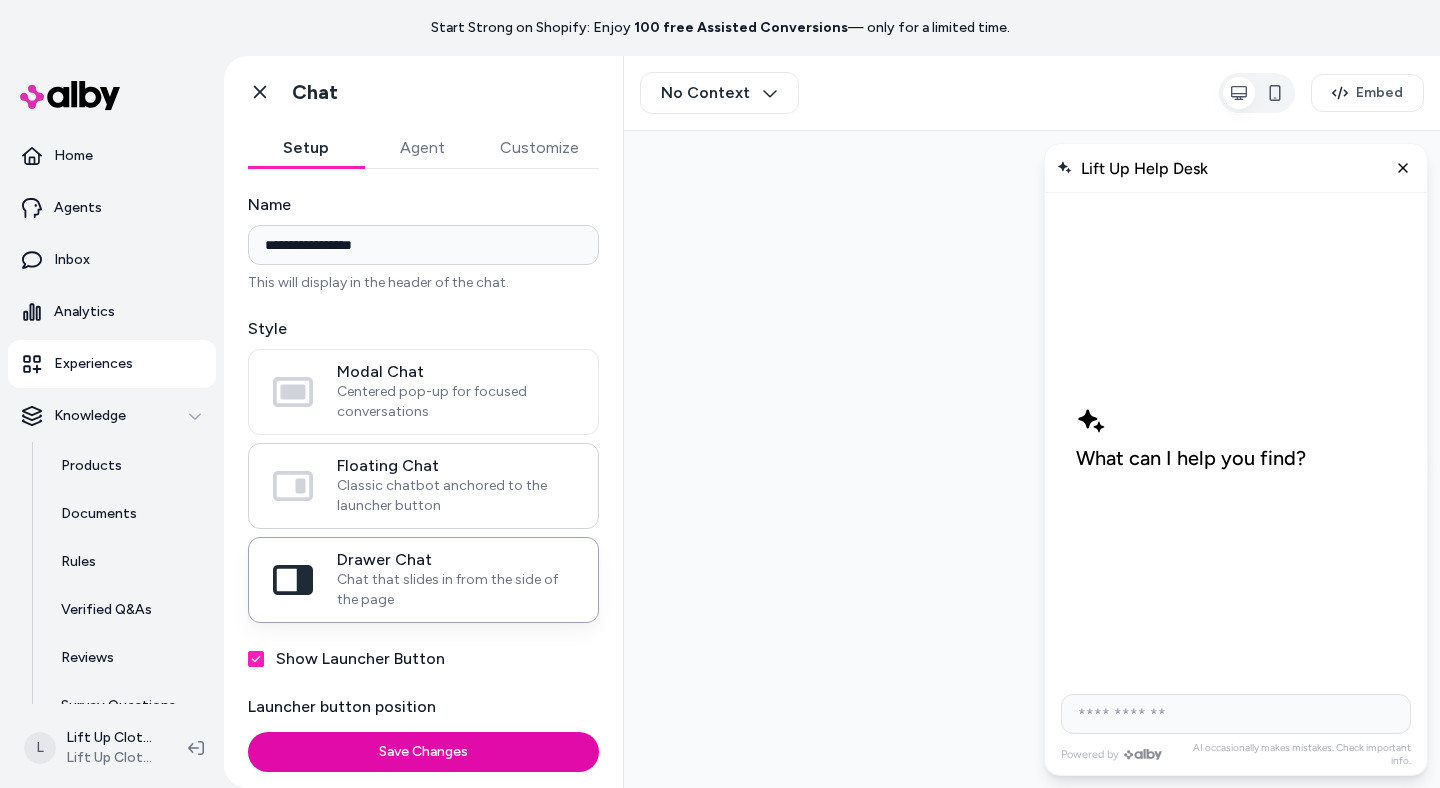 click on "Floating Chat" at bounding box center [455, 466] 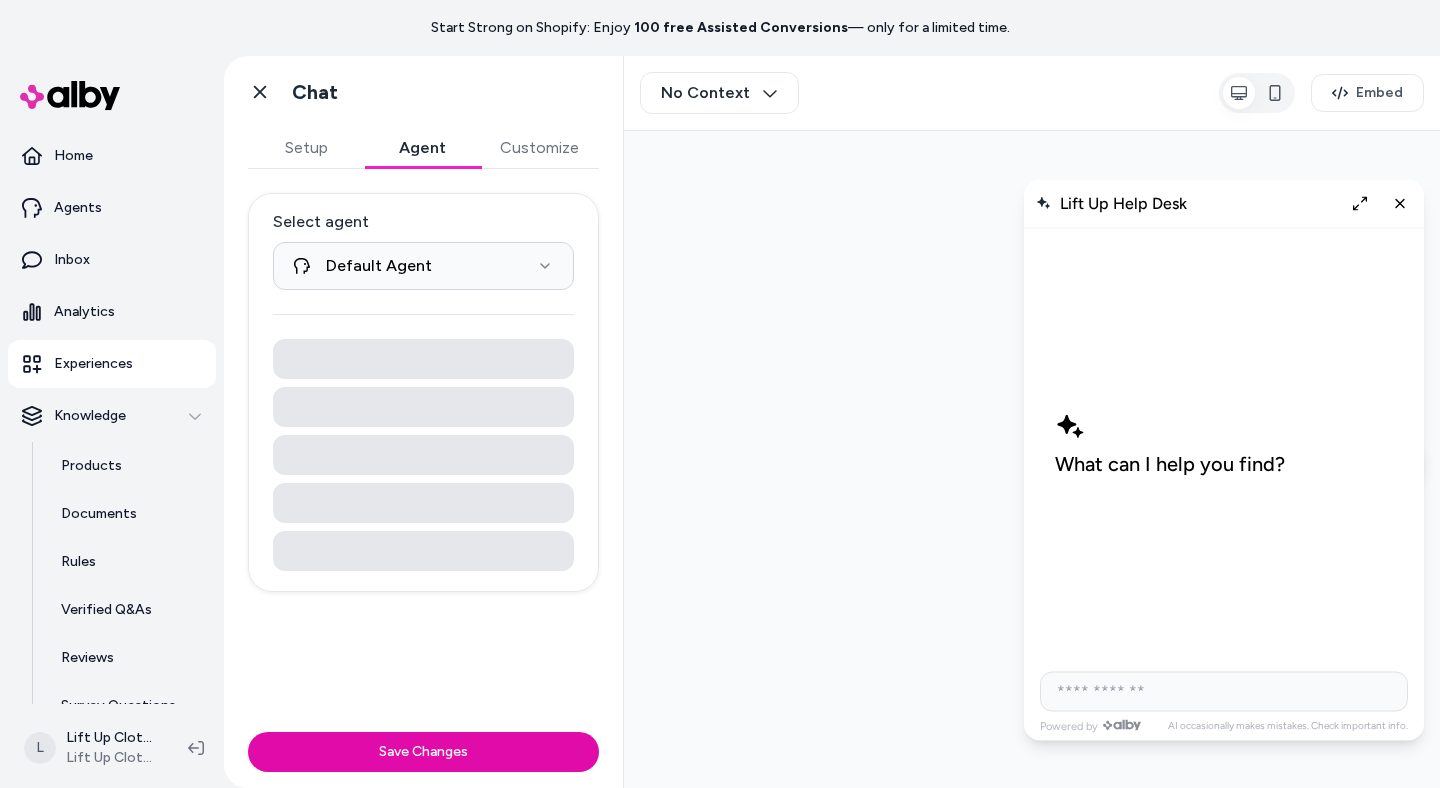 click on "Agent" at bounding box center [422, 148] 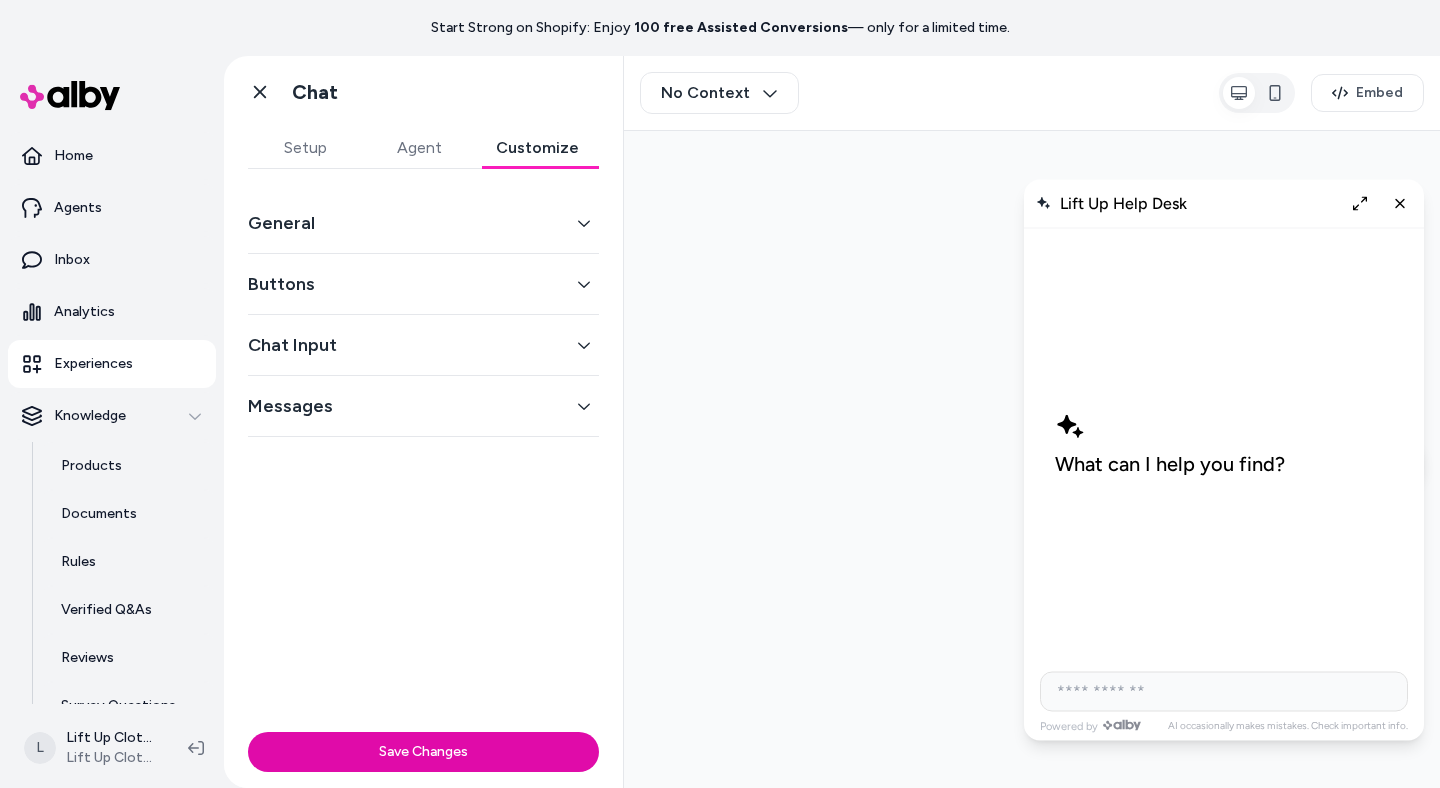 click on "Buttons" at bounding box center [423, 284] 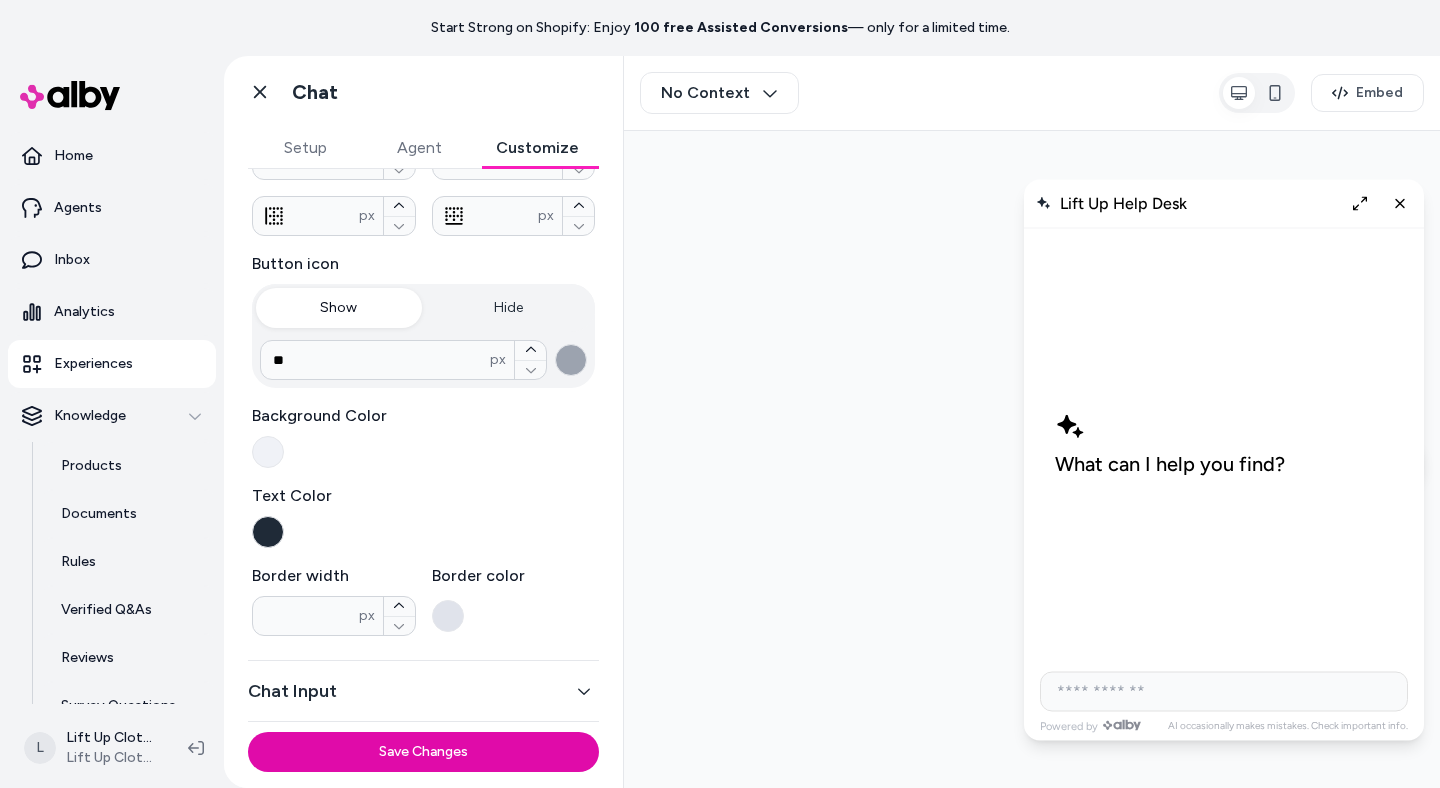 scroll, scrollTop: 376, scrollLeft: 0, axis: vertical 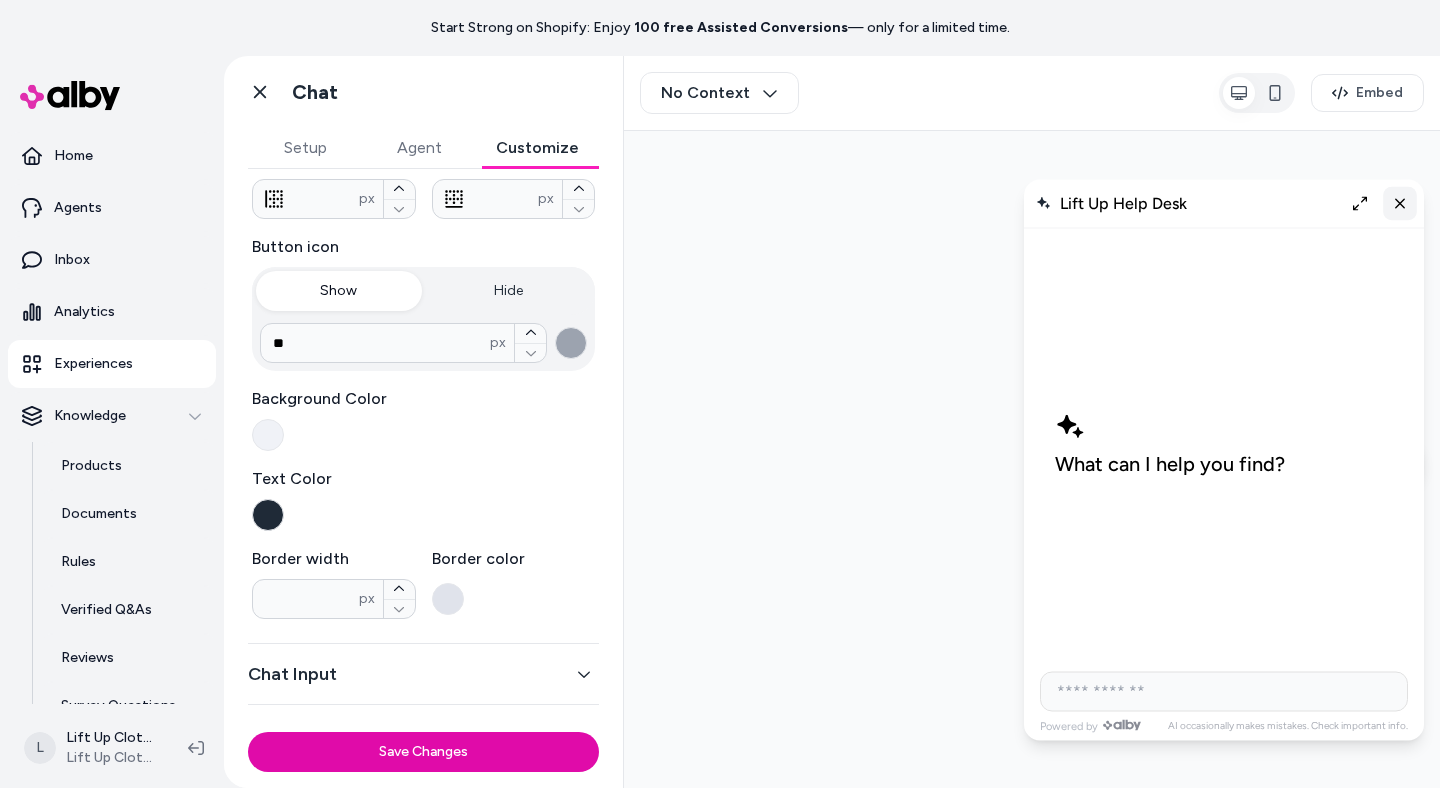 click 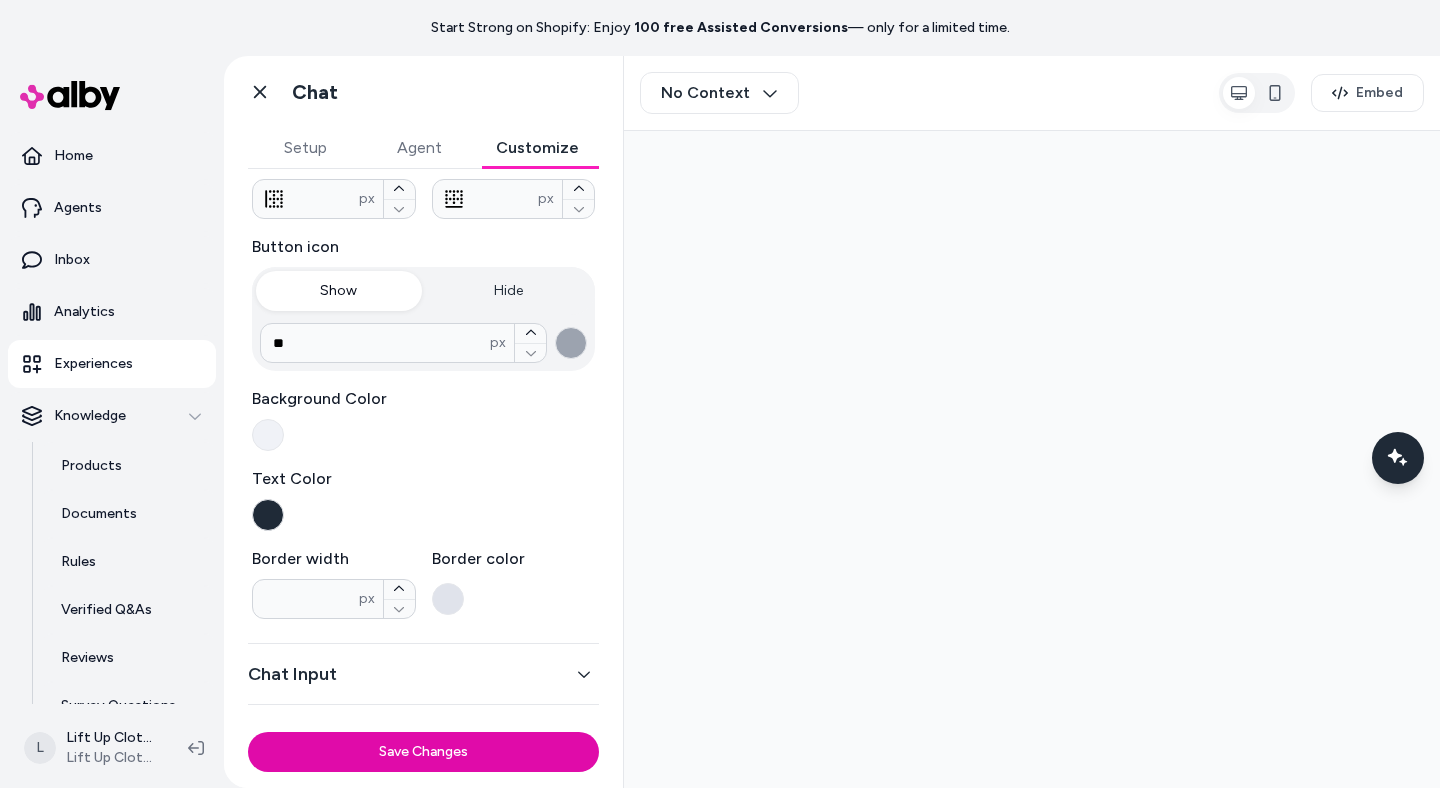 click on "Hide" at bounding box center (509, 291) 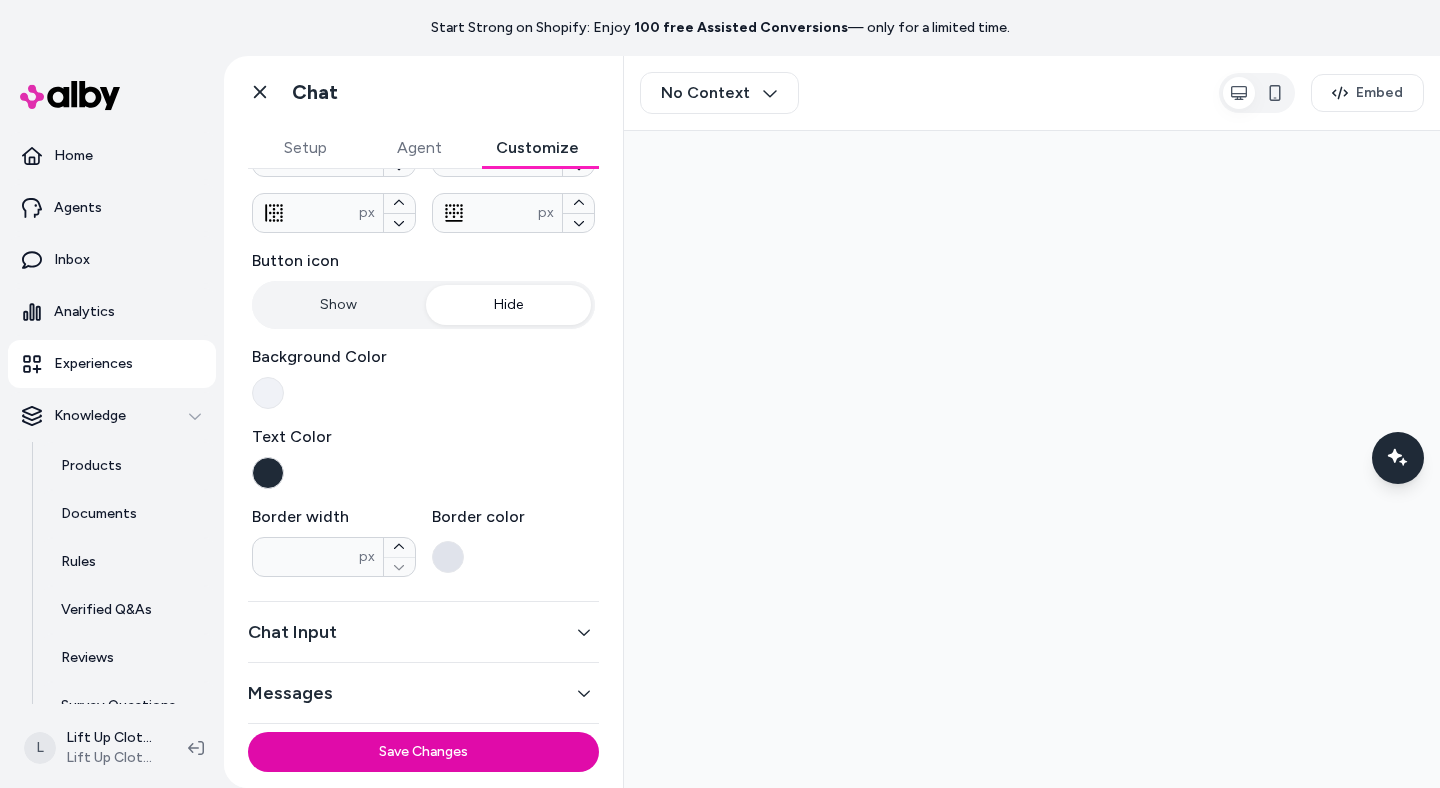 scroll, scrollTop: 362, scrollLeft: 0, axis: vertical 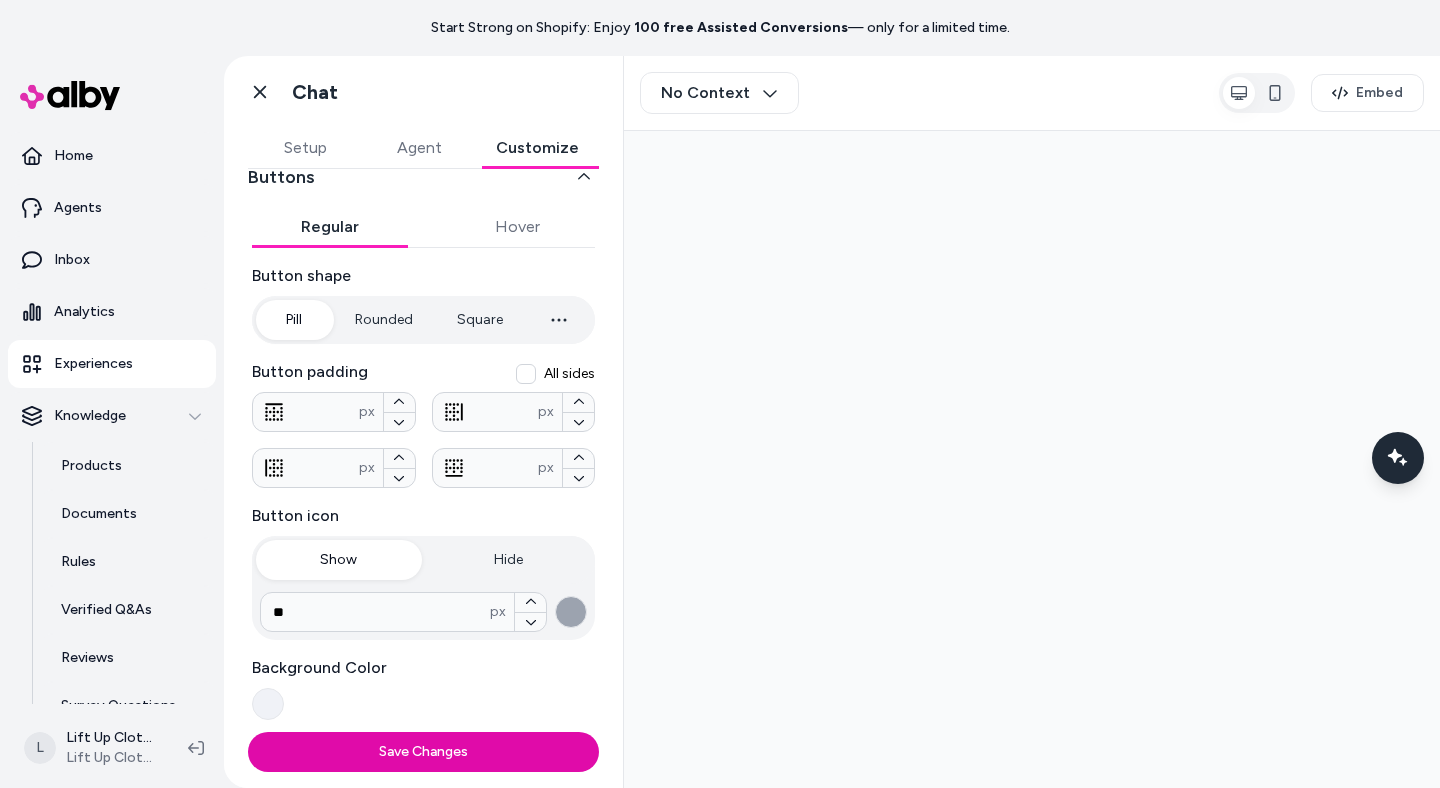 click on "Square" at bounding box center (480, 320) 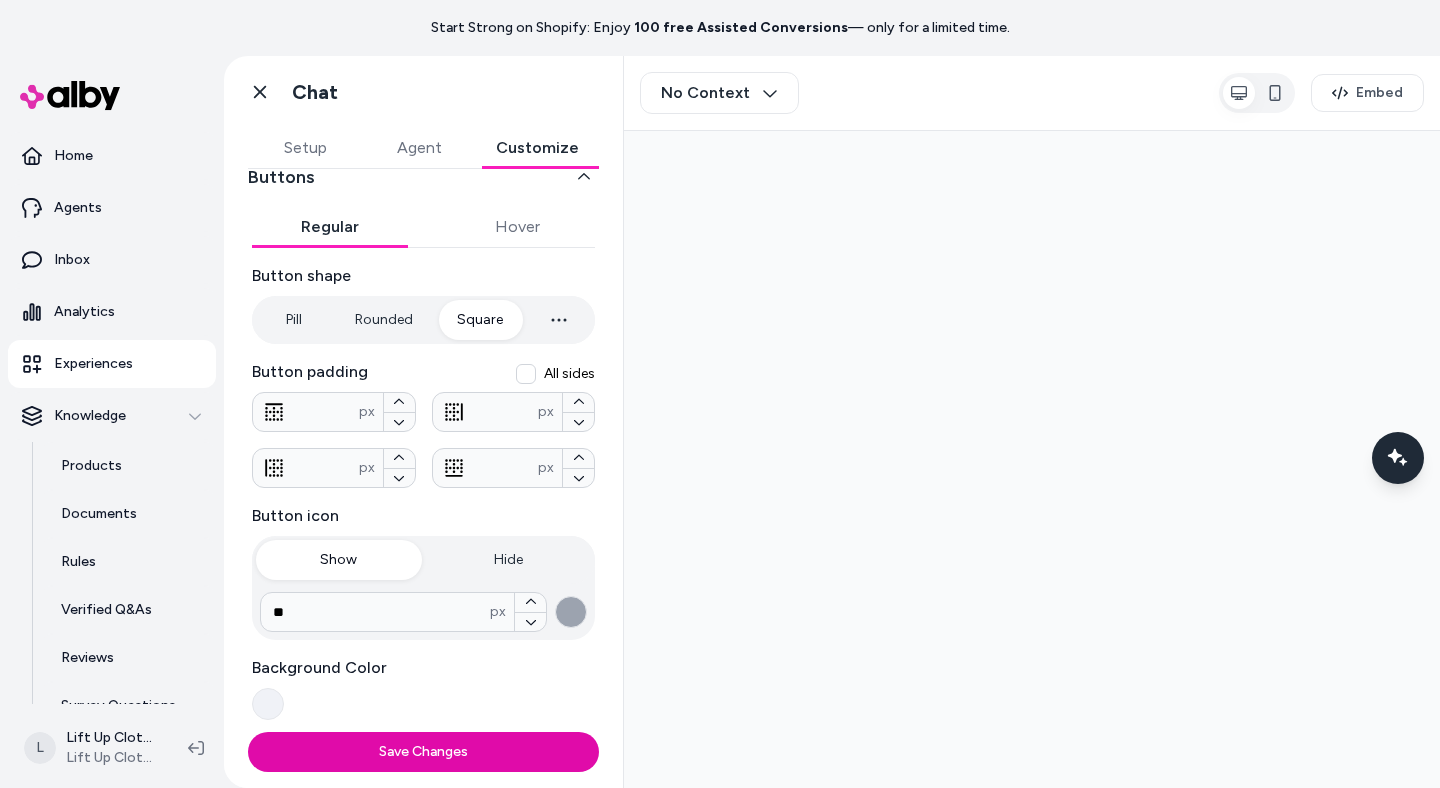 type on "*" 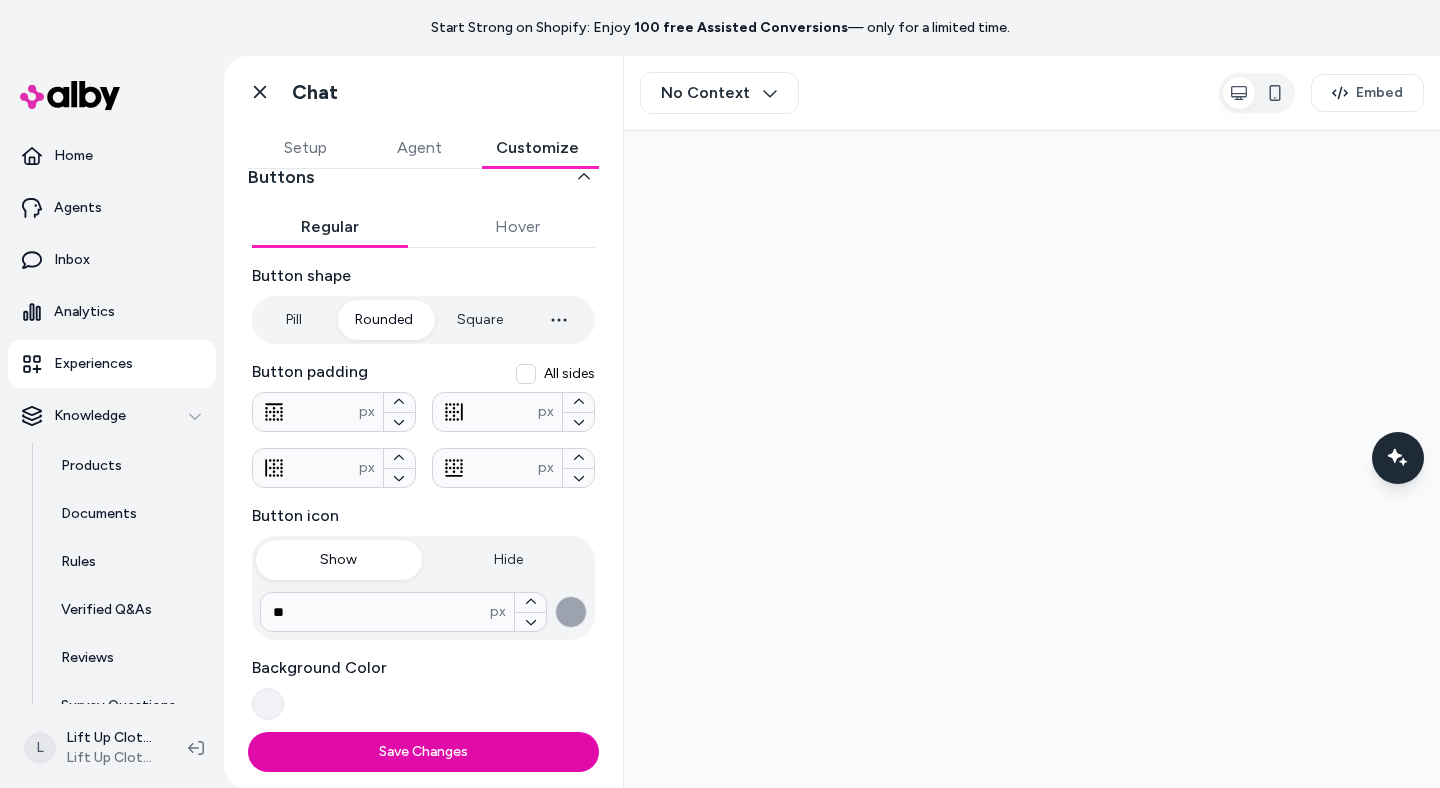 click on "Rounded" at bounding box center [384, 320] 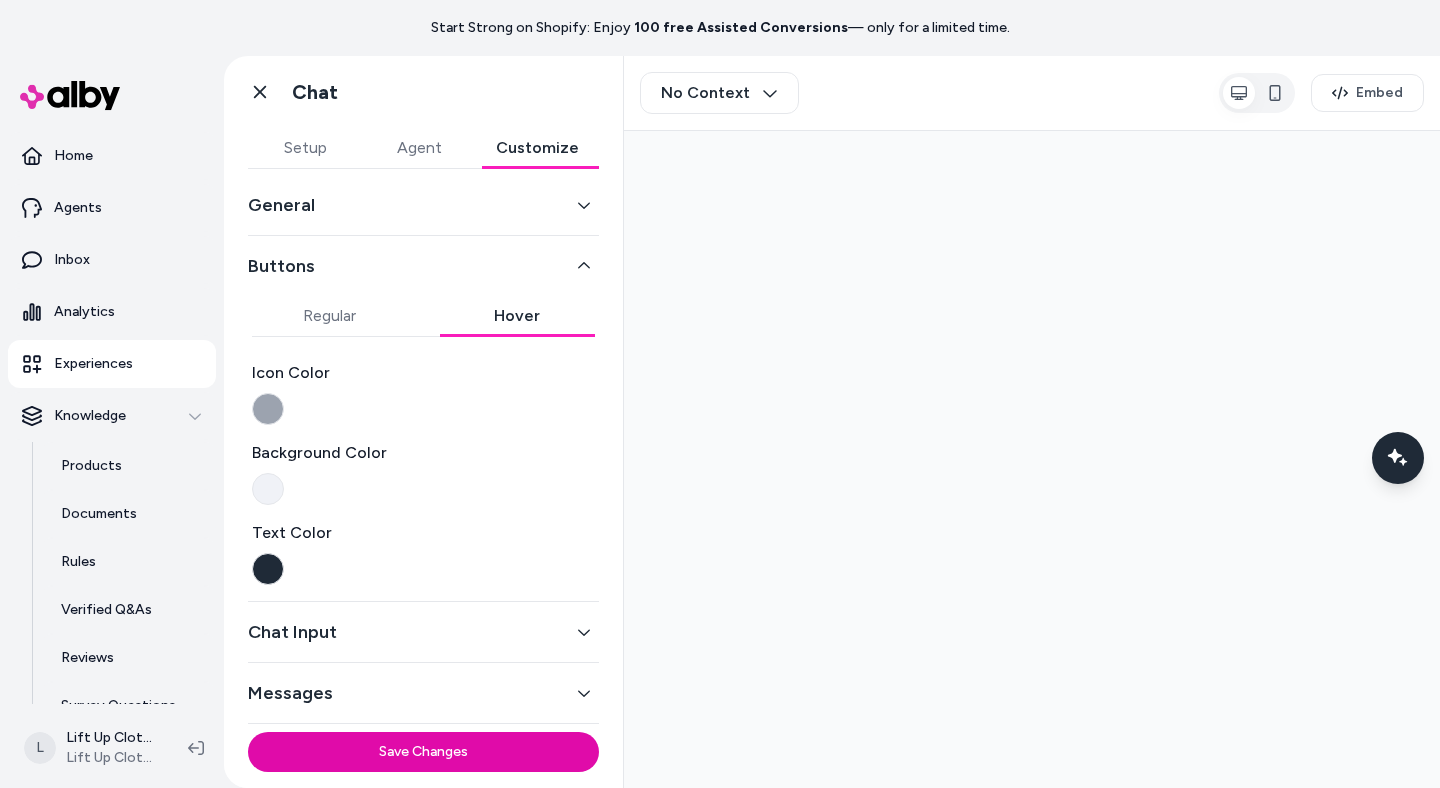 scroll, scrollTop: 18, scrollLeft: 0, axis: vertical 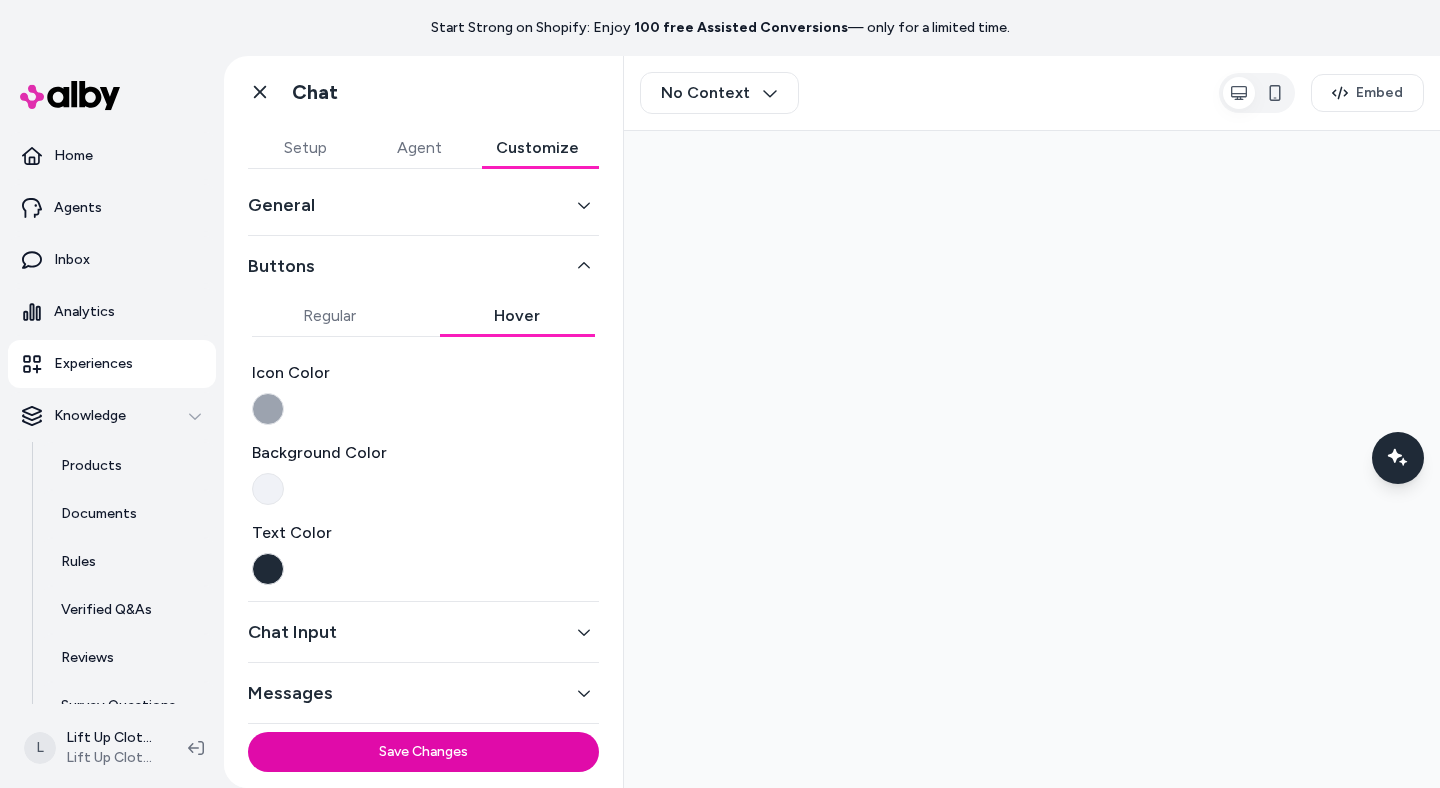 click on "Regular" at bounding box center (330, 316) 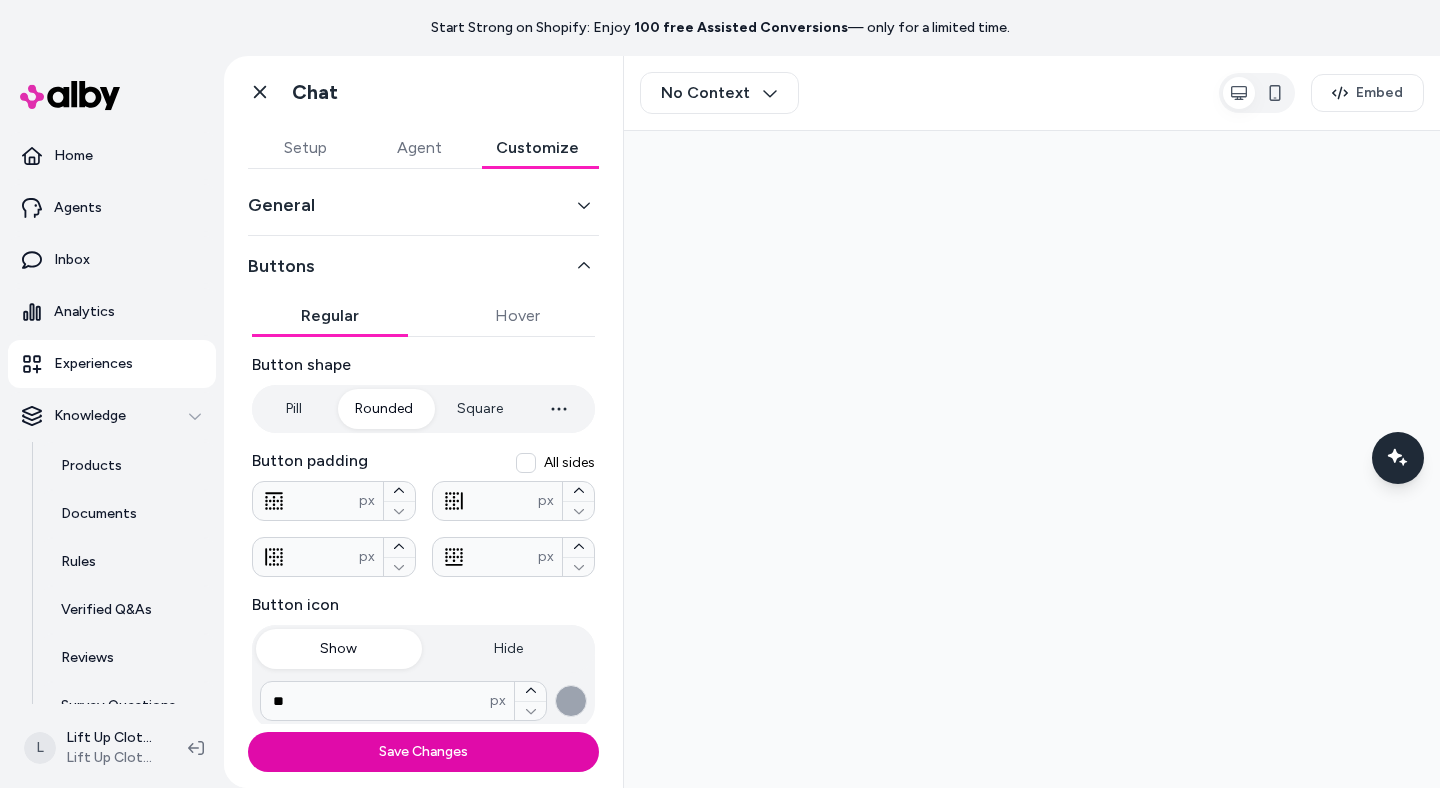 click on "Hover" at bounding box center (518, 316) 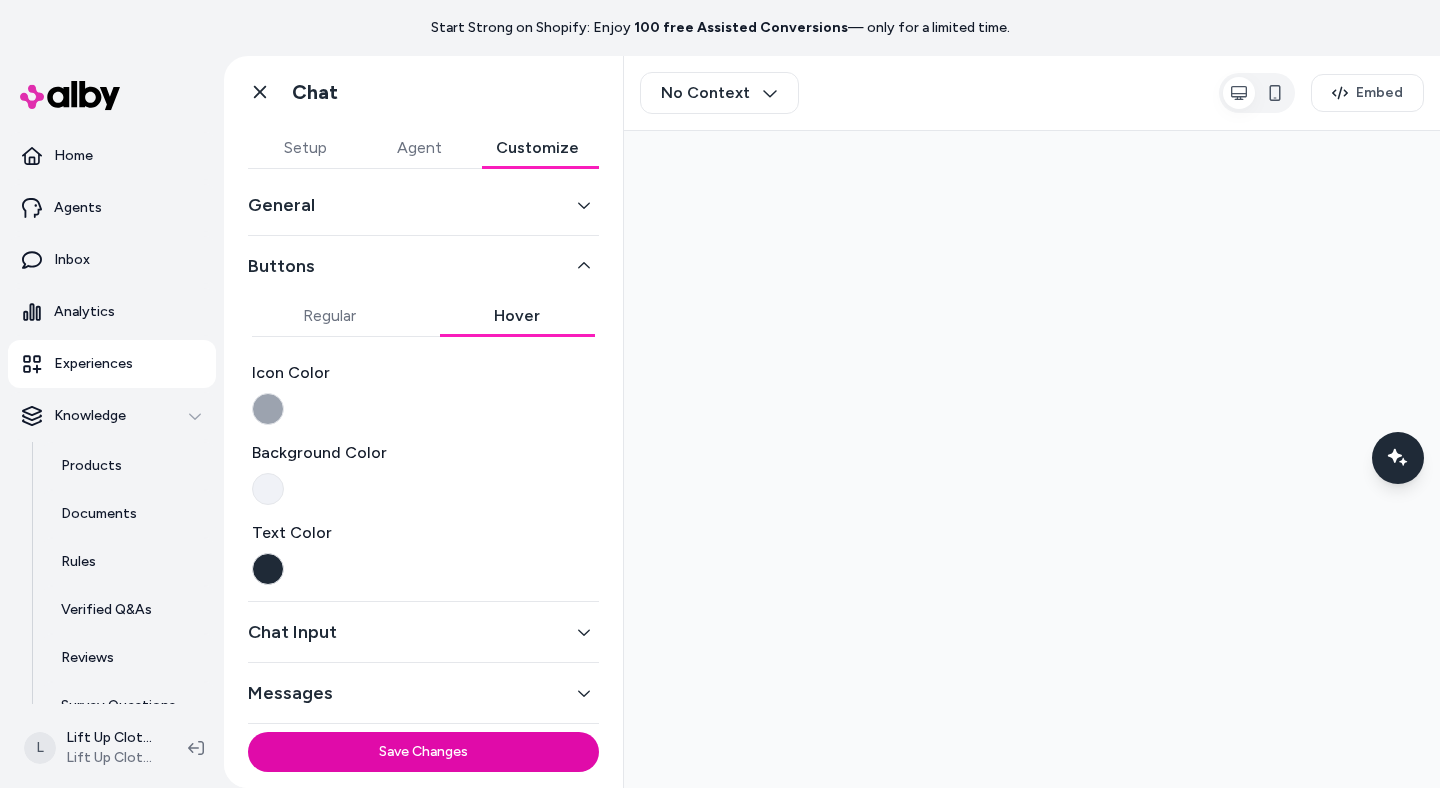 click on "Regular" at bounding box center [330, 316] 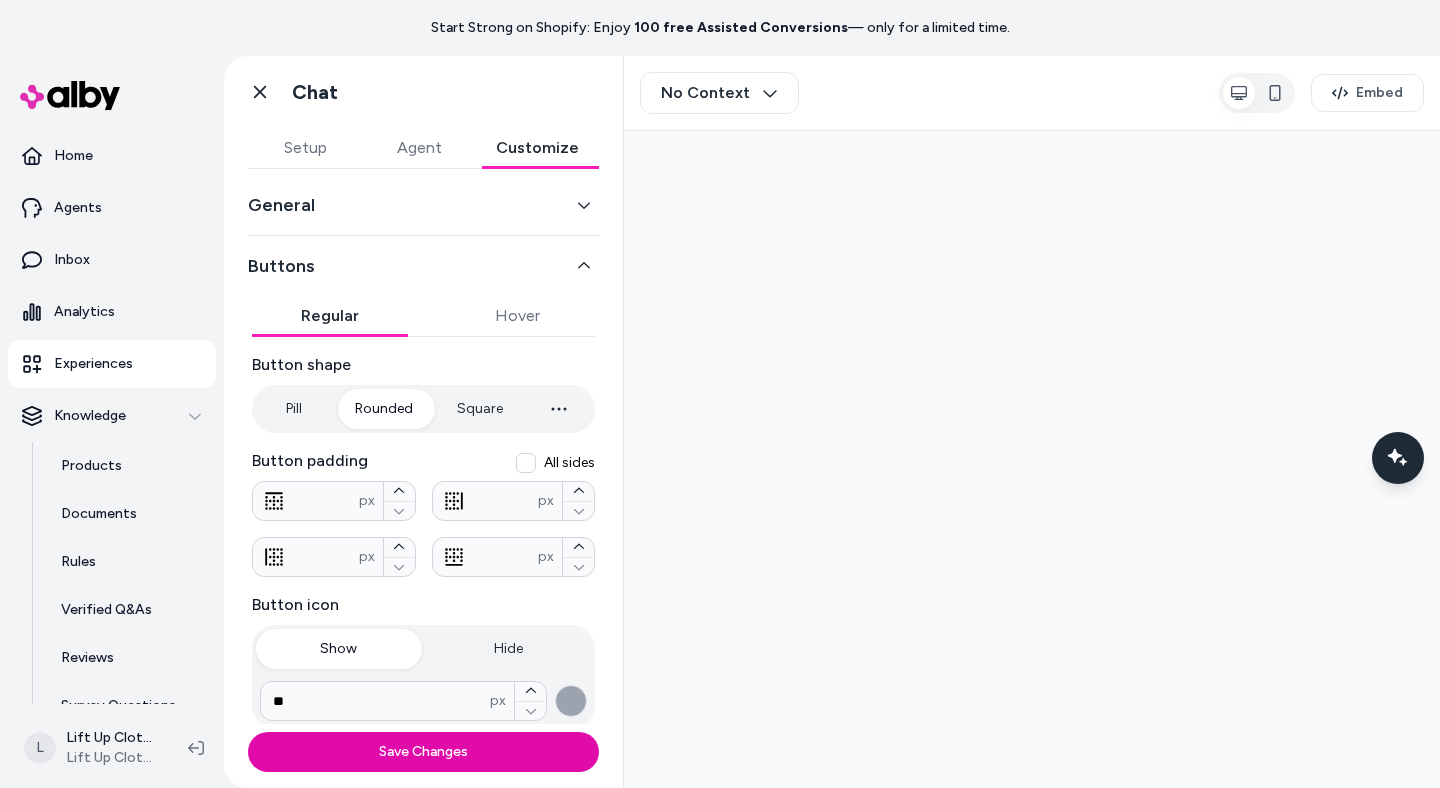 click on "General" at bounding box center (423, 205) 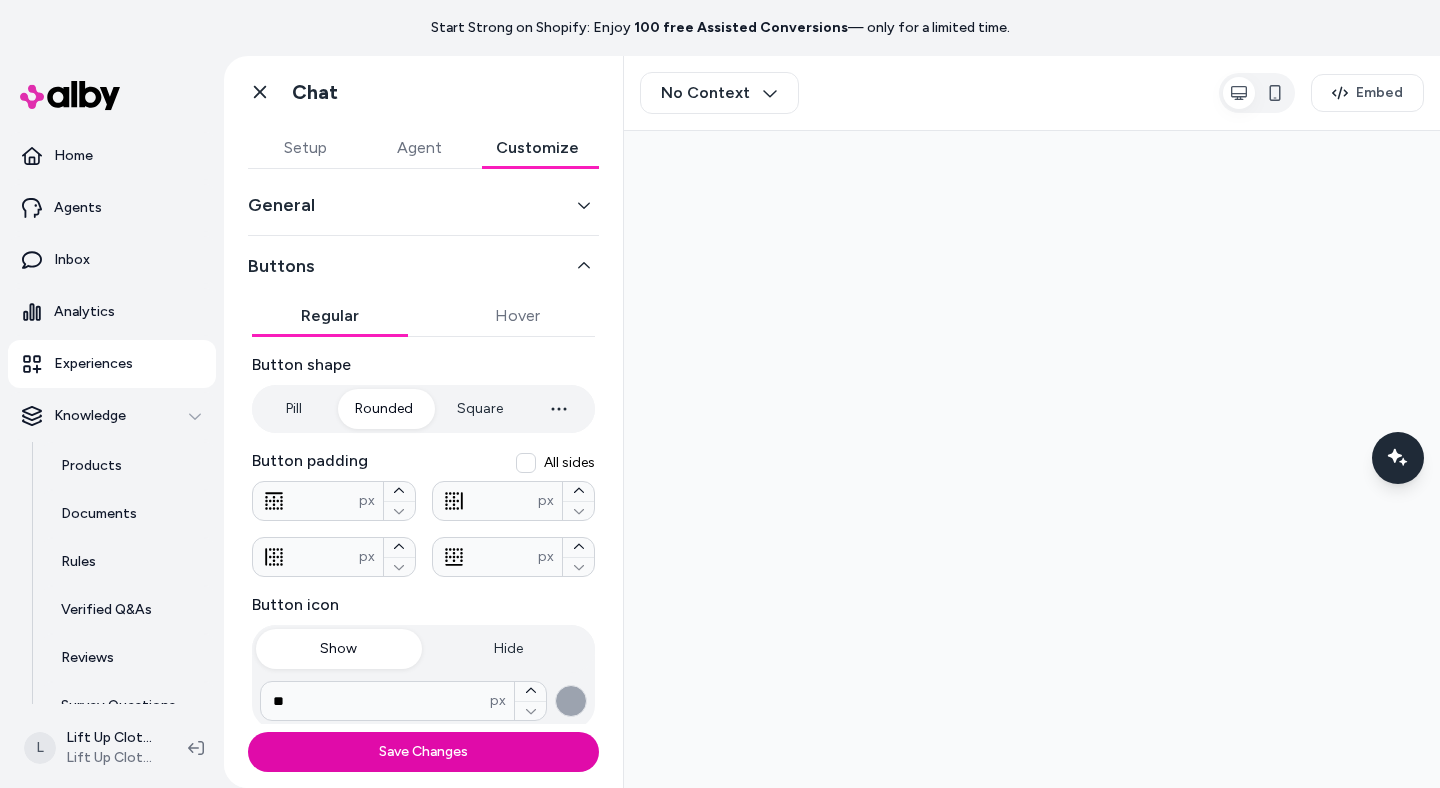 click on "General" at bounding box center (423, 205) 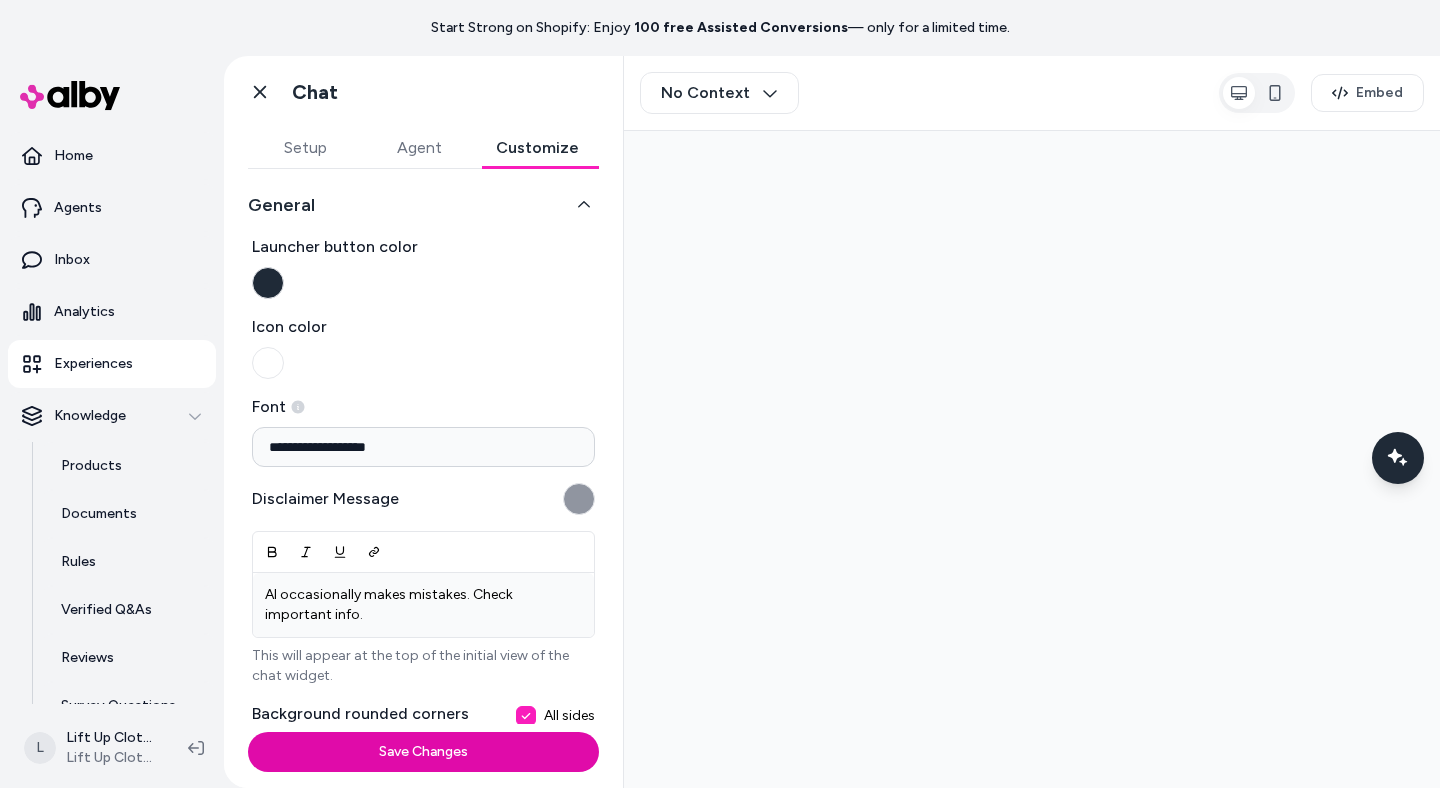 click on "Launcher button color" at bounding box center (268, 283) 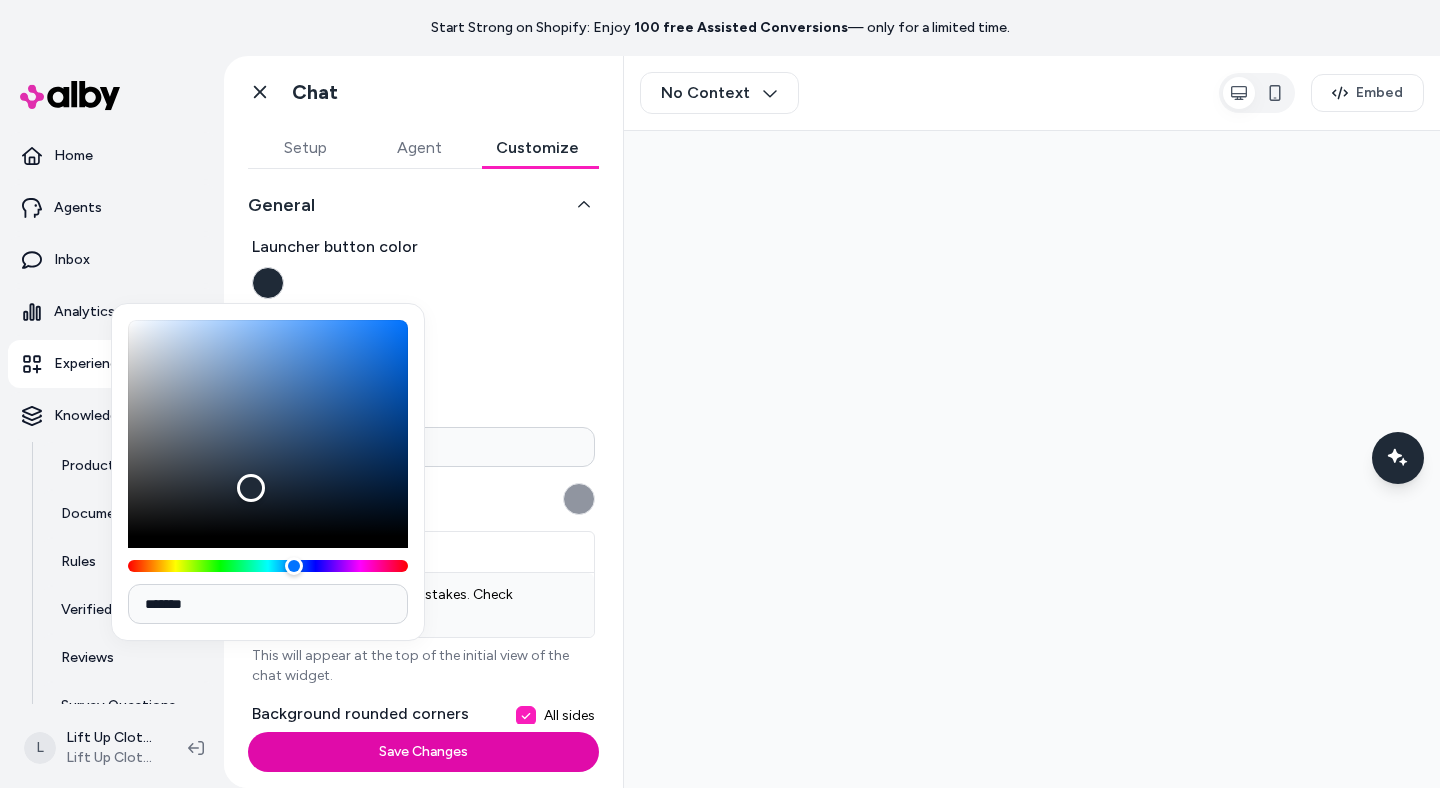 click on "*******" at bounding box center (268, 604) 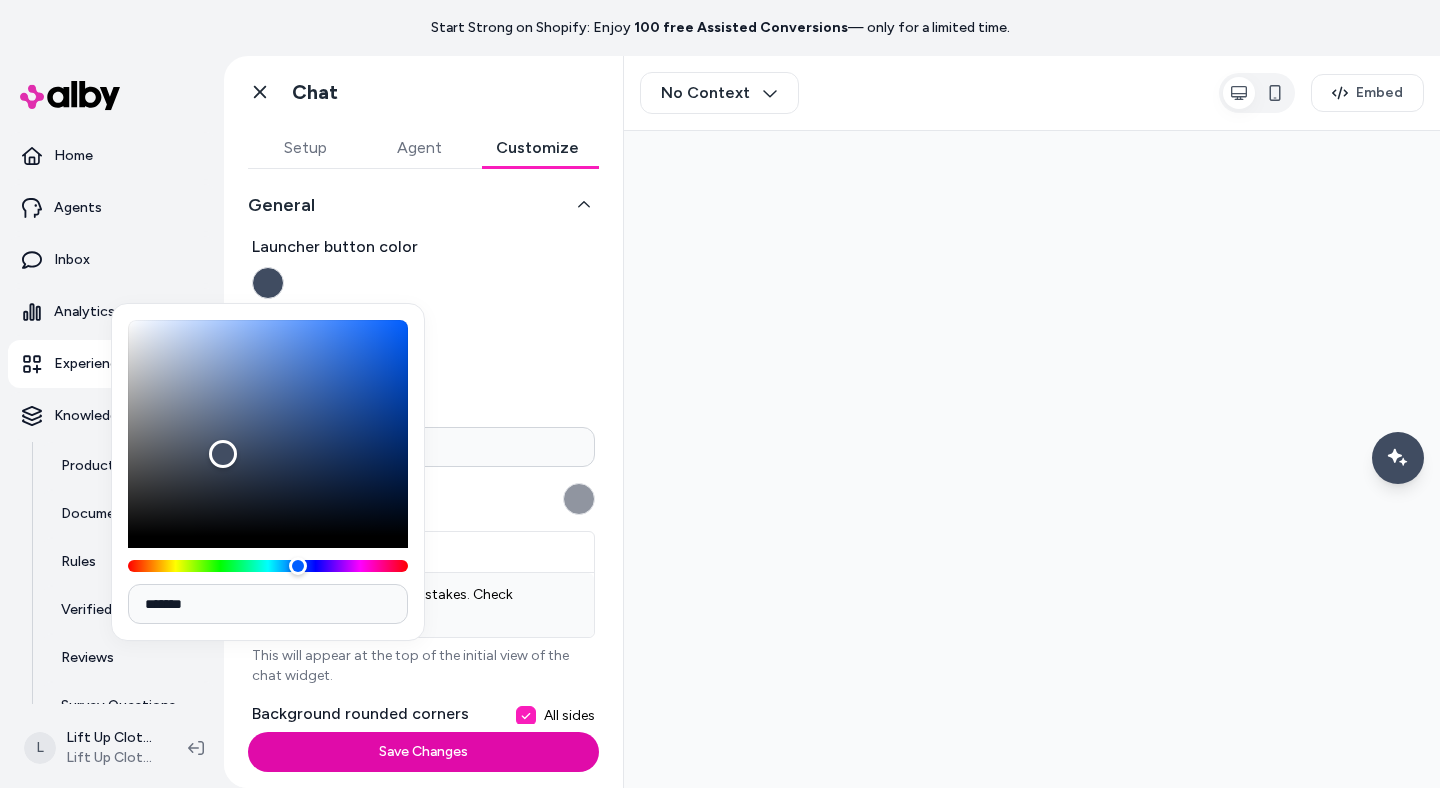 type on "*******" 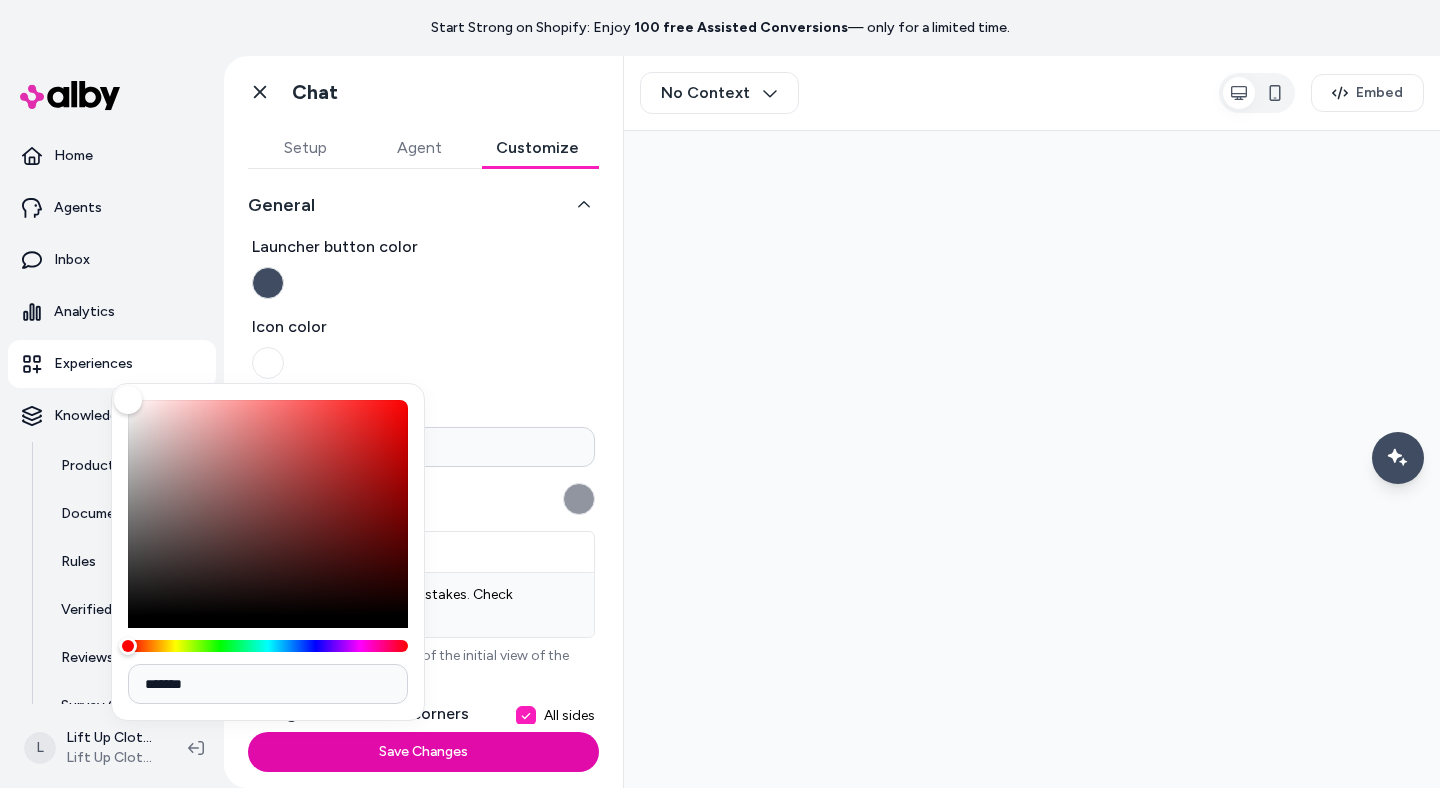 click on "Launcher button color" at bounding box center [423, 267] 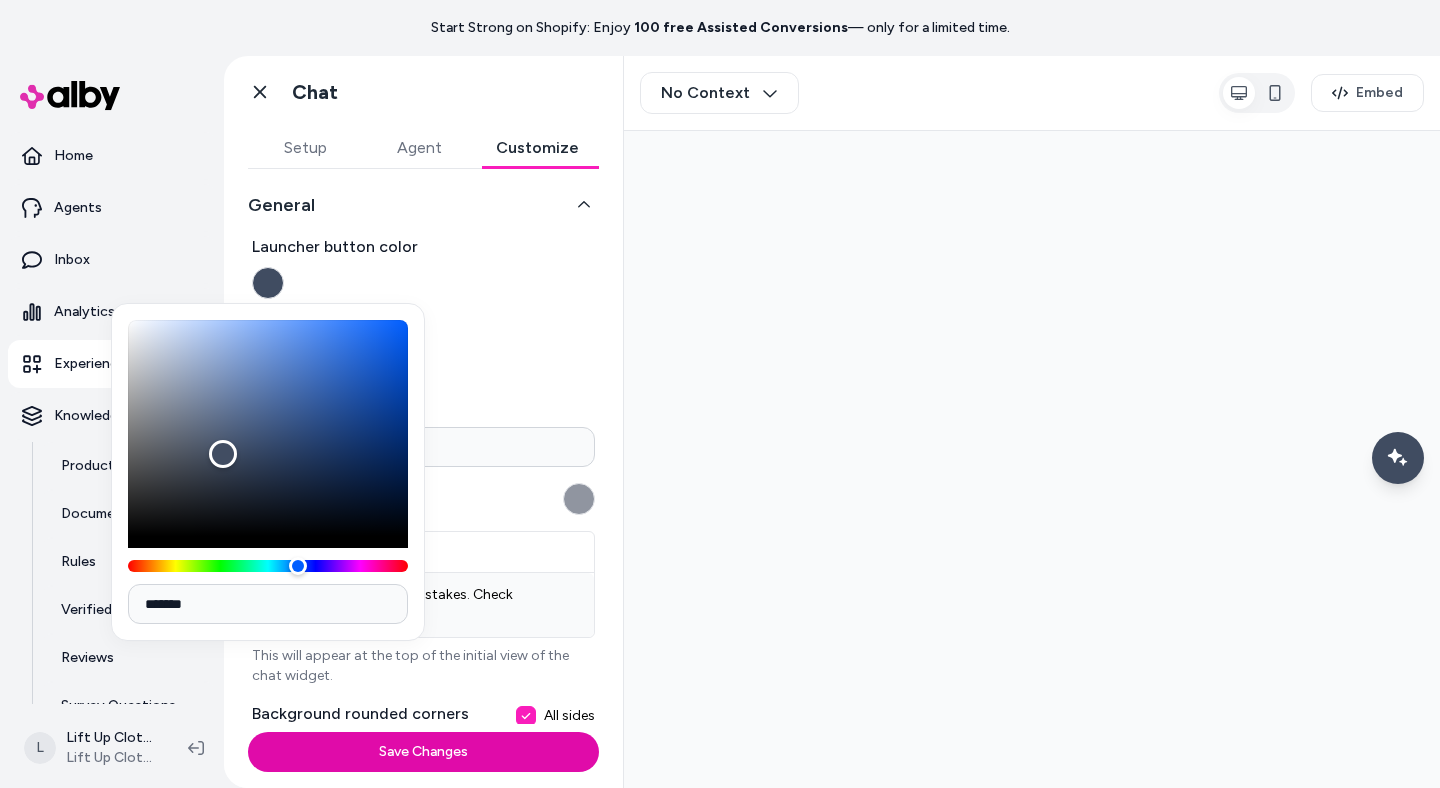 click on "**********" at bounding box center (423, 428) 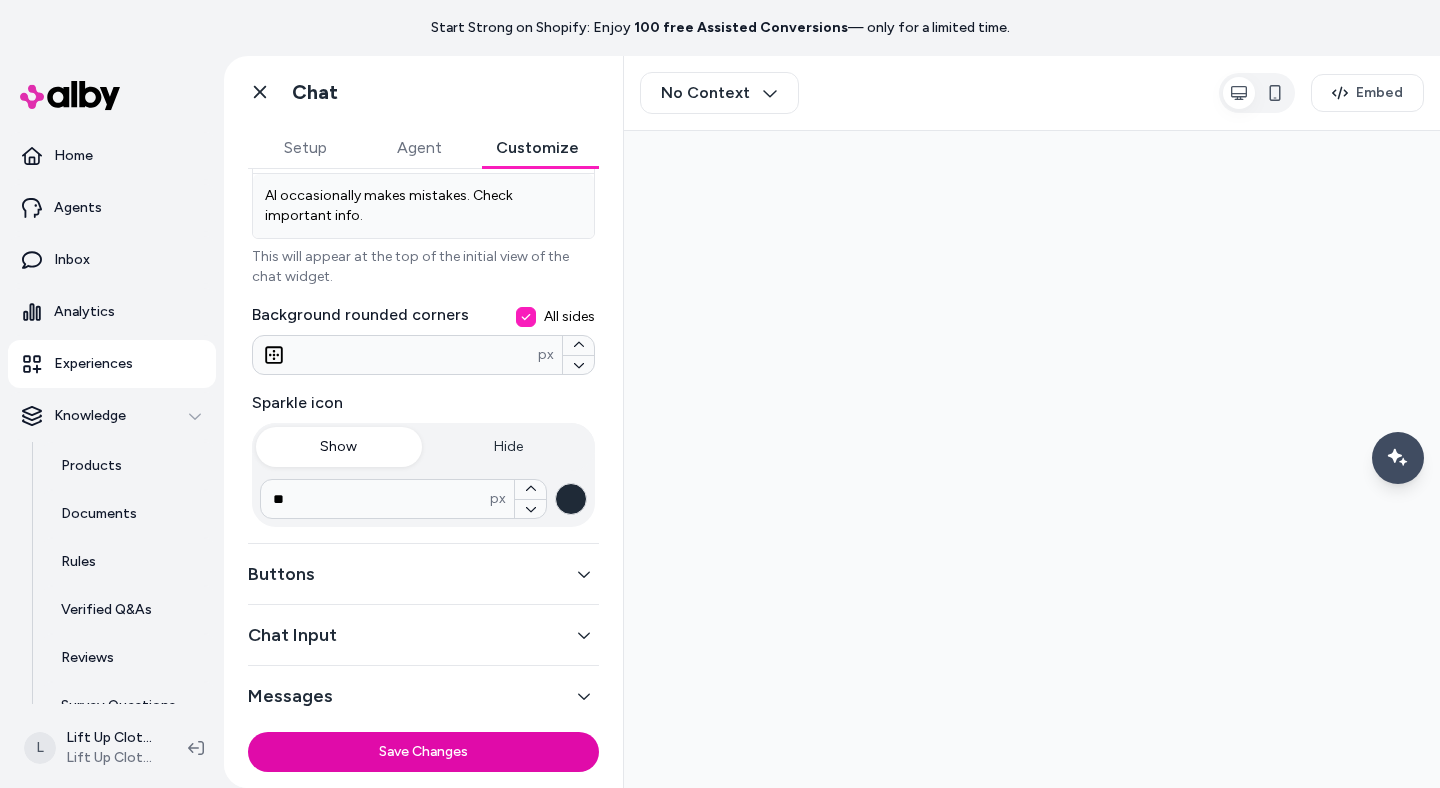 scroll, scrollTop: 420, scrollLeft: 0, axis: vertical 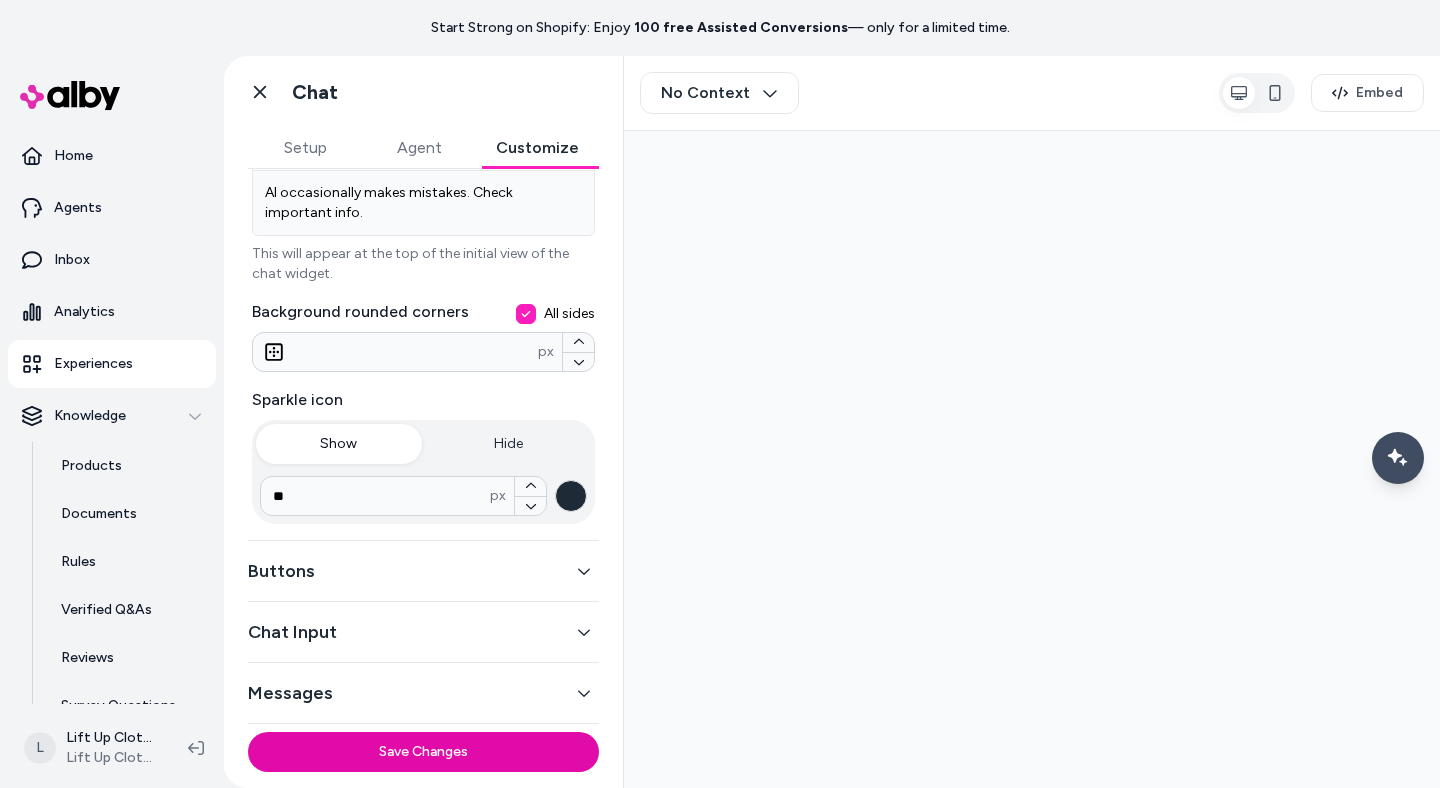 click on "Chat Input" at bounding box center [423, 632] 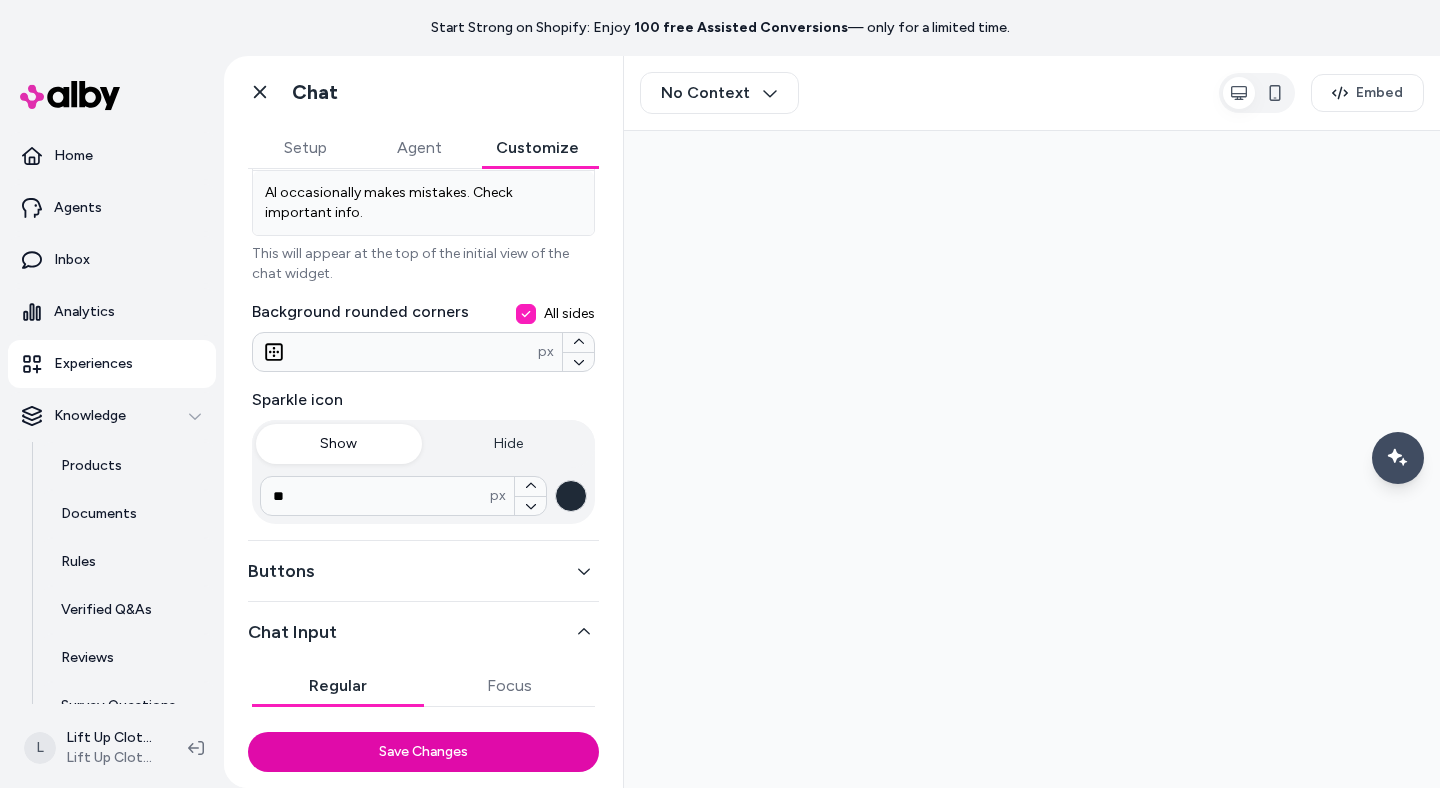 scroll, scrollTop: 338, scrollLeft: 0, axis: vertical 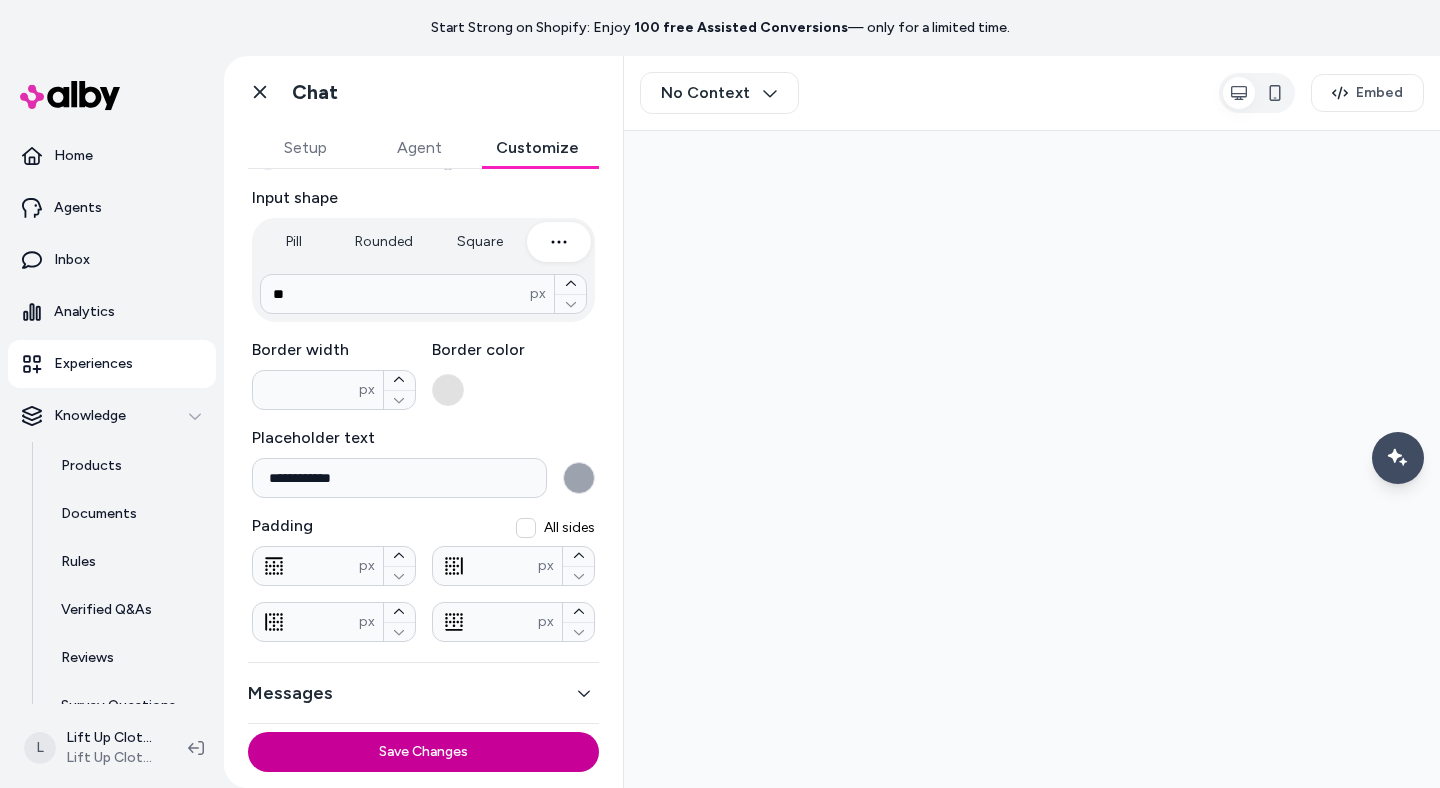 click on "Save Changes" at bounding box center [423, 752] 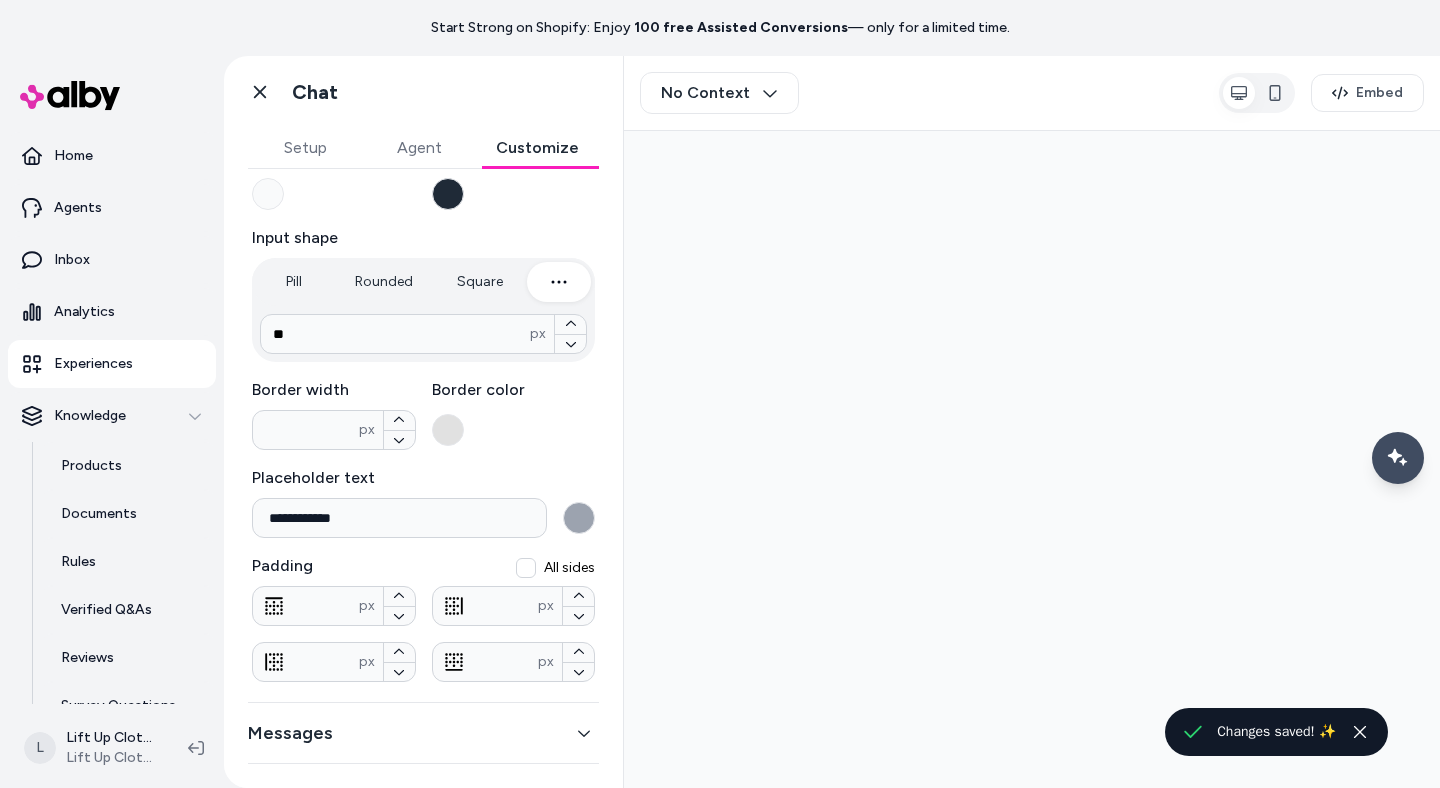 scroll, scrollTop: 298, scrollLeft: 0, axis: vertical 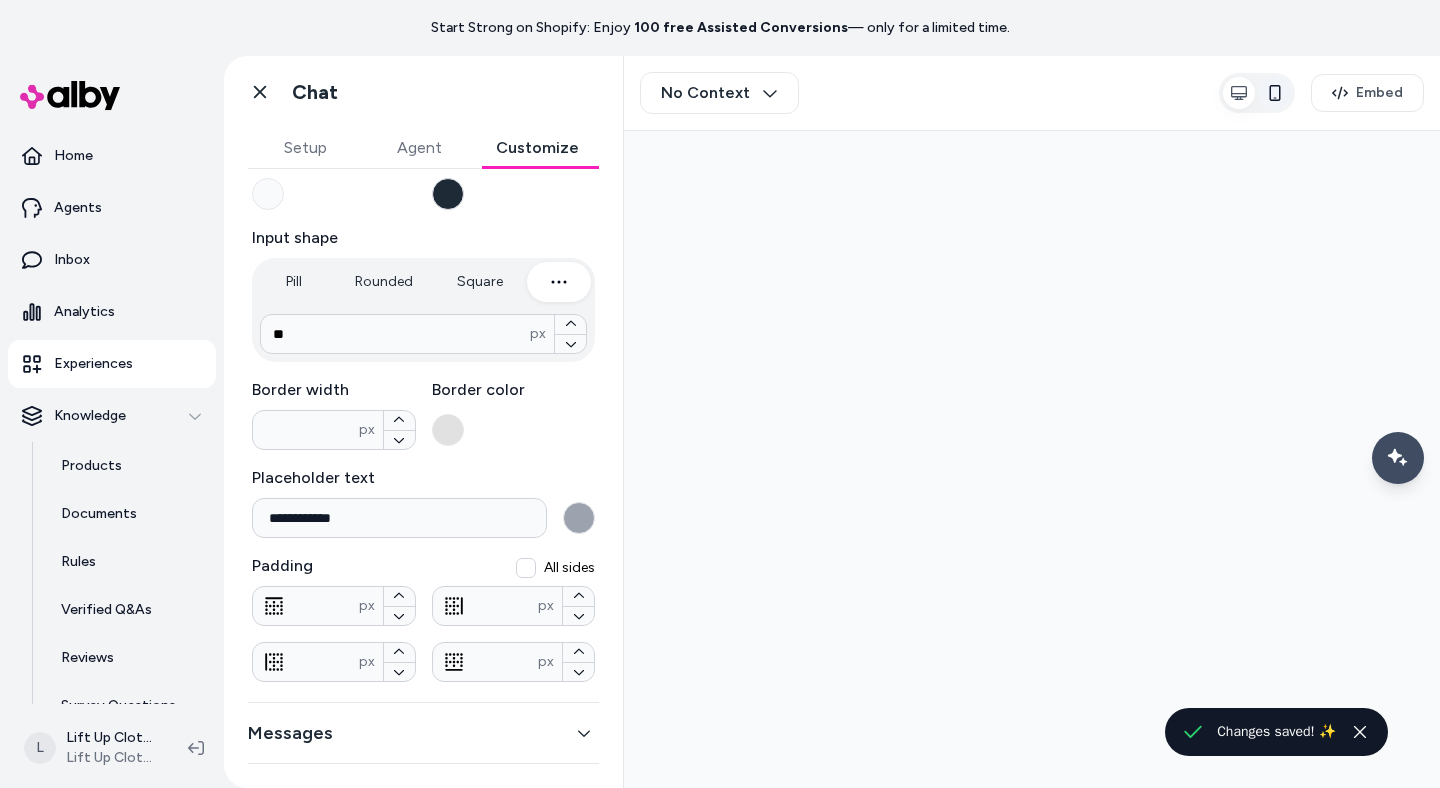 click 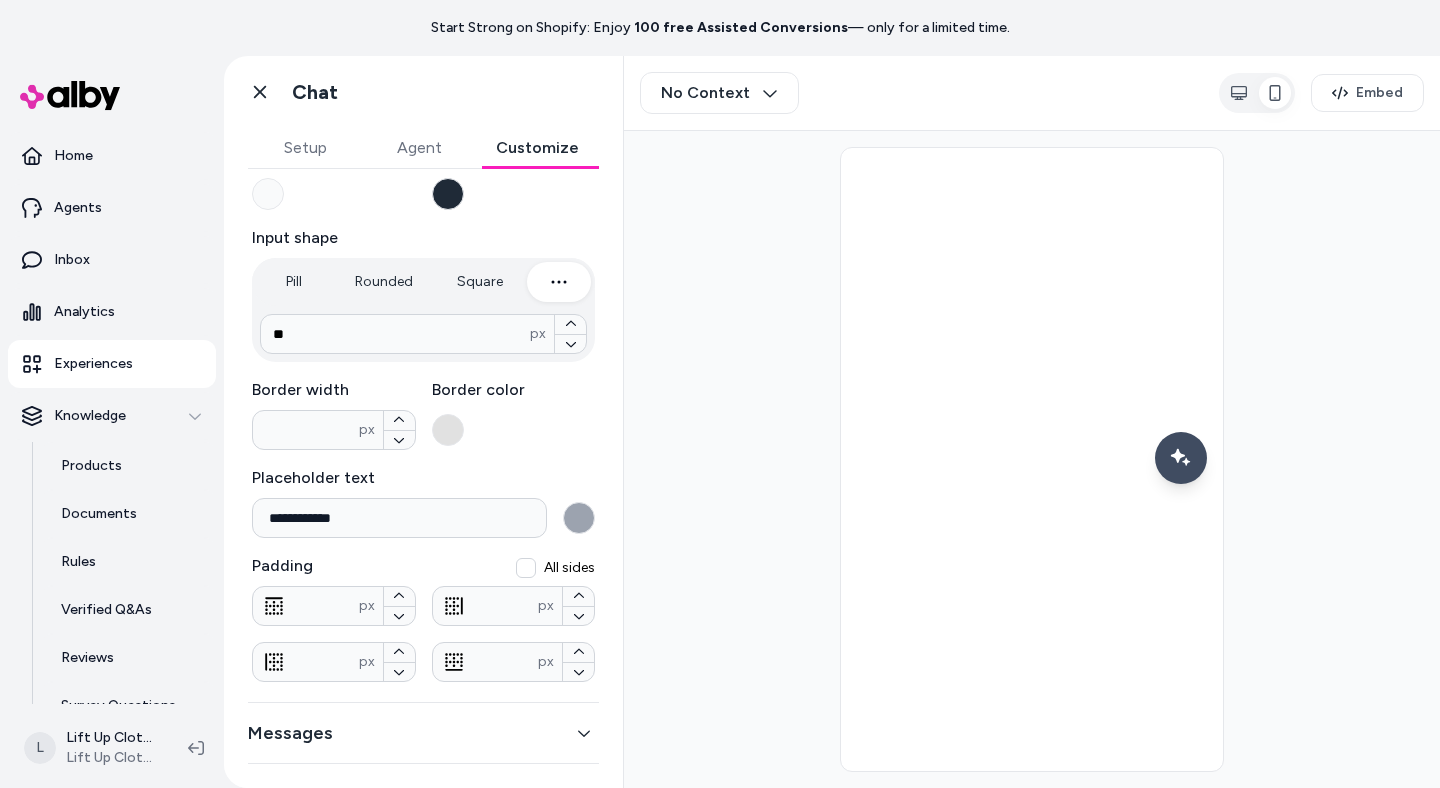 click 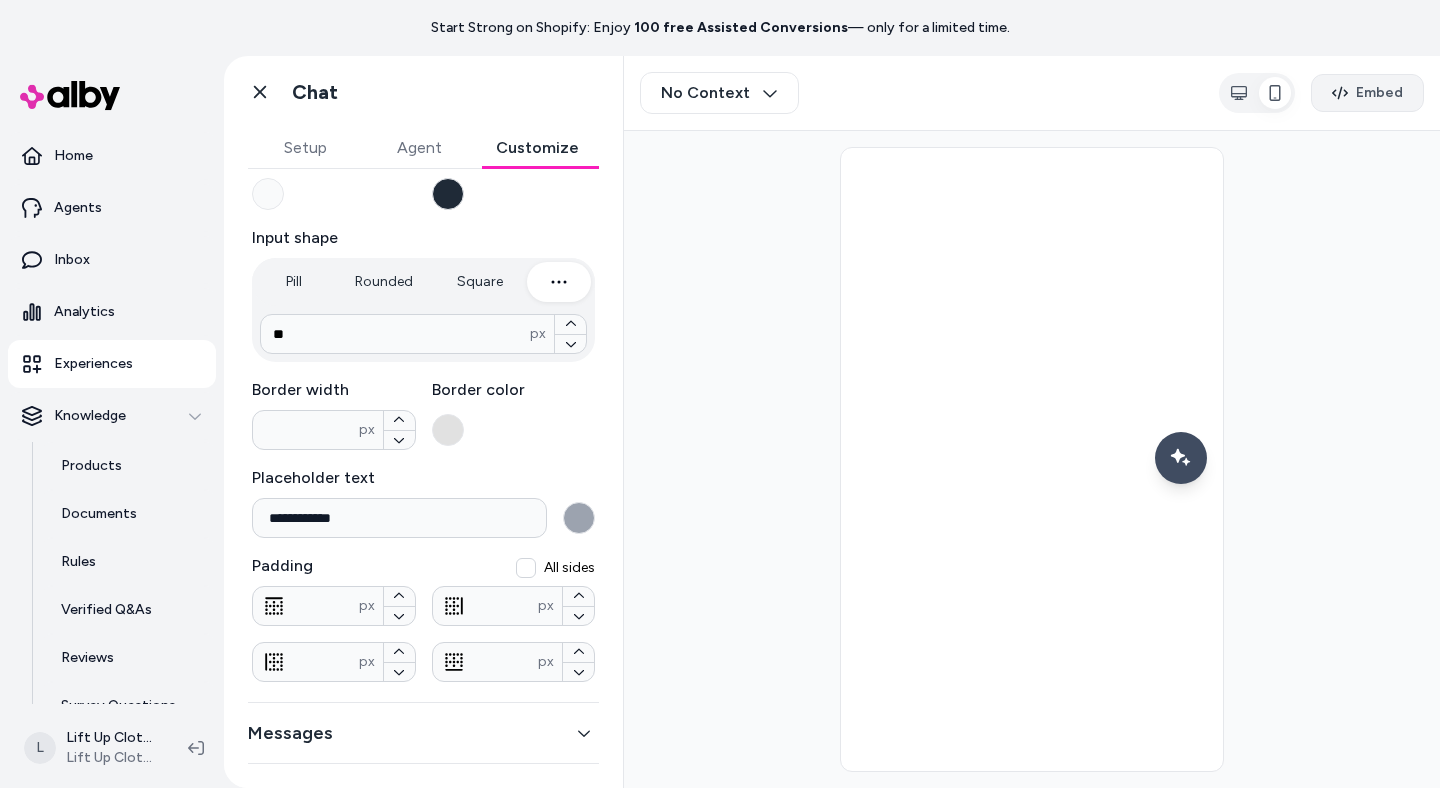 click on "Embed" at bounding box center [1367, 93] 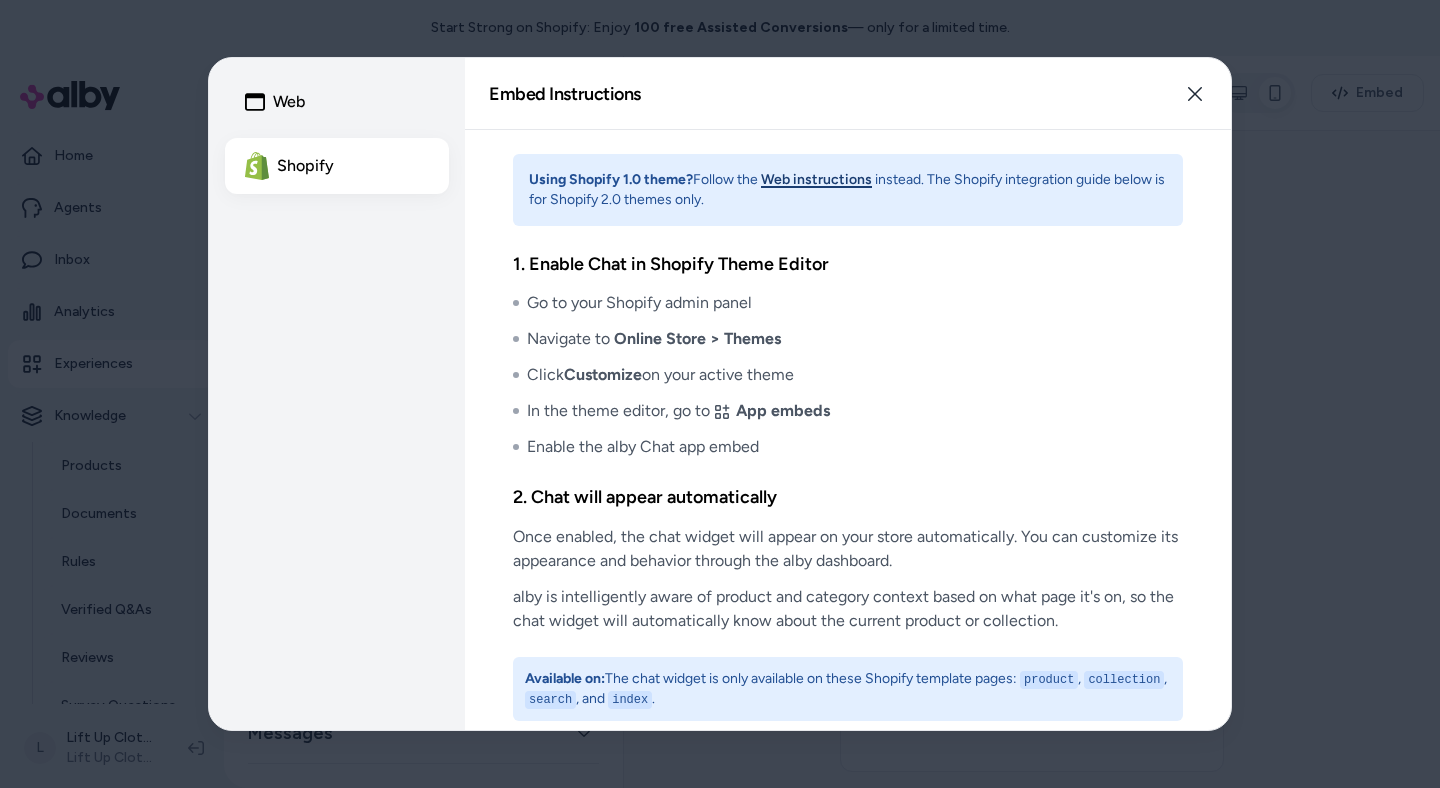 scroll, scrollTop: 14, scrollLeft: 0, axis: vertical 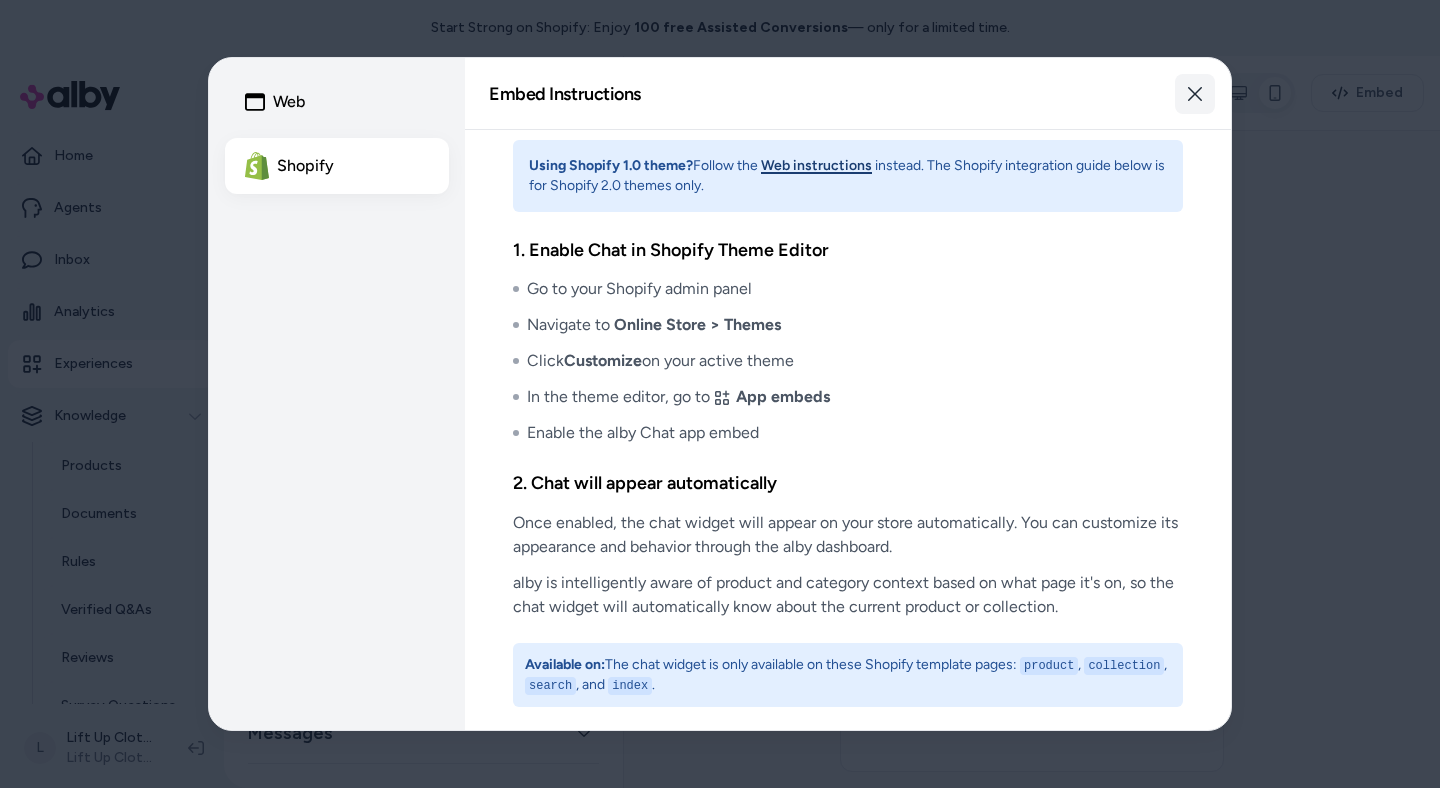 click 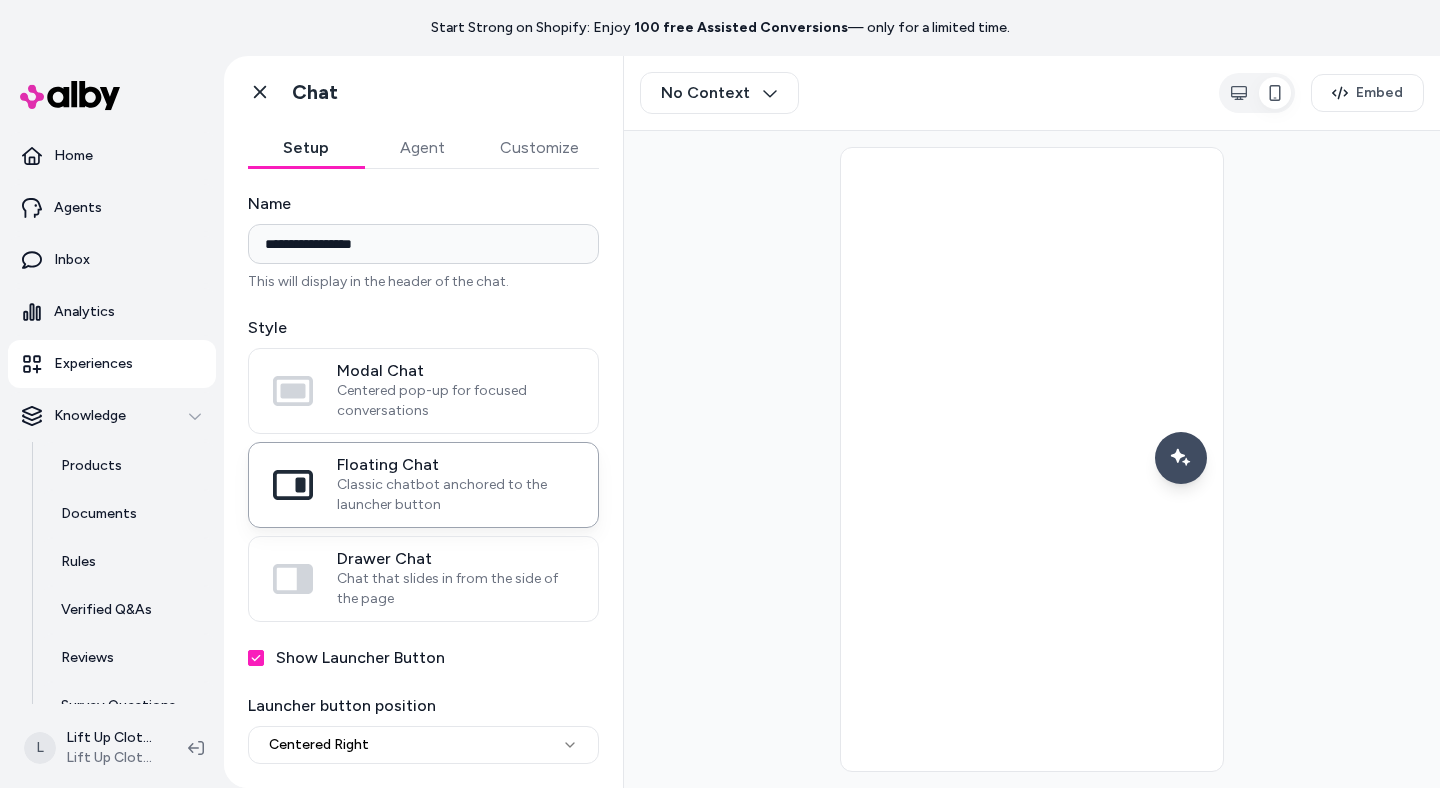 click on "Setup" at bounding box center (306, 148) 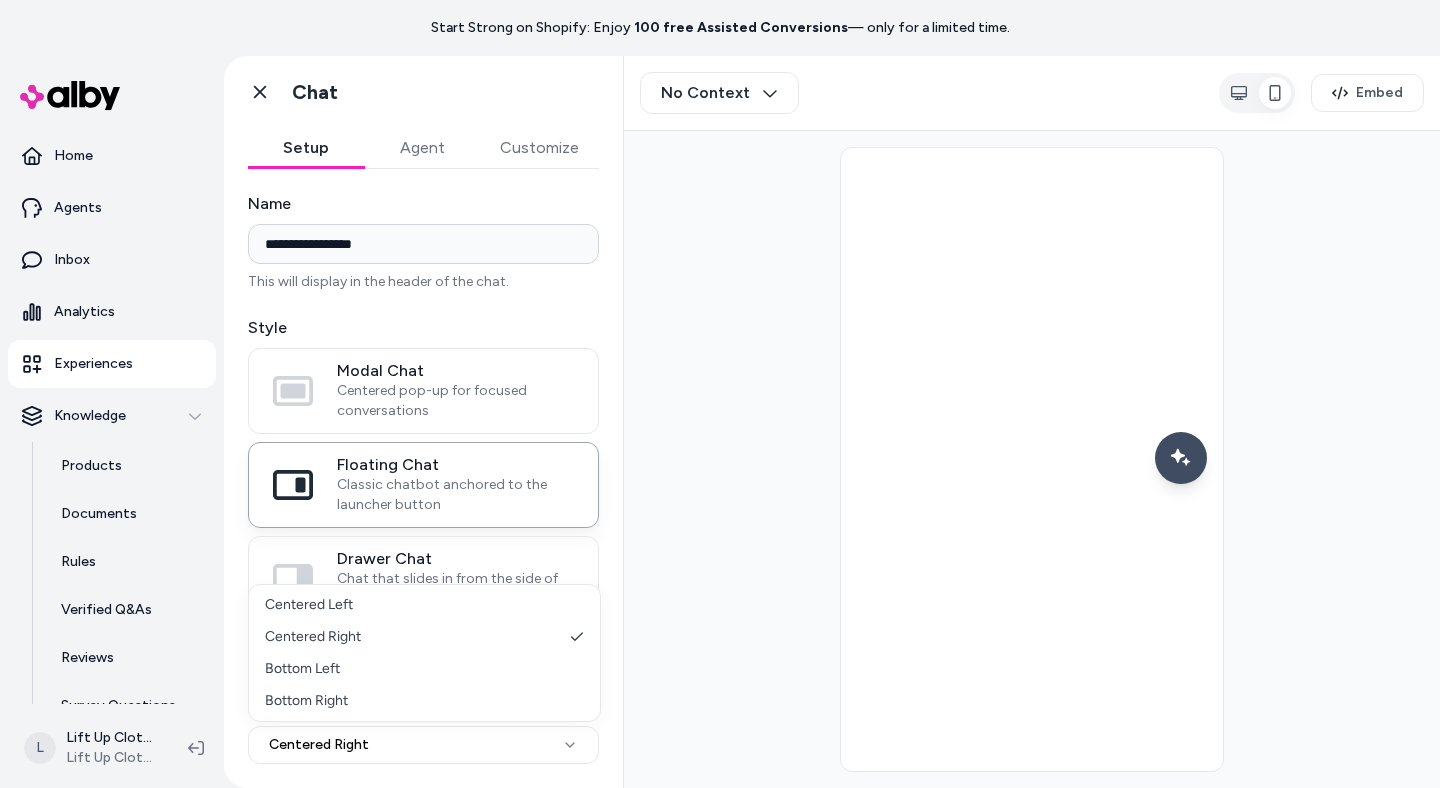 select on "**********" 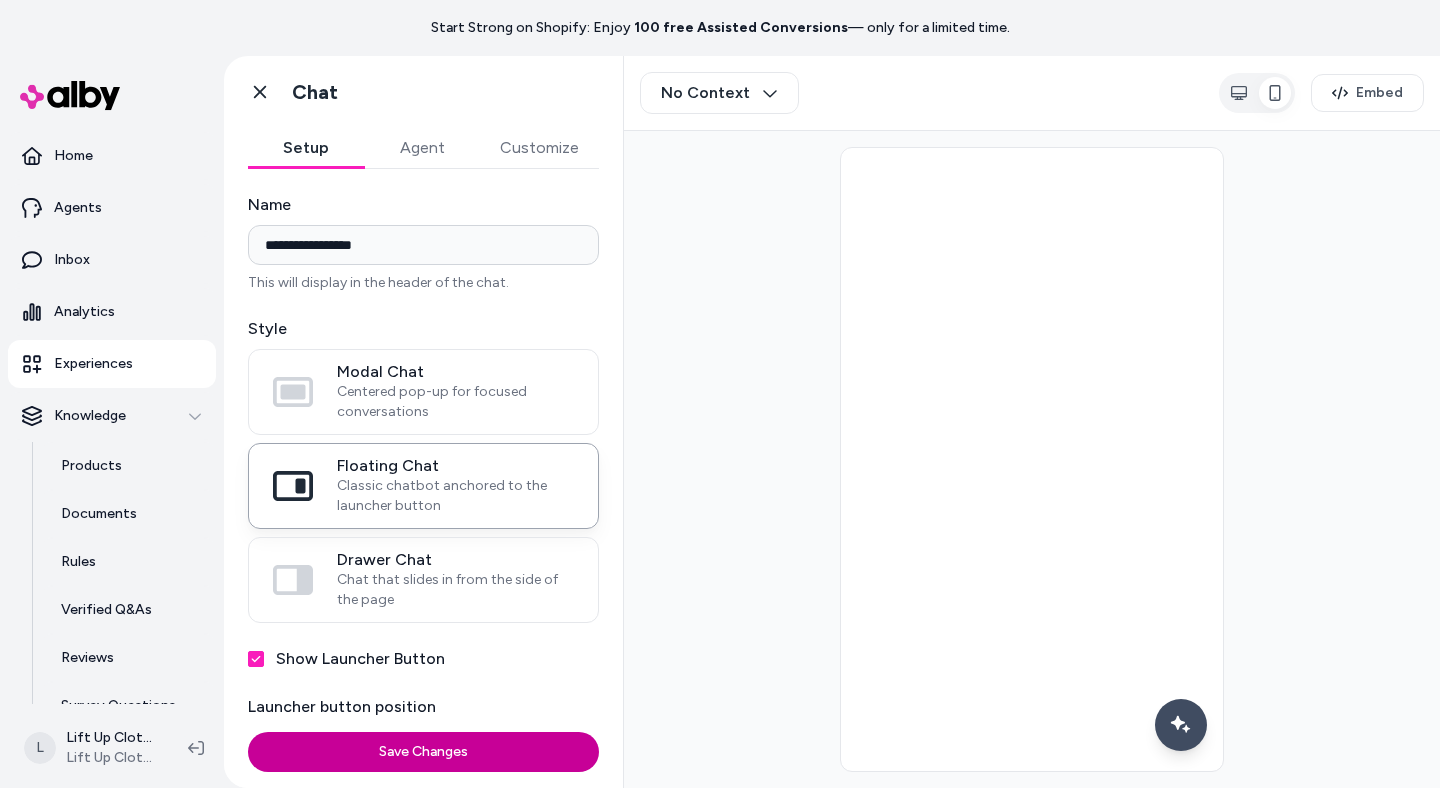 click on "Save Changes" at bounding box center (423, 752) 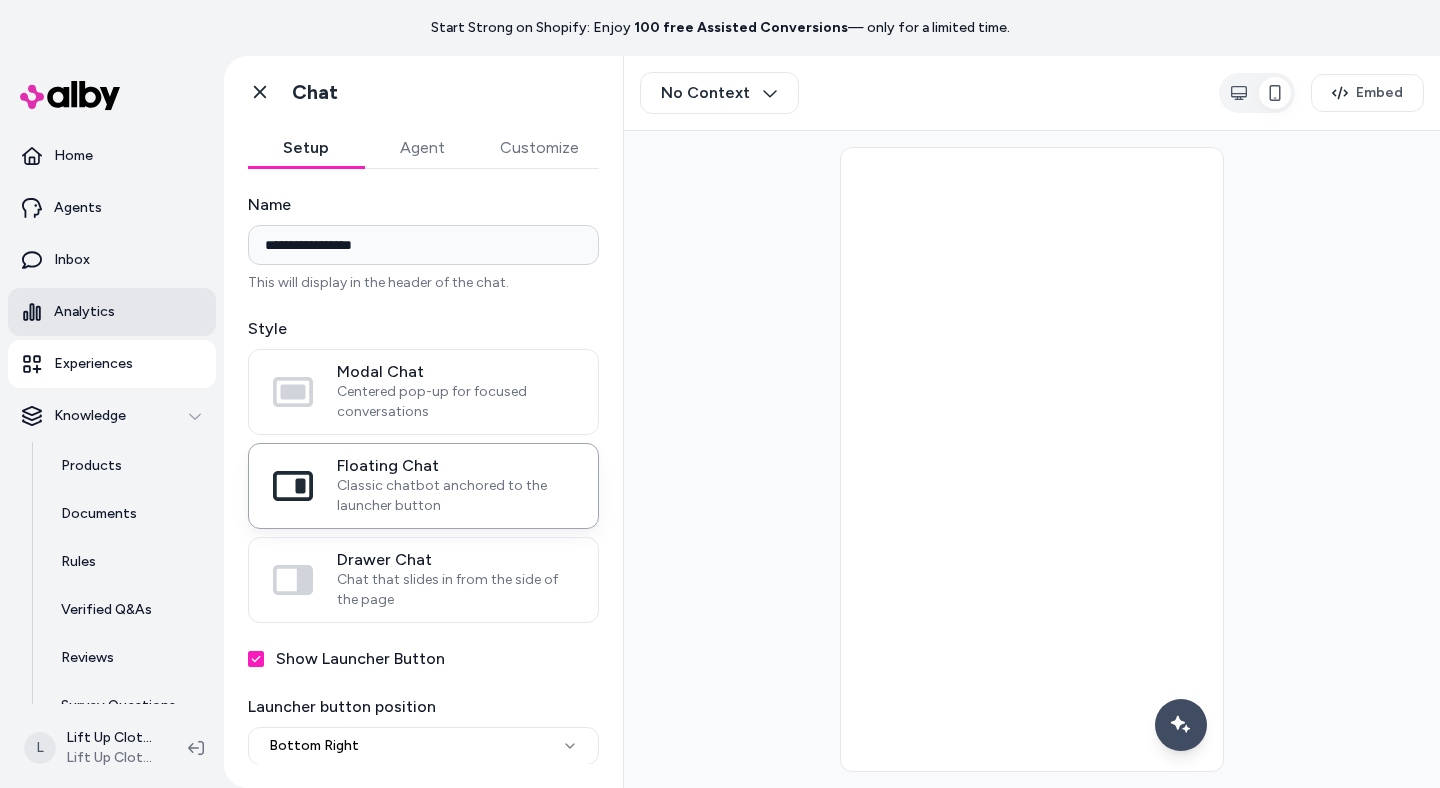 click on "Analytics" at bounding box center [112, 312] 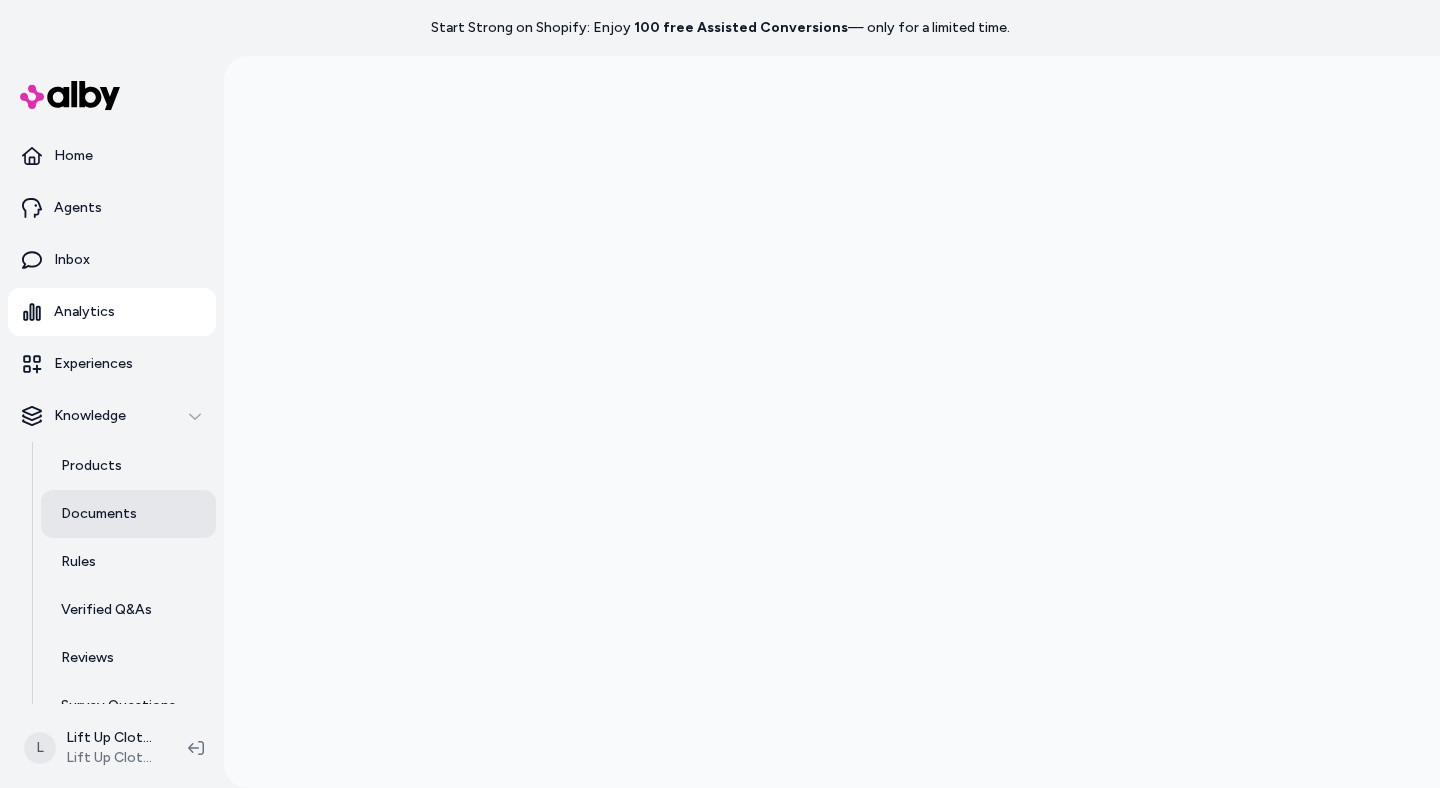 click on "Documents" at bounding box center [99, 514] 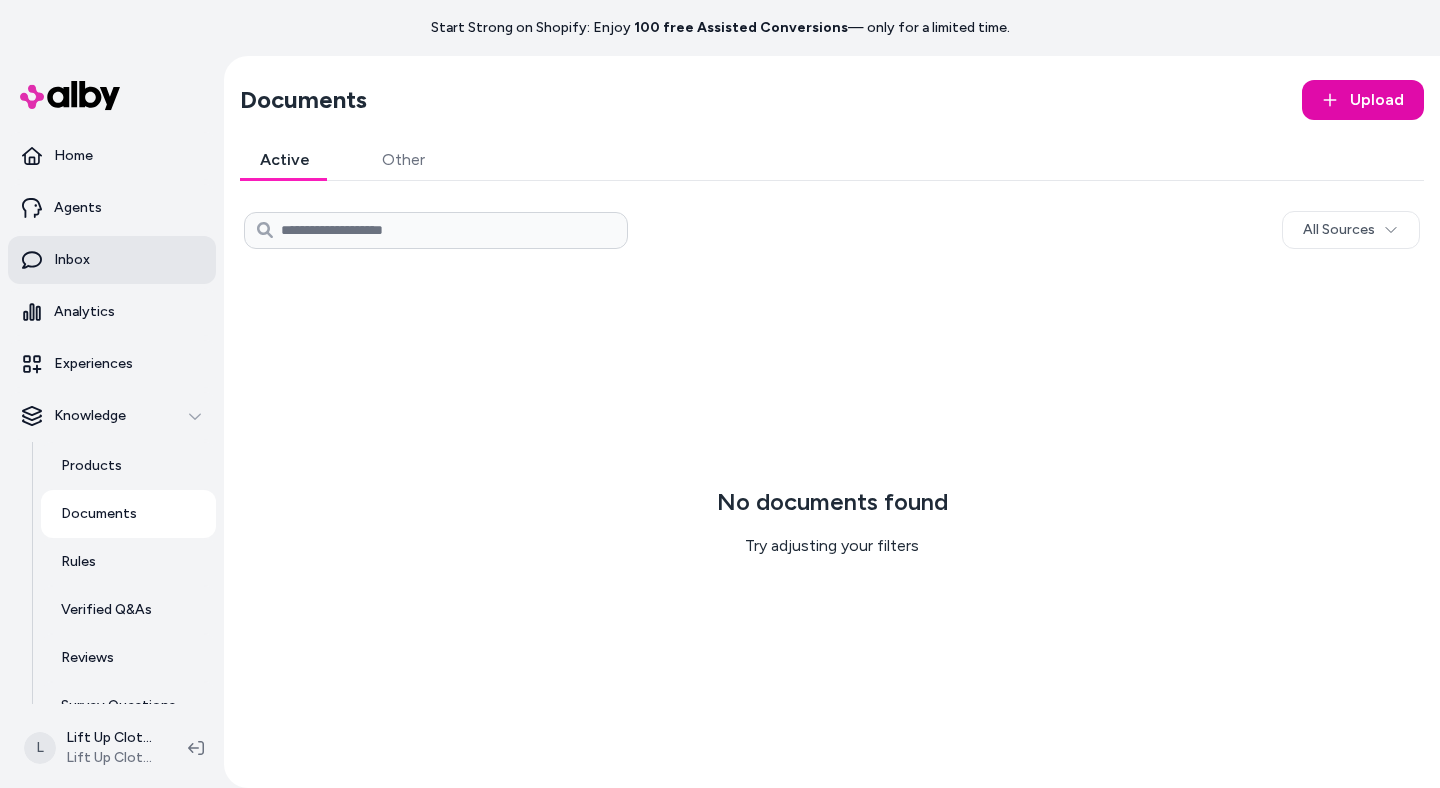 click on "Inbox" at bounding box center [72, 260] 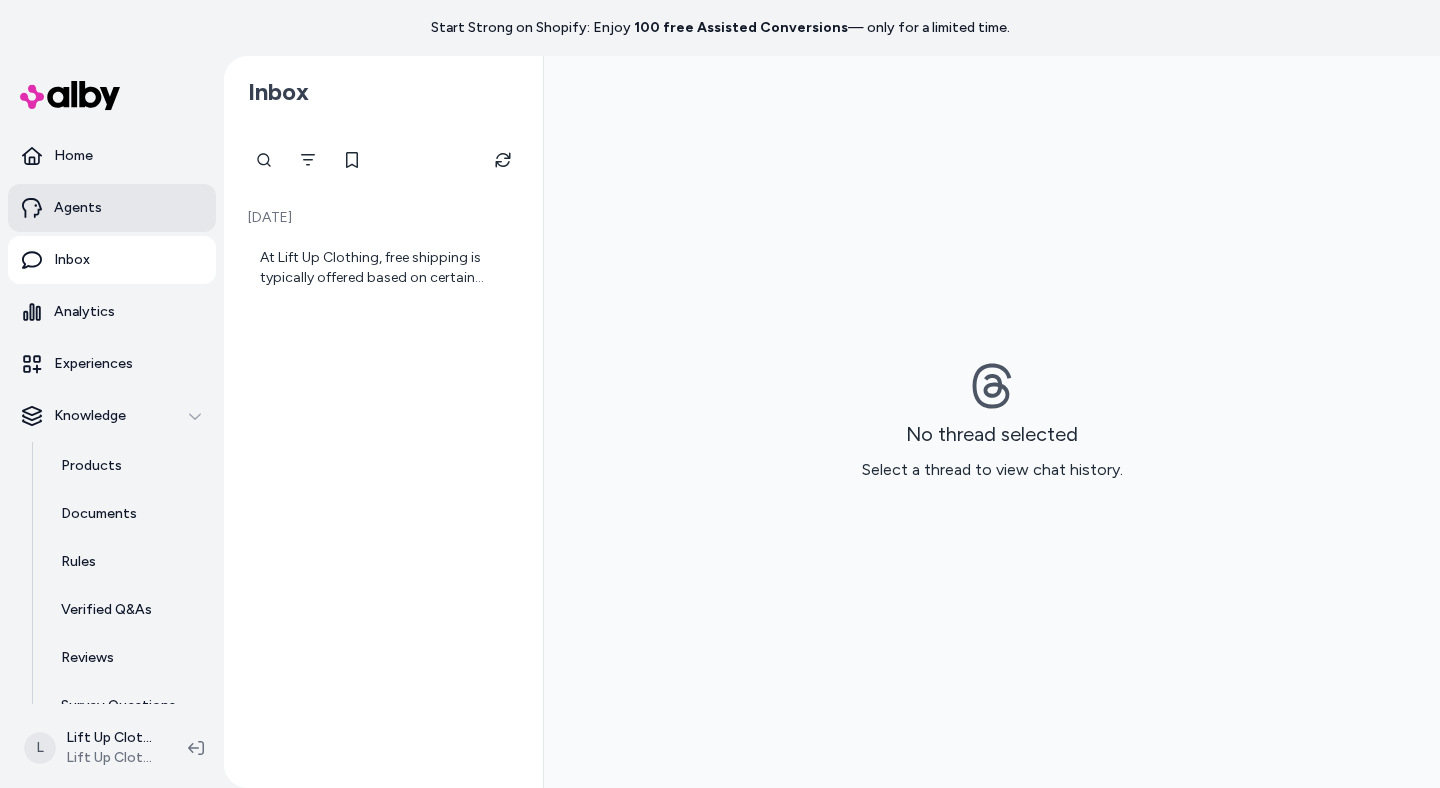 click on "Agents" at bounding box center (112, 208) 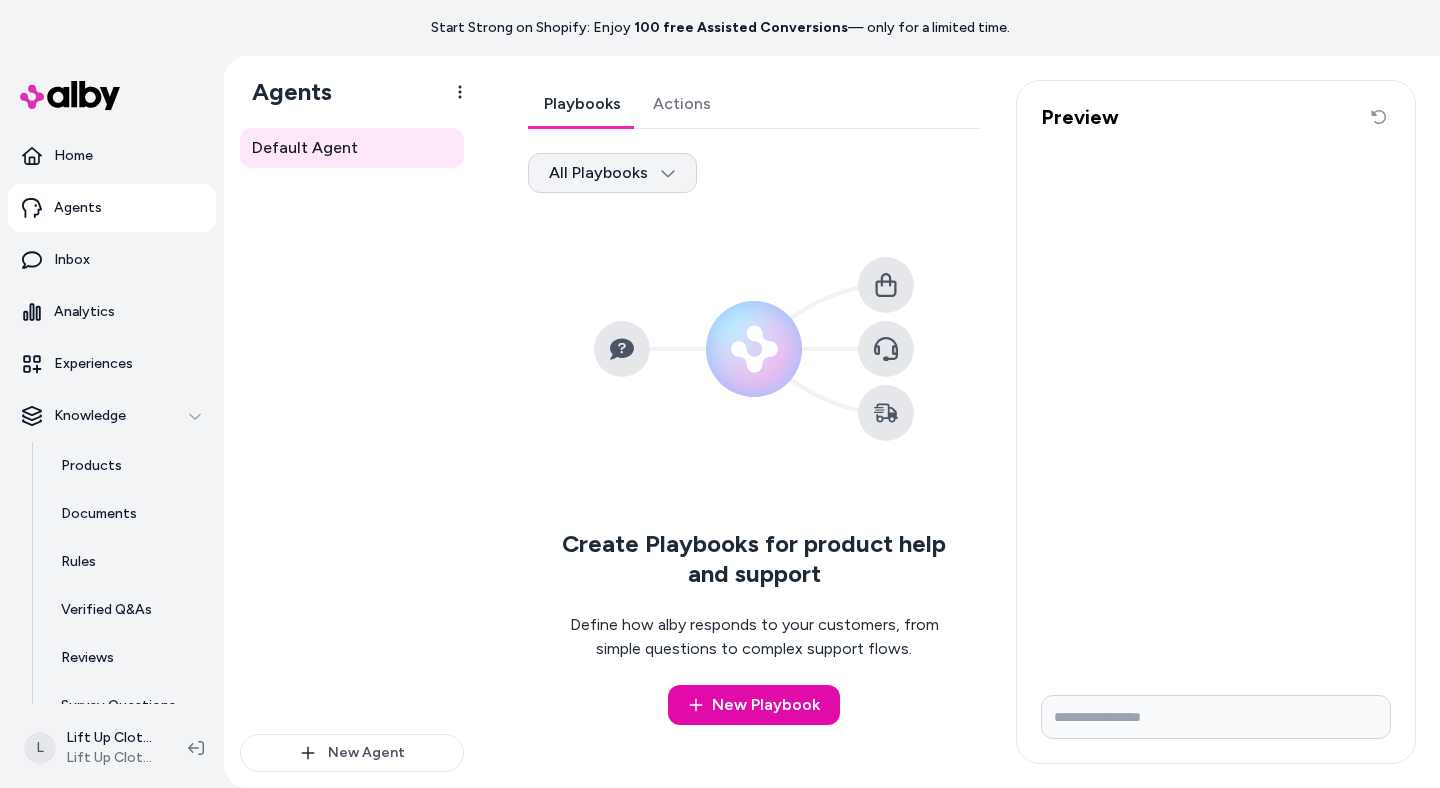 click on "Start Strong on Shopify: Enjoy   100 free Assisted Conversions  — only for a limited time. Home Agents Inbox Analytics Experiences Knowledge Products Documents Rules Verified Q&As Reviews Survey Questions Integrations L Lift Up Clothing LLC Shopify Lift Up Clothing LLC Agents Default Agent New Agent Default Agent Playbooks Actions All Playbooks Create Playbooks for product help and support Define how alby responds to your customers, from simple questions to complex support flows. New Playbook Preview Reset conversation" at bounding box center (720, 394) 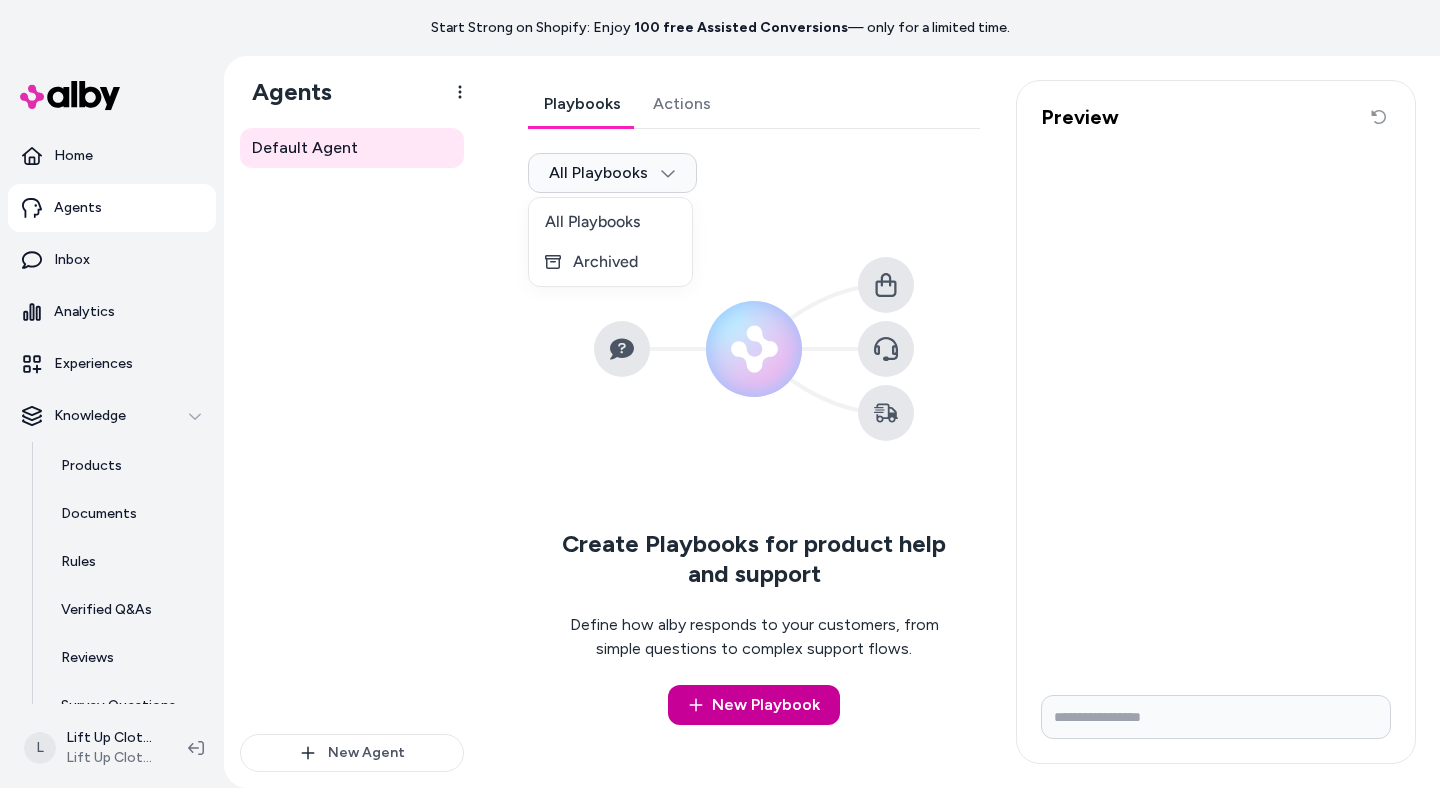 click on "Start Strong on Shopify: Enjoy   100 free Assisted Conversions  — only for a limited time. Home Agents Inbox Analytics Experiences Knowledge Products Documents Rules Verified Q&As Reviews Survey Questions Integrations L Lift Up Clothing LLC Shopify Lift Up Clothing LLC Agents Default Agent New Agent Default Agent Playbooks Actions All Playbooks Create Playbooks for product help and support Define how alby responds to your customers, from simple questions to complex support flows. New Playbook Preview Reset conversation All Playbooks Archived" at bounding box center (720, 394) 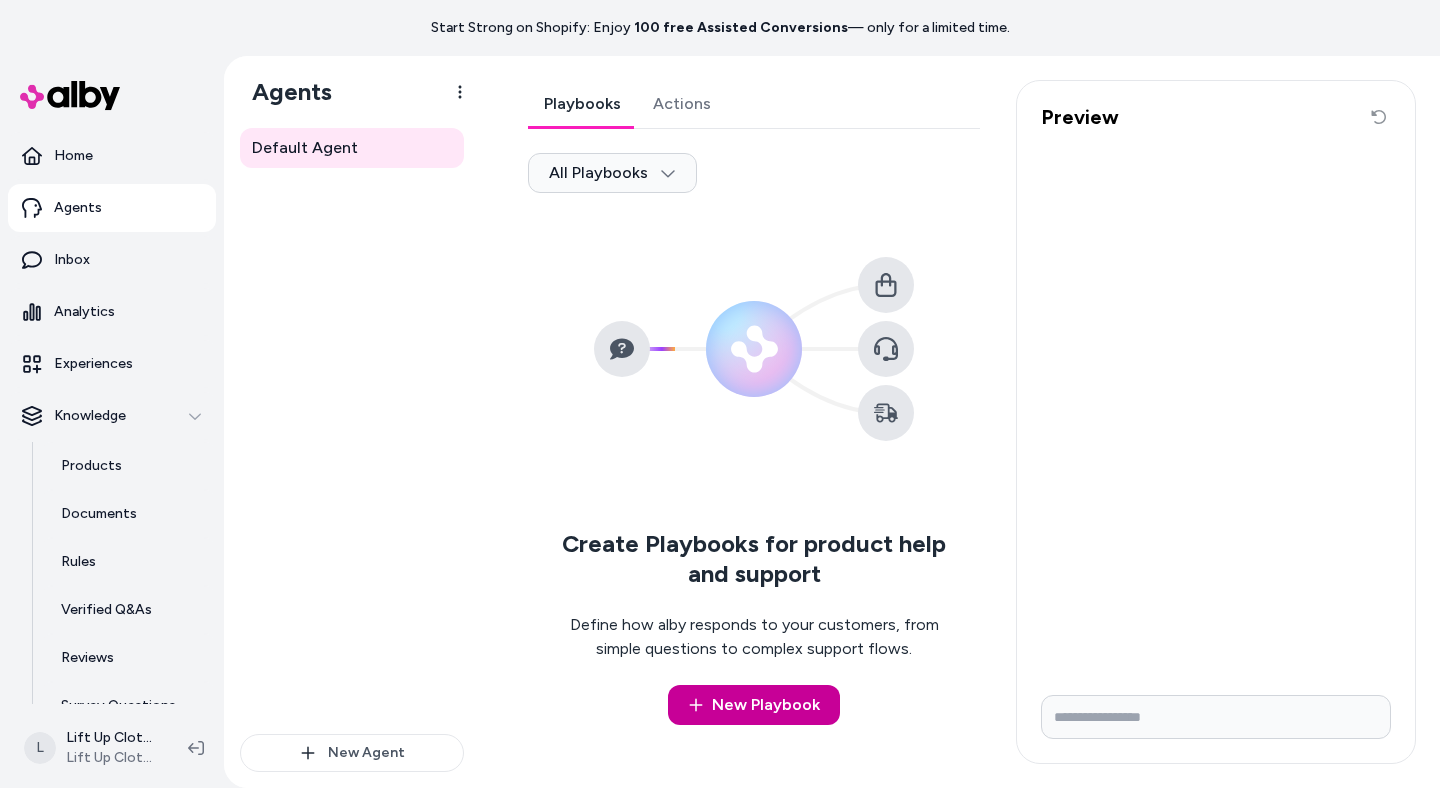 click on "New Playbook" at bounding box center [754, 705] 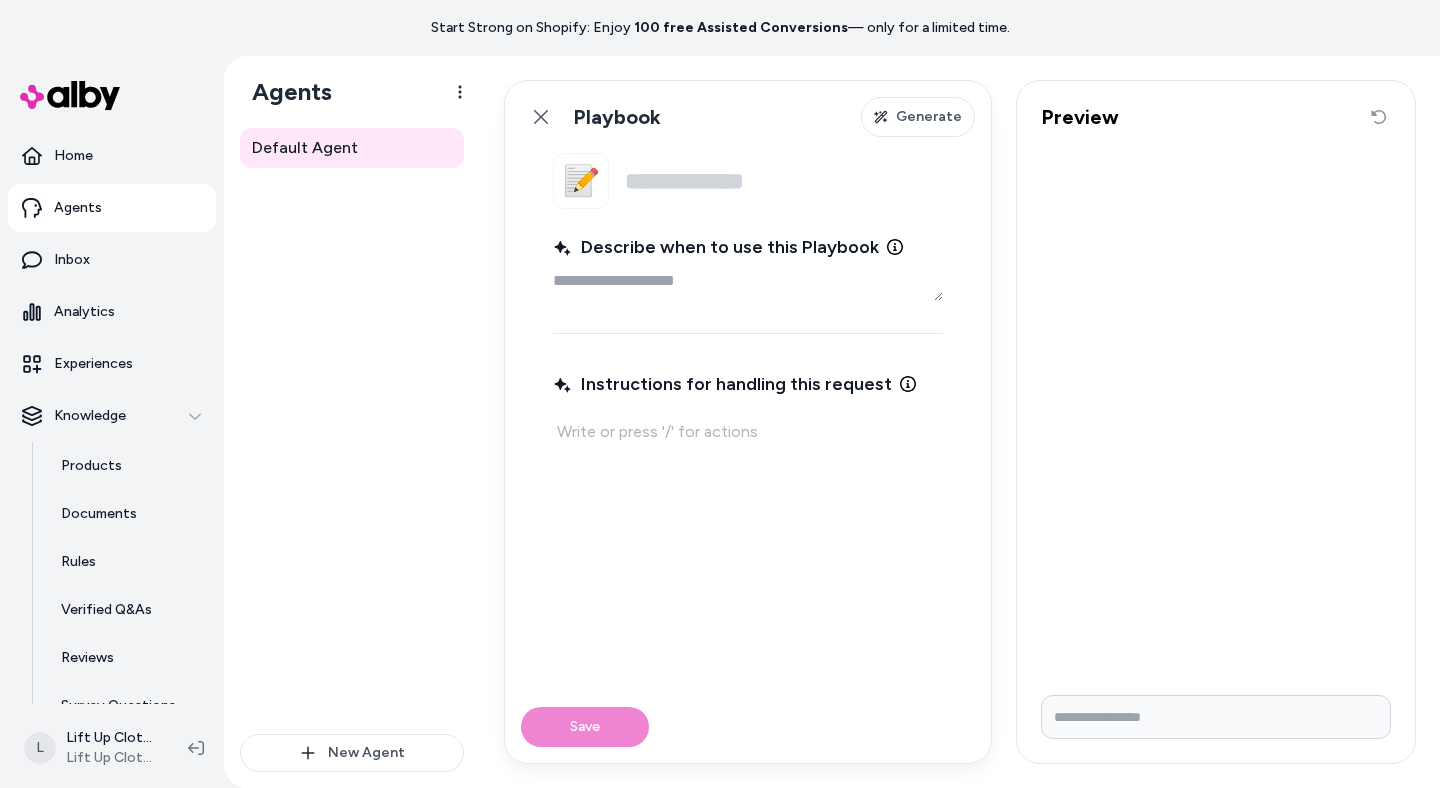 click on "Describe when to use this Playbook" at bounding box center [748, 281] 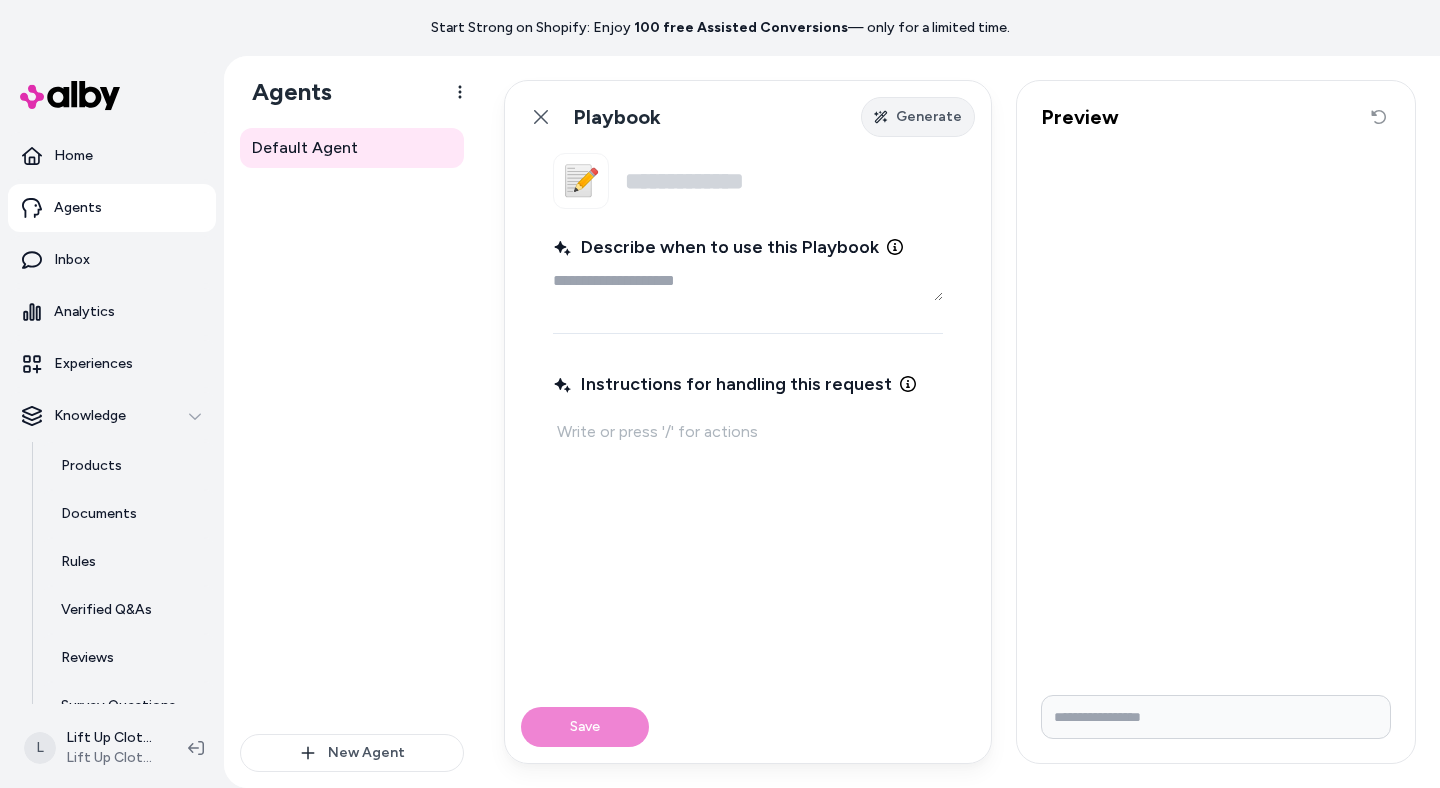 click on "Generate" at bounding box center [918, 117] 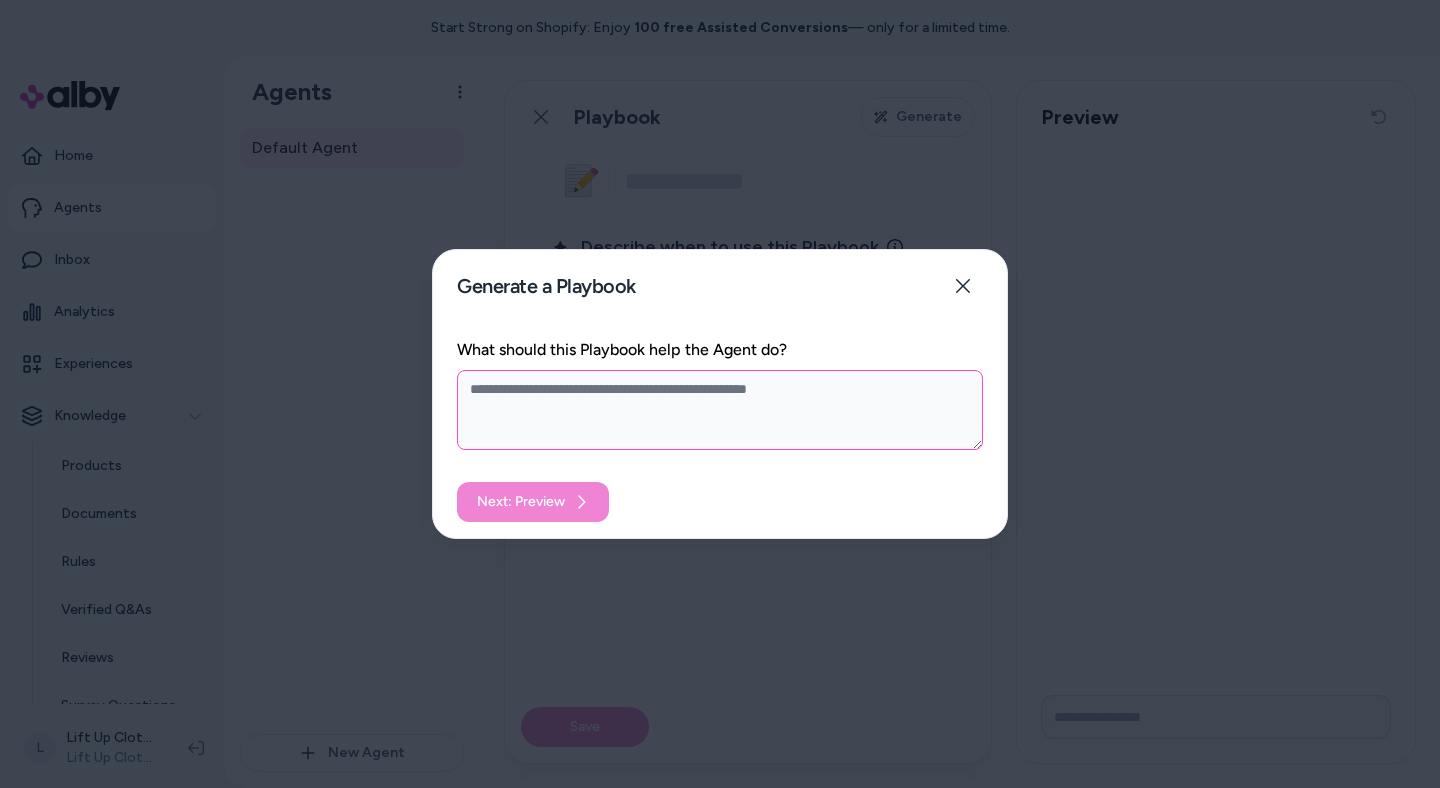click on "What should this Playbook help the Agent do?" at bounding box center [720, 410] 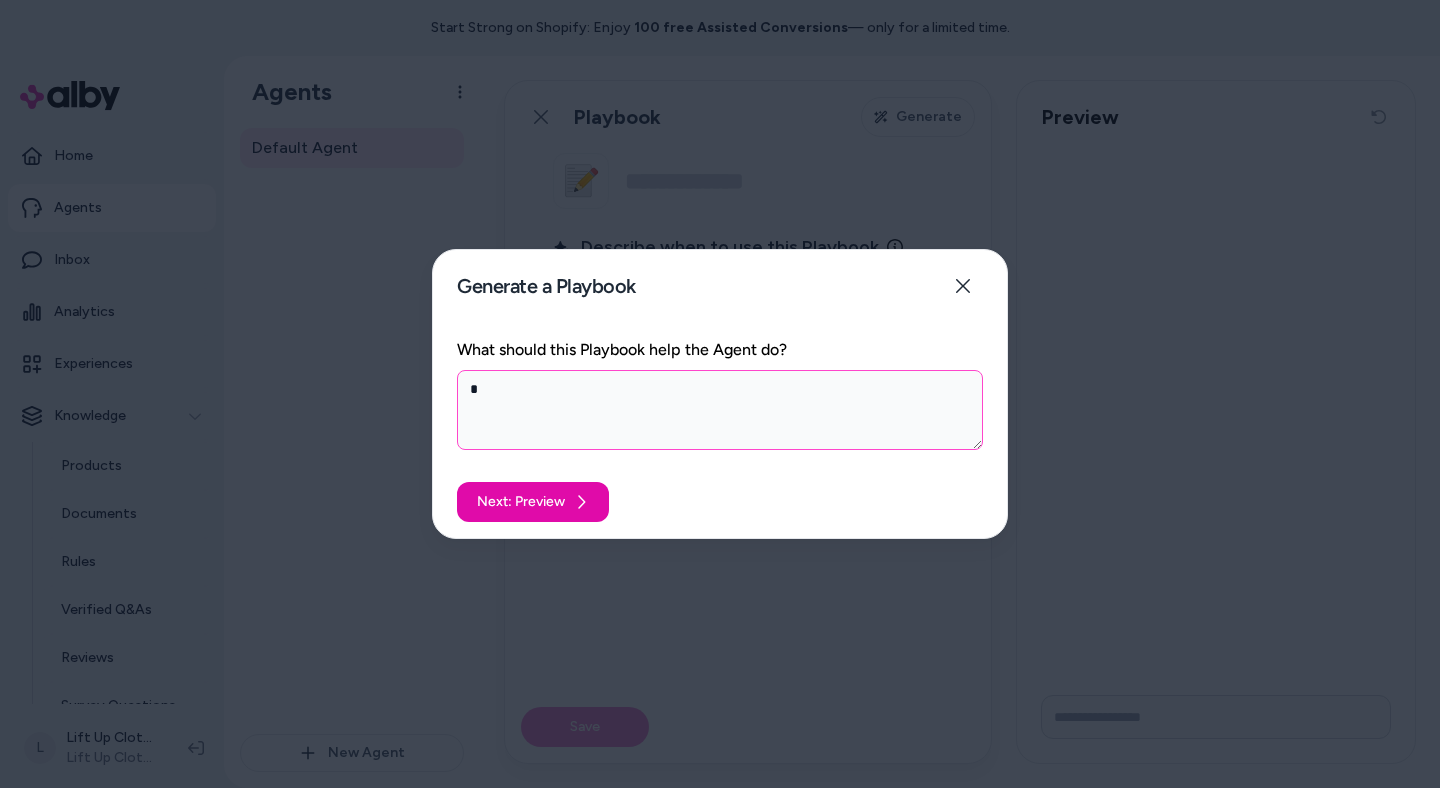 type on "*" 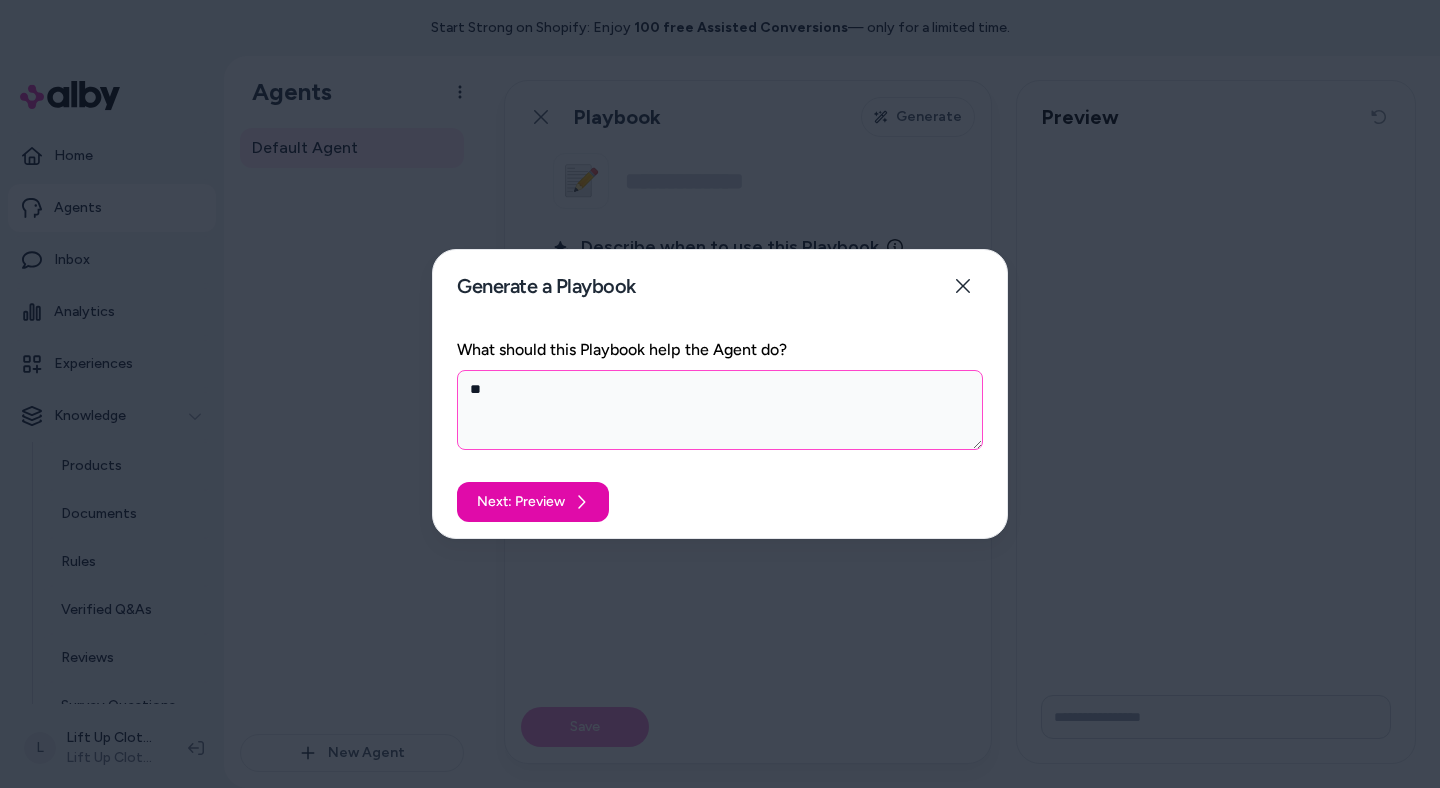 type on "*" 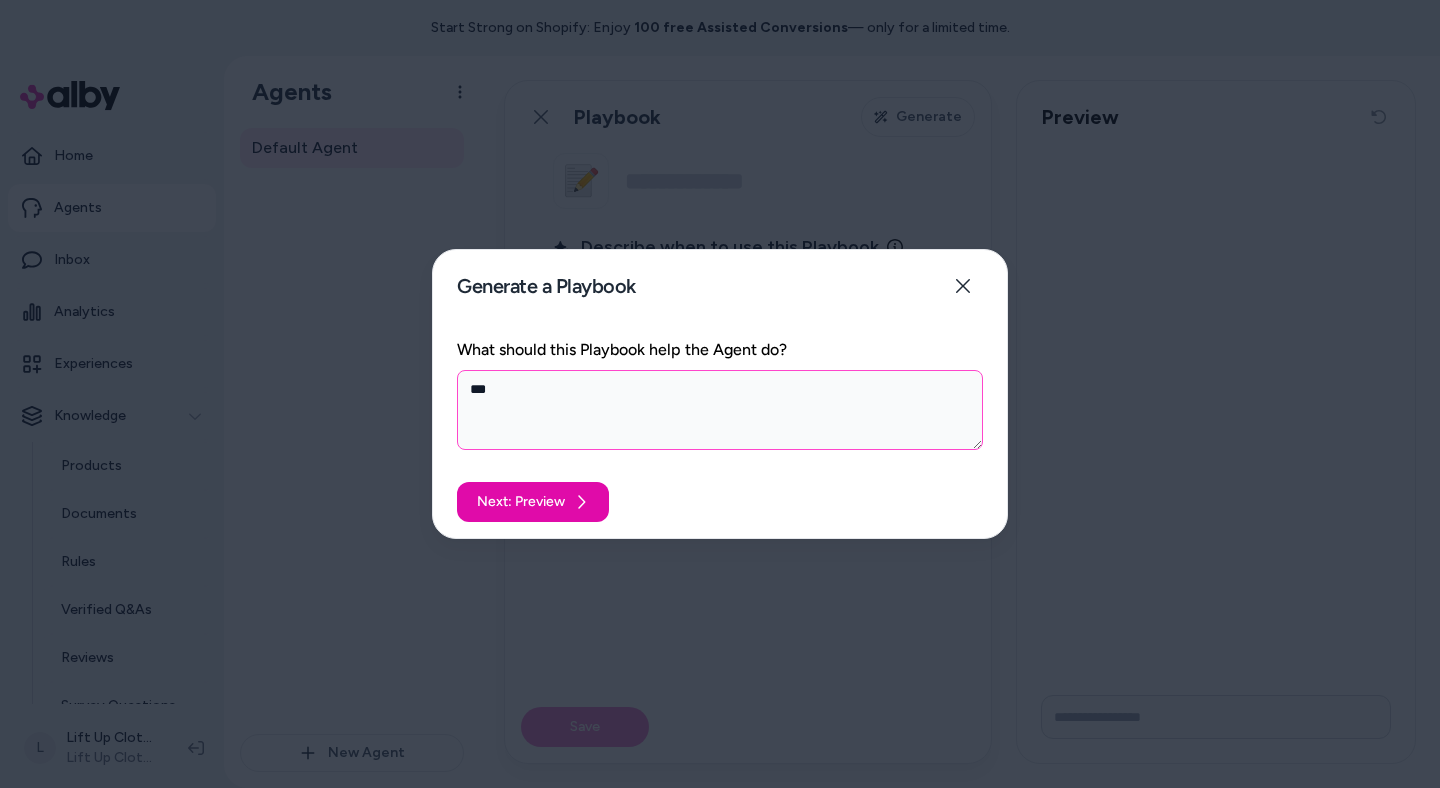 type on "*" 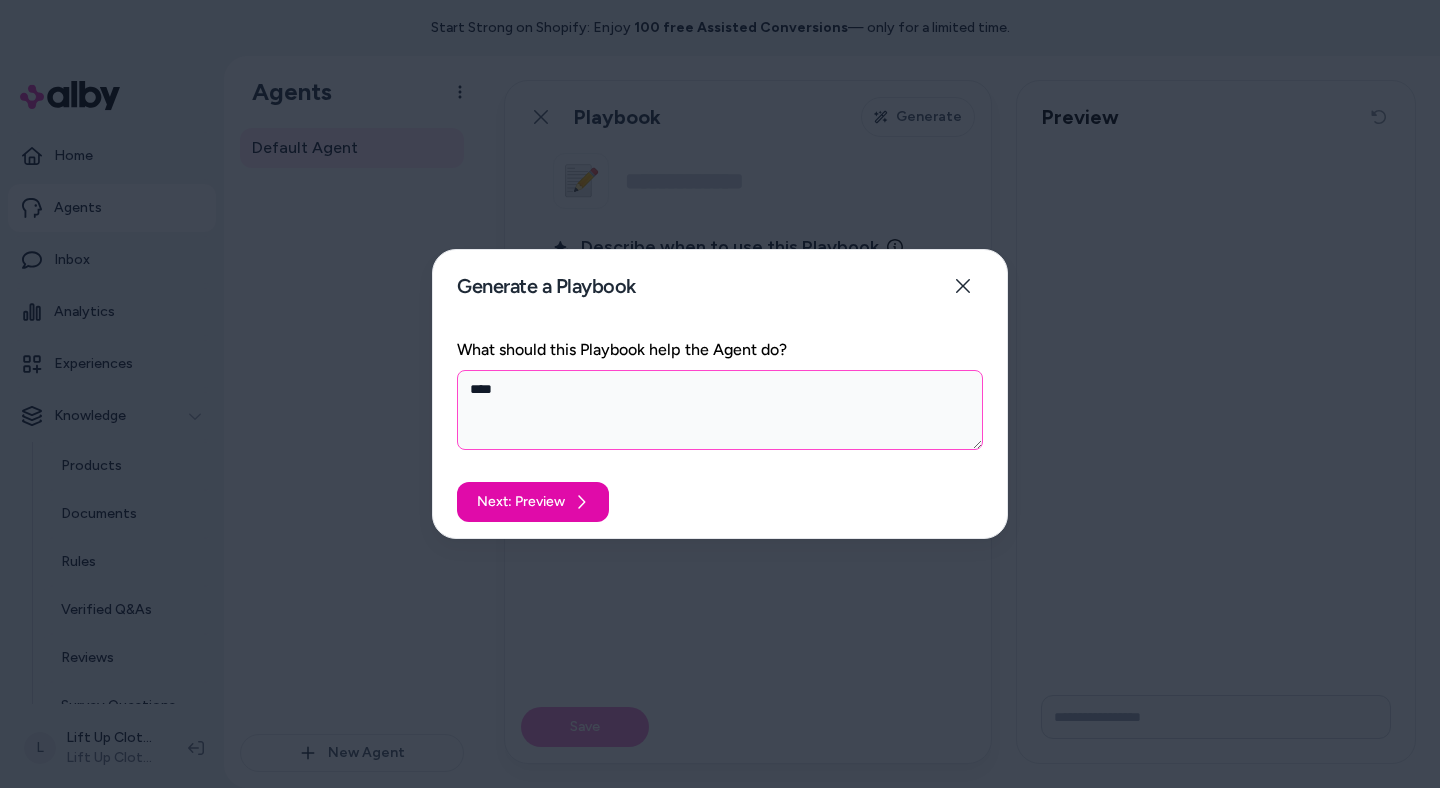 type on "*" 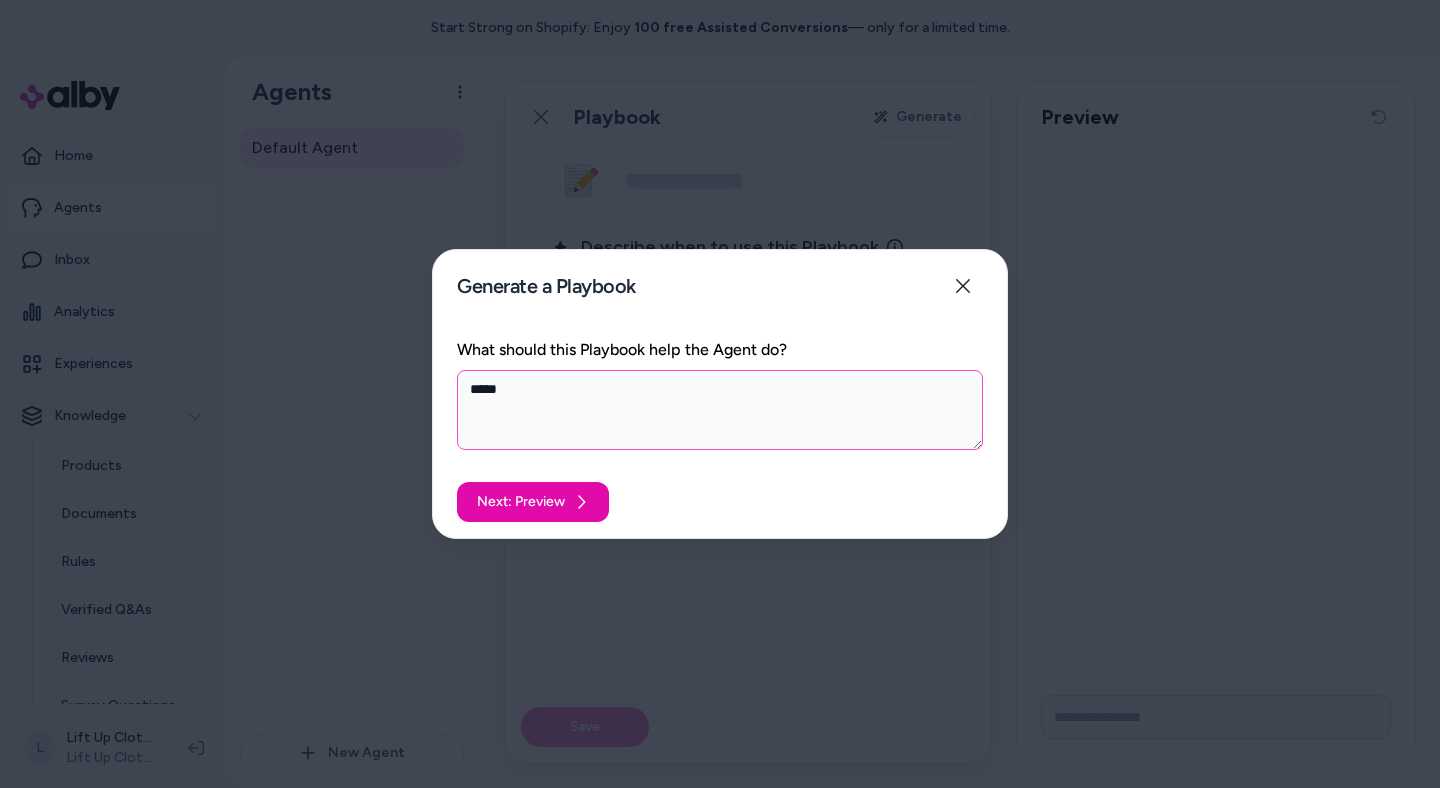 type on "*" 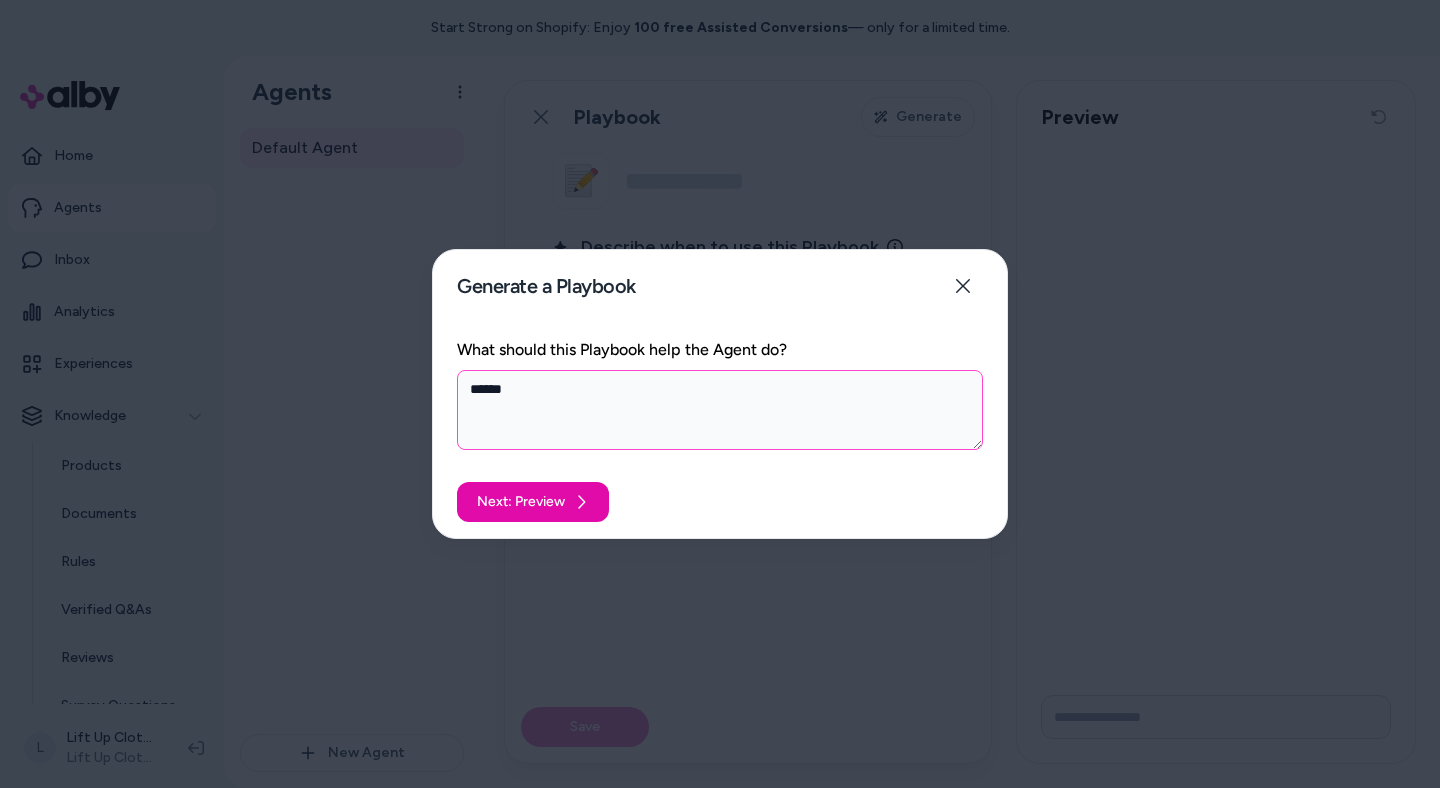 type on "*" 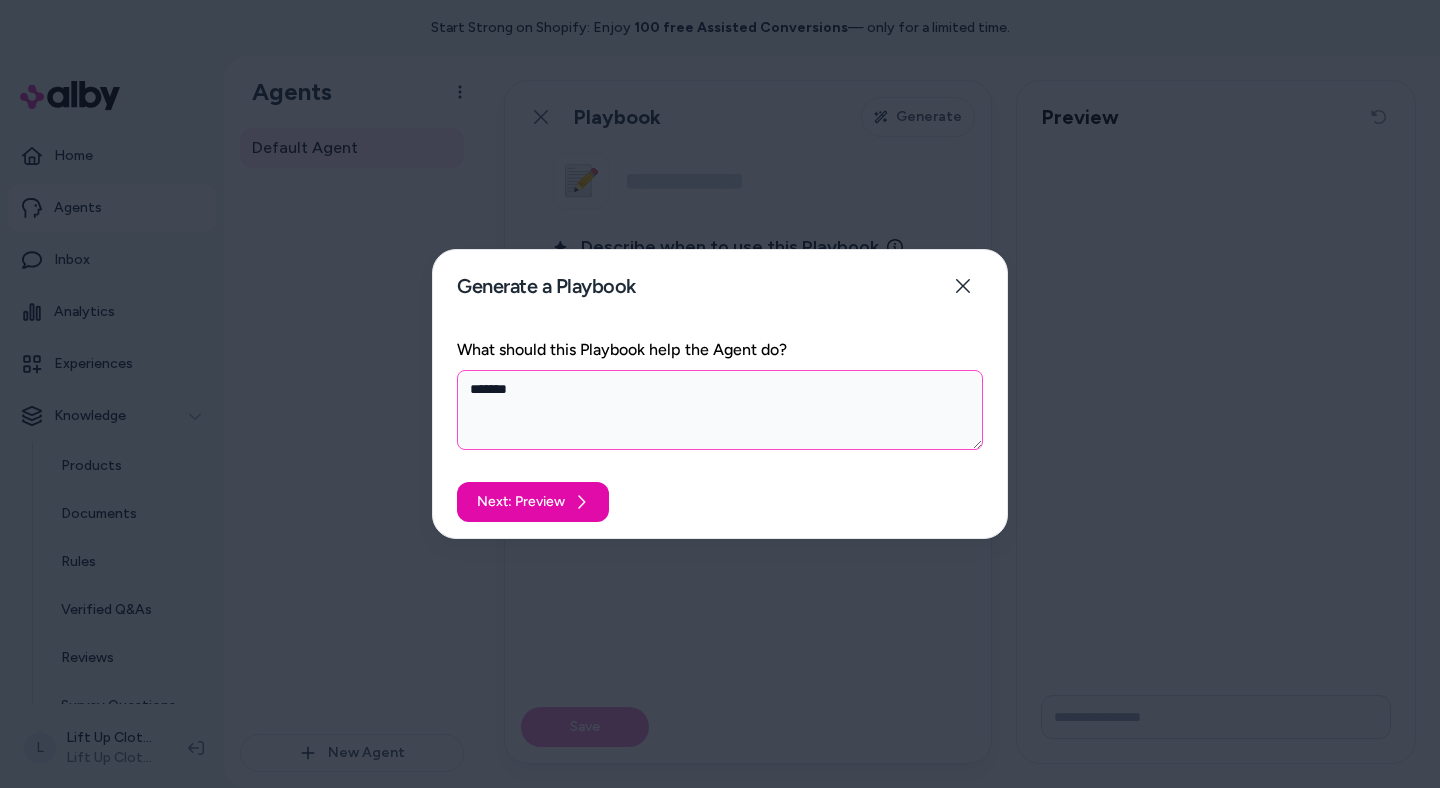 type on "*" 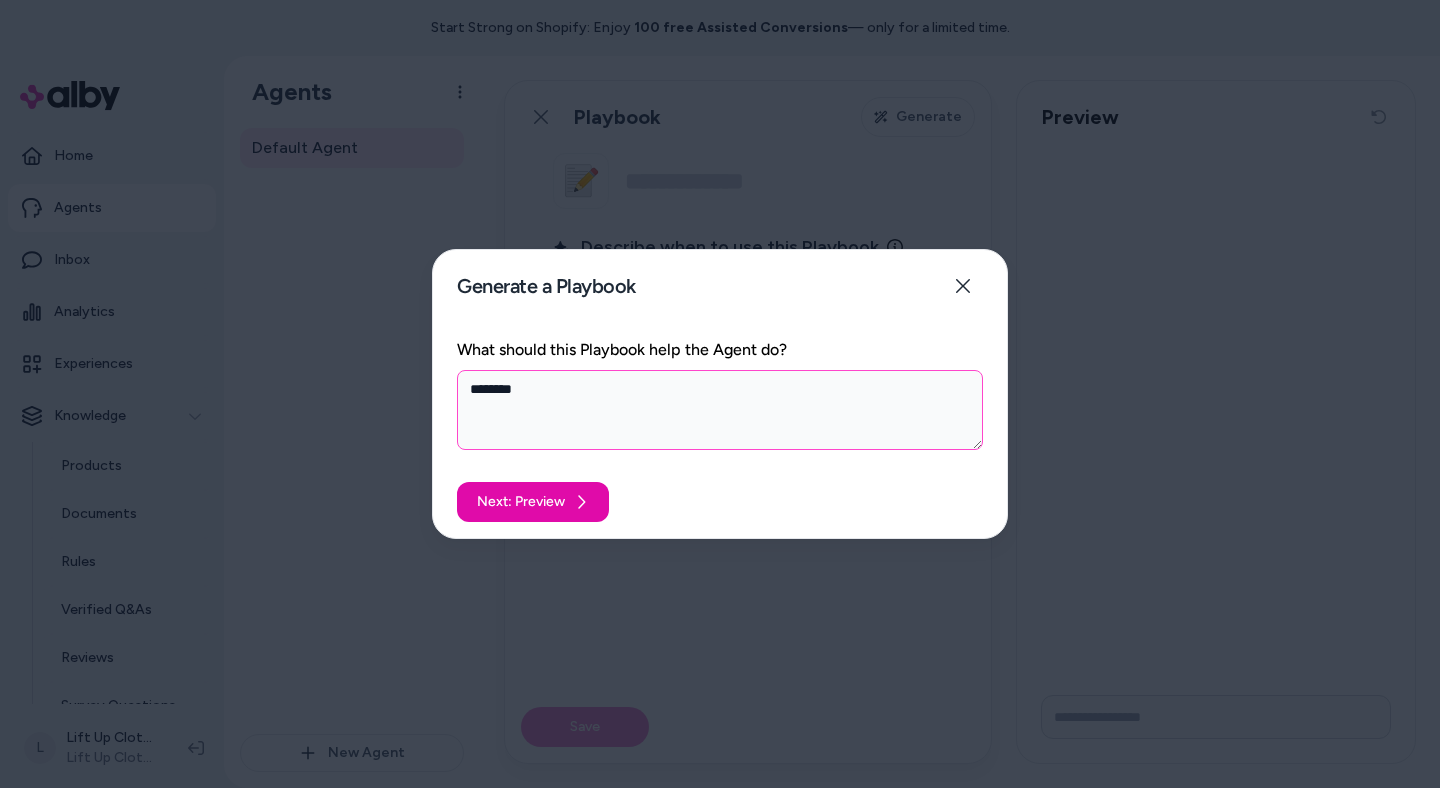 type on "*" 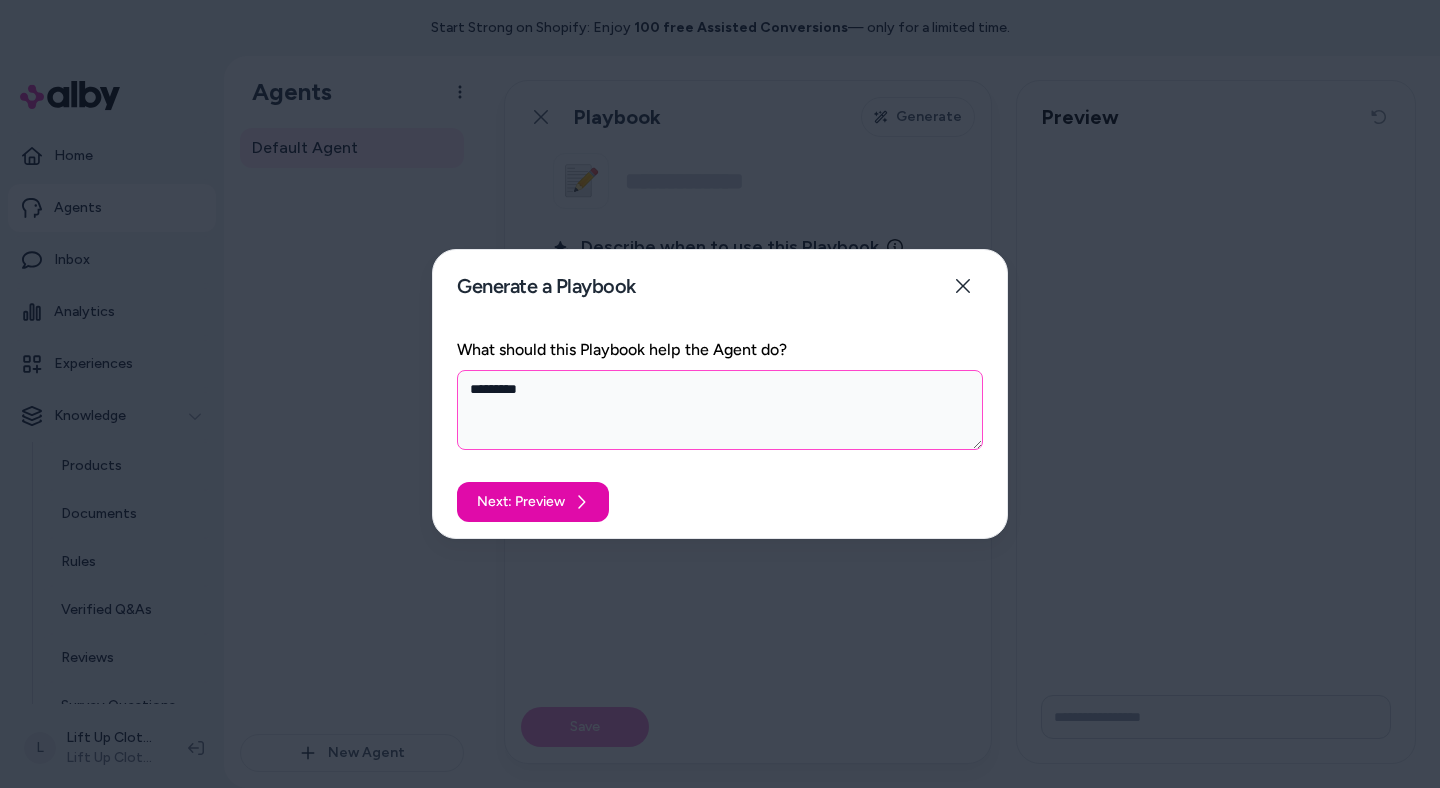 type on "*" 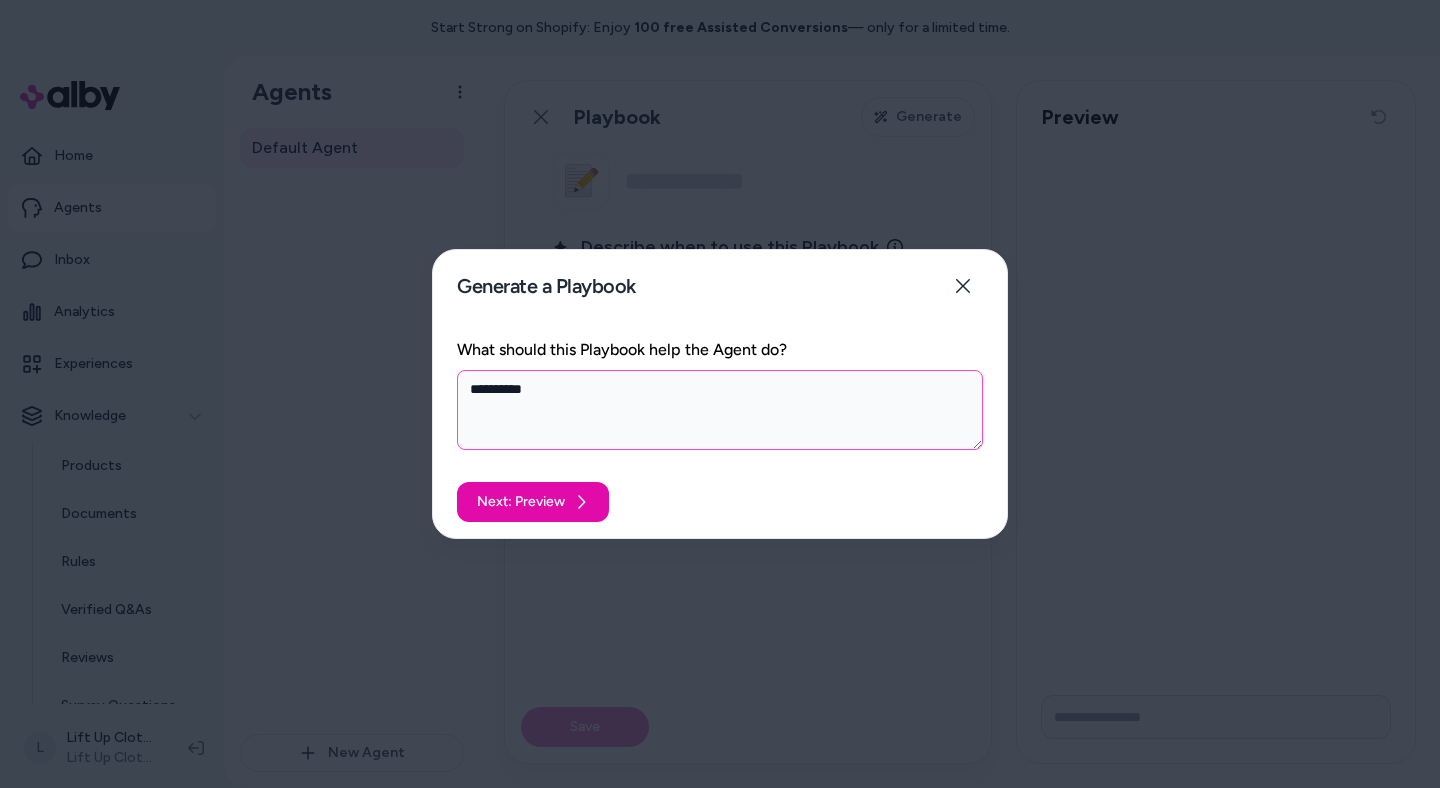 type on "*" 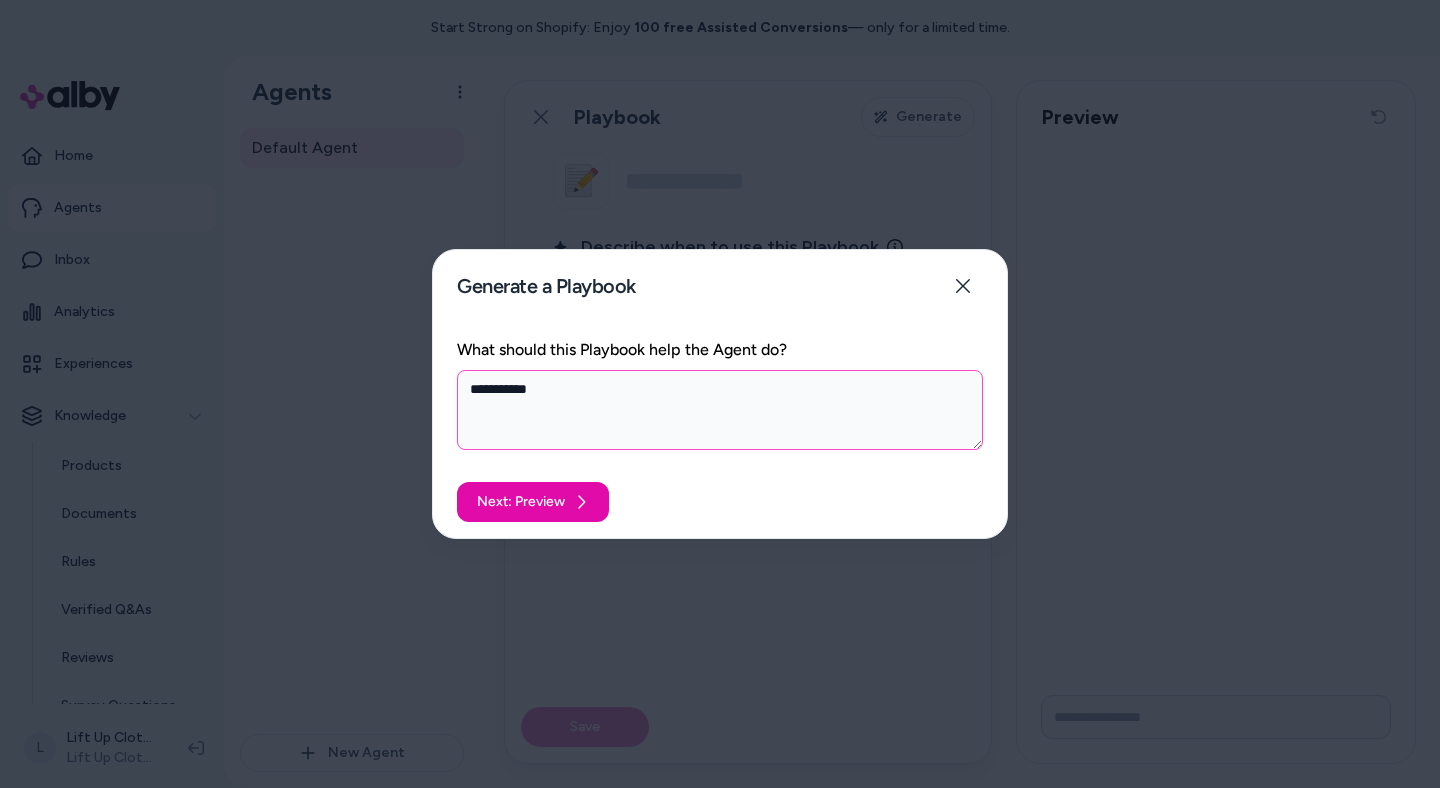 type on "*" 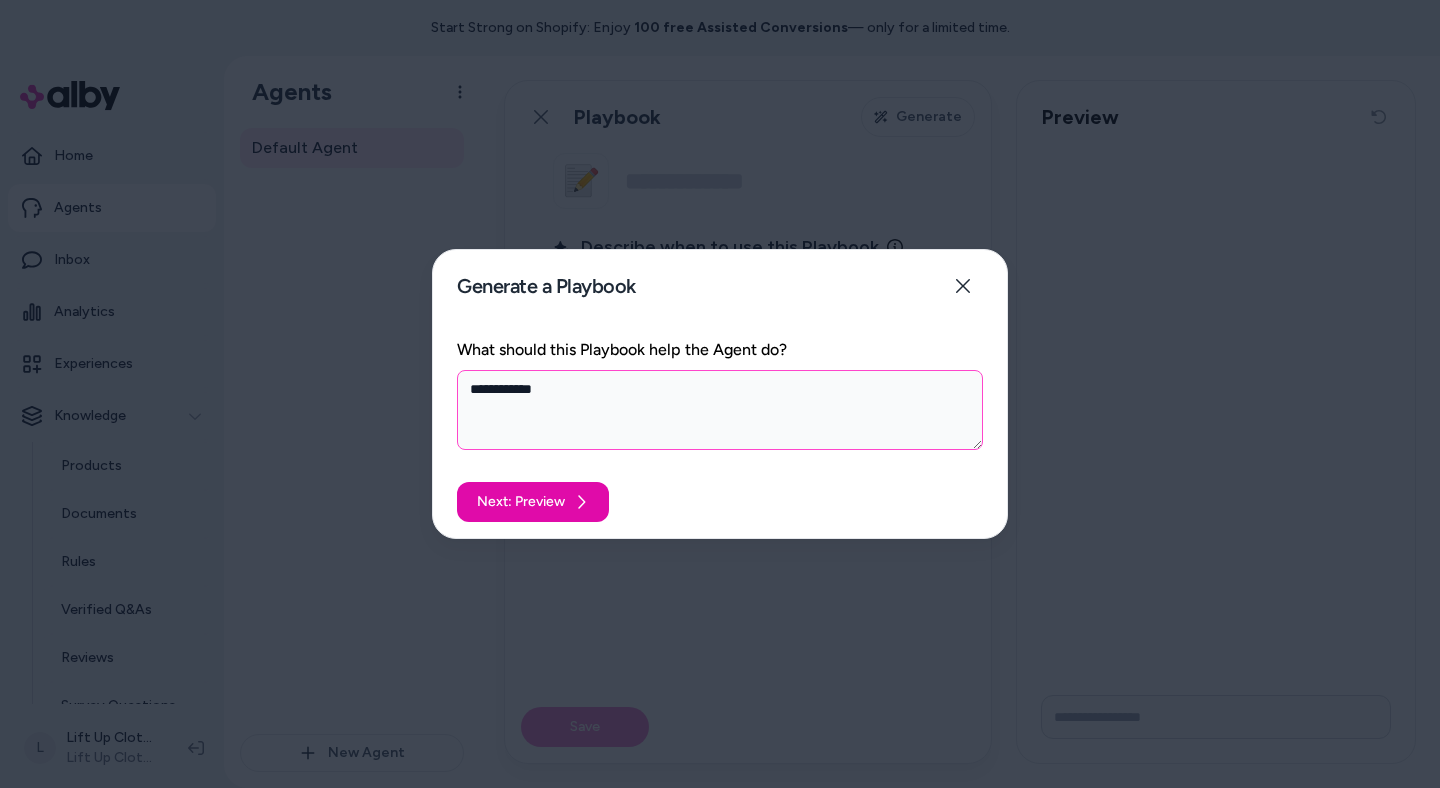type on "*" 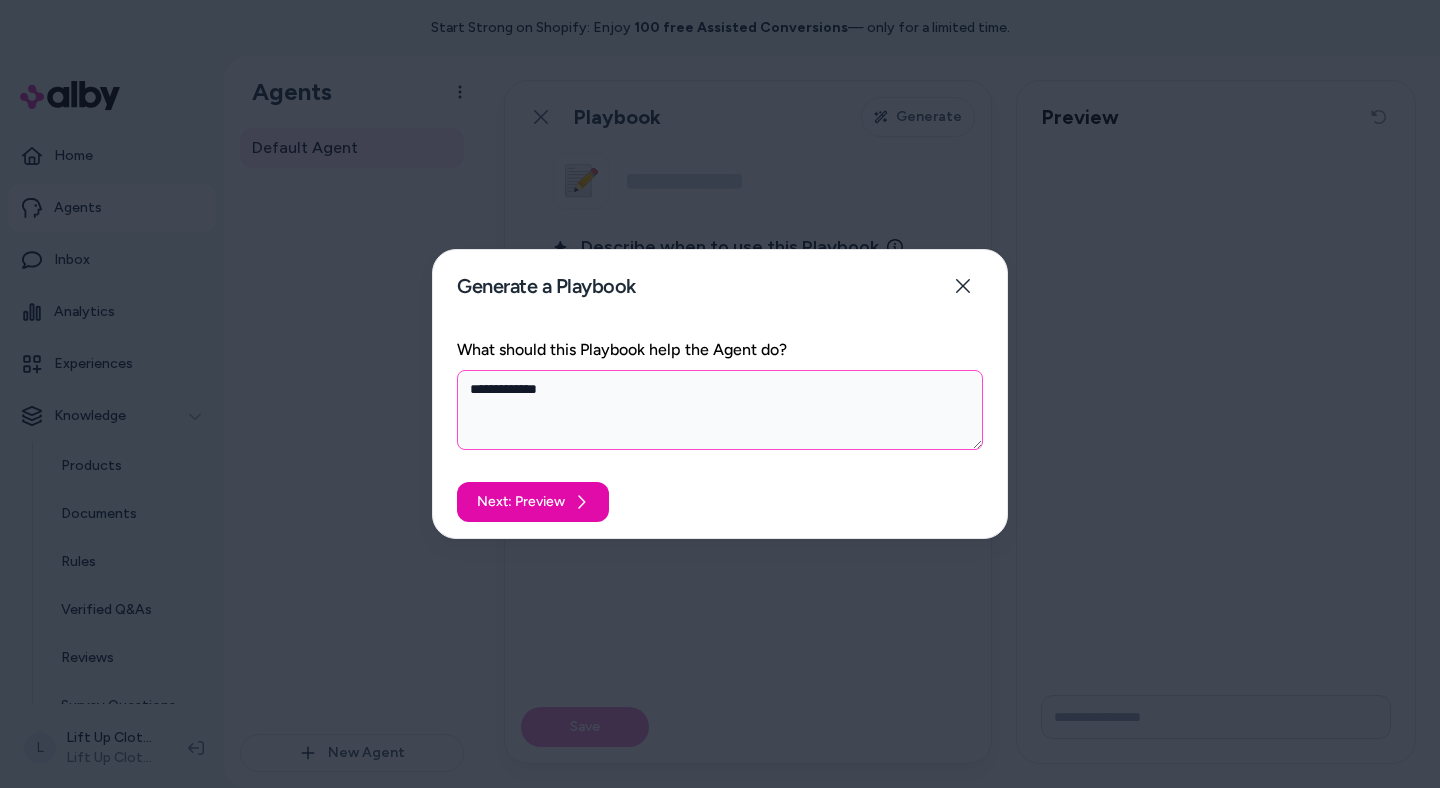 type on "*" 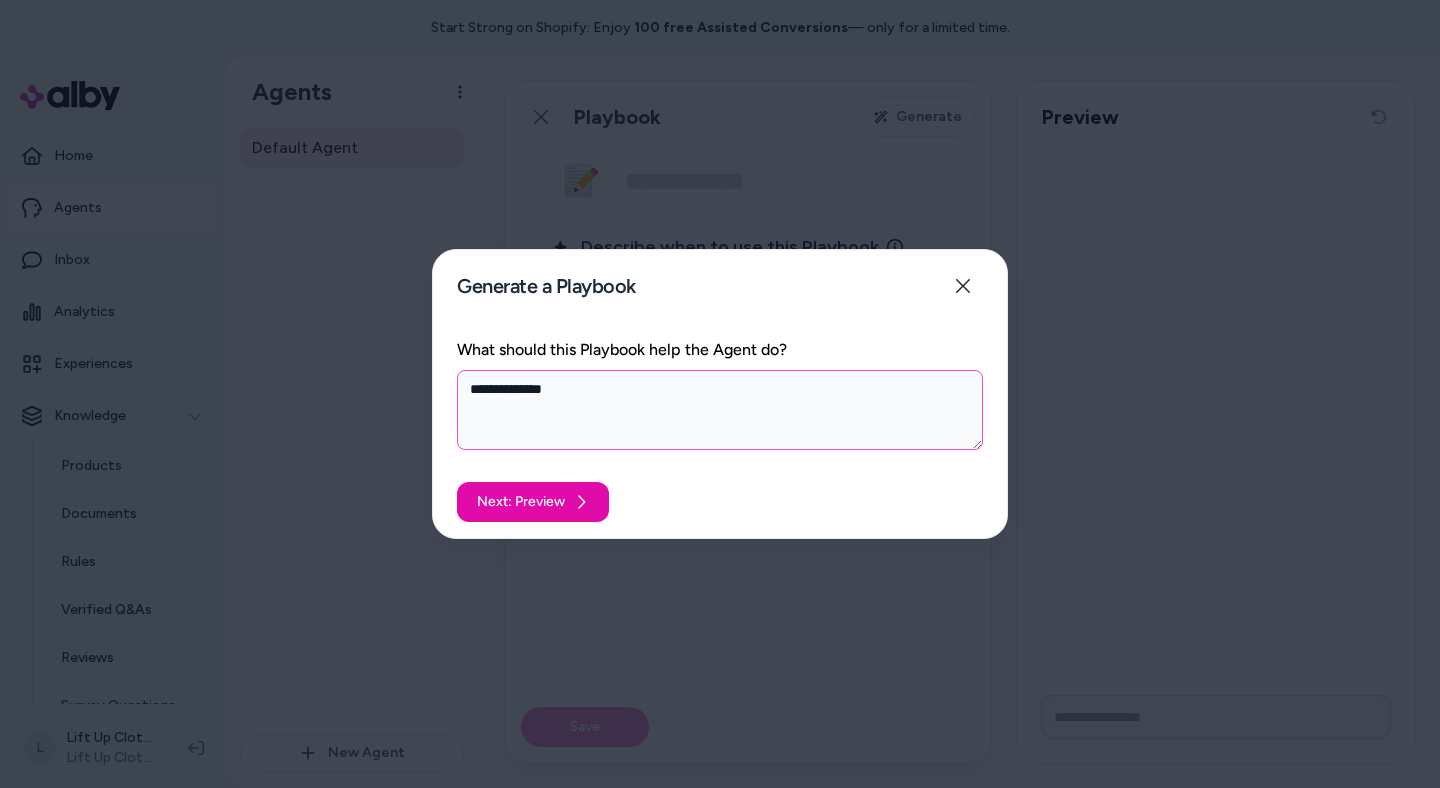 type on "*" 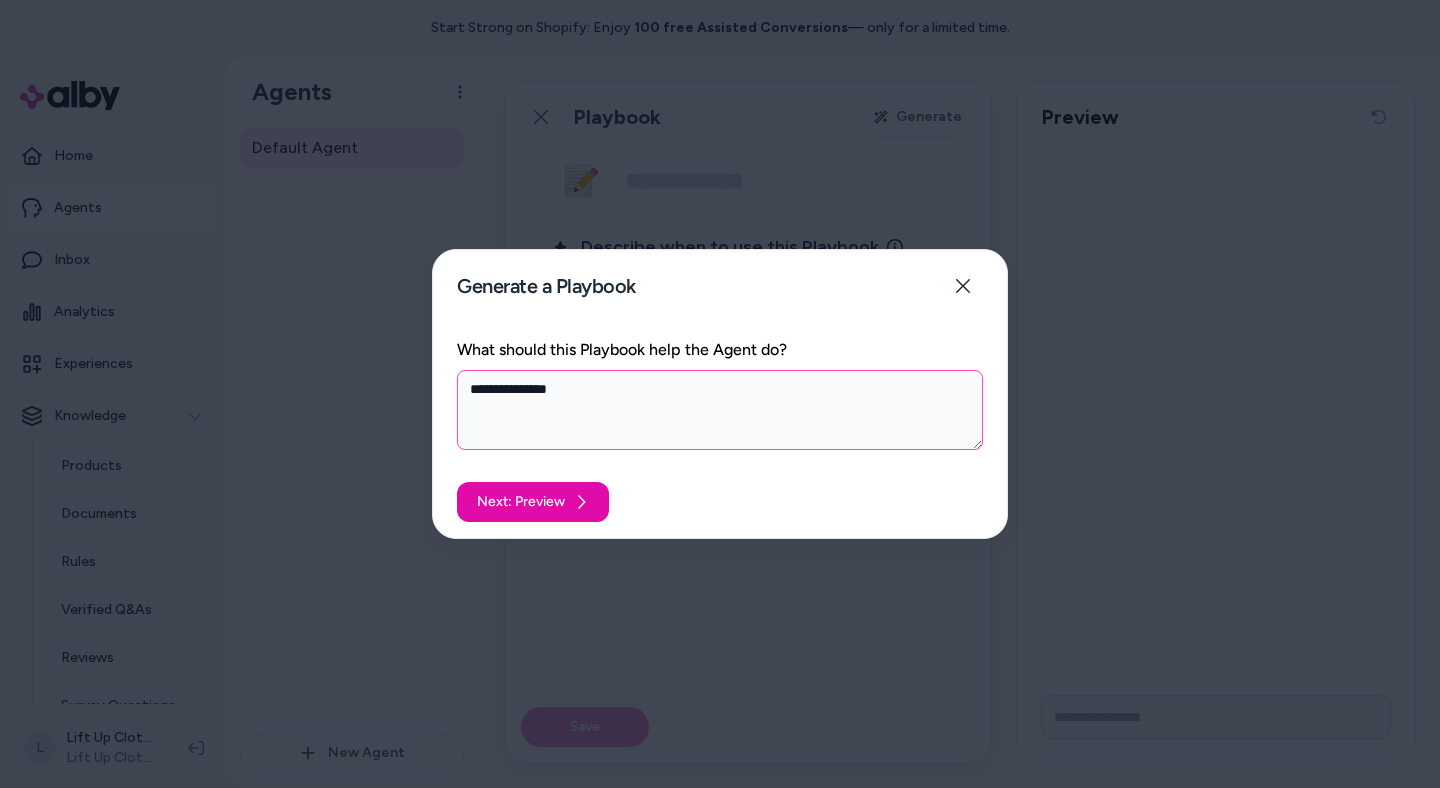 type on "*" 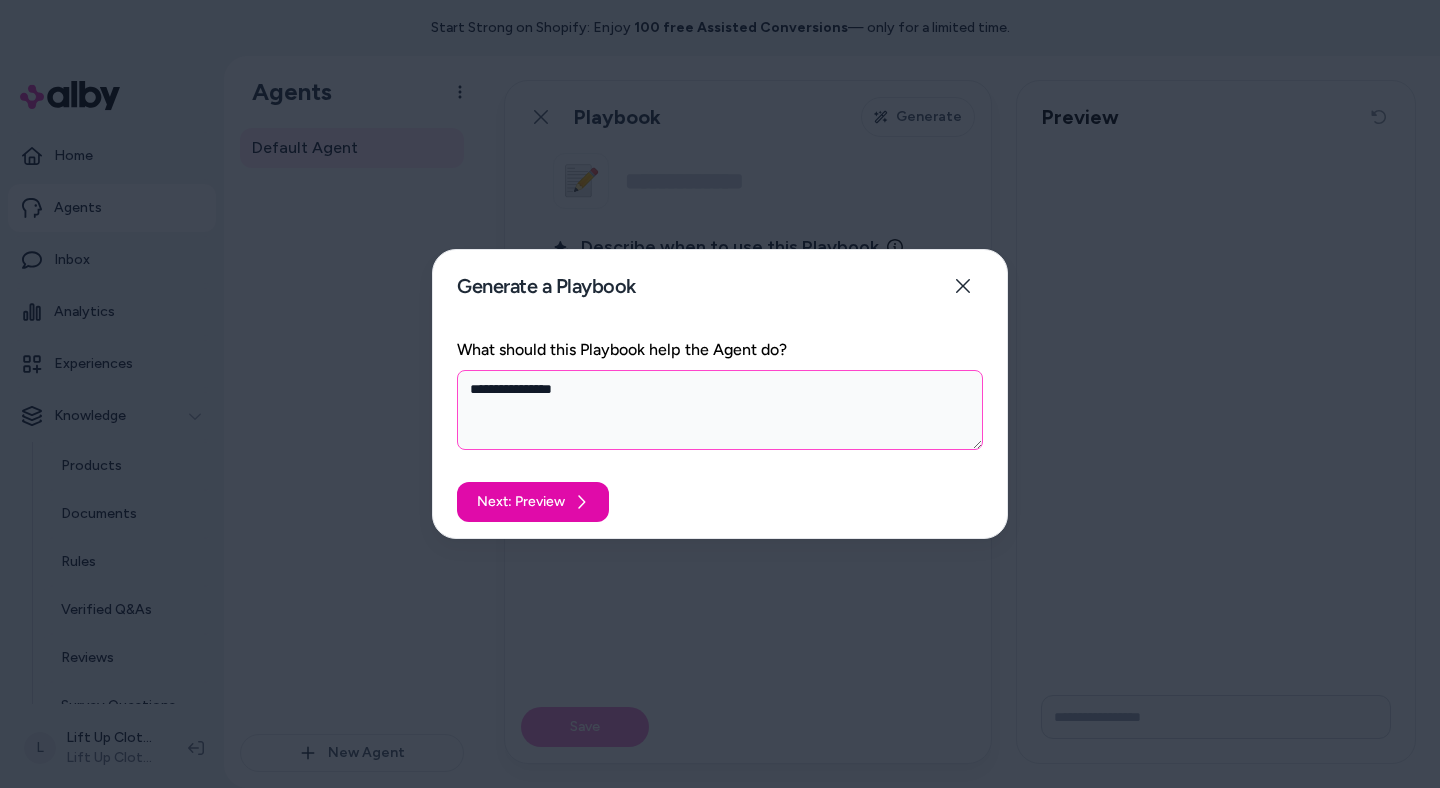 type on "*" 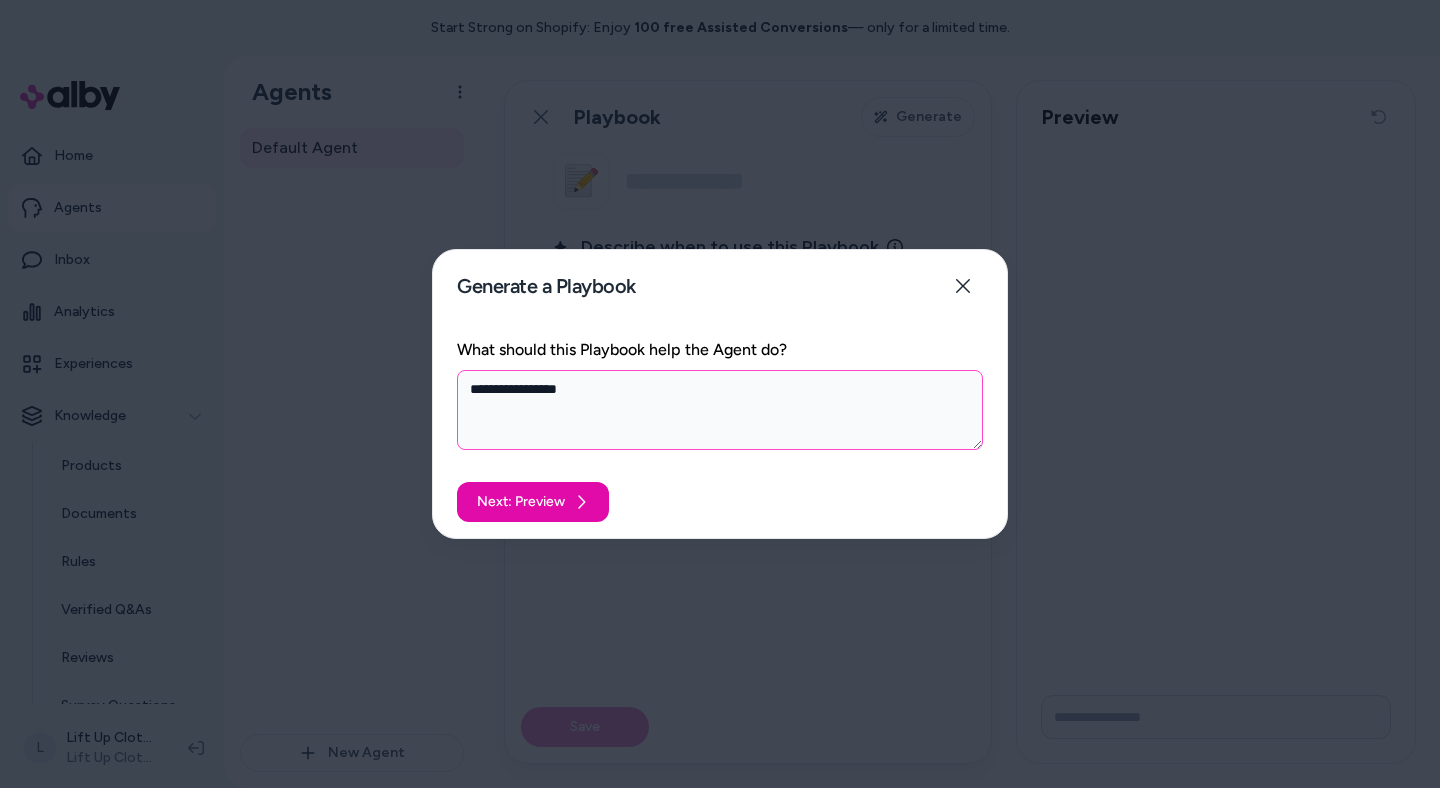 drag, startPoint x: 596, startPoint y: 394, endPoint x: 419, endPoint y: 373, distance: 178.24141 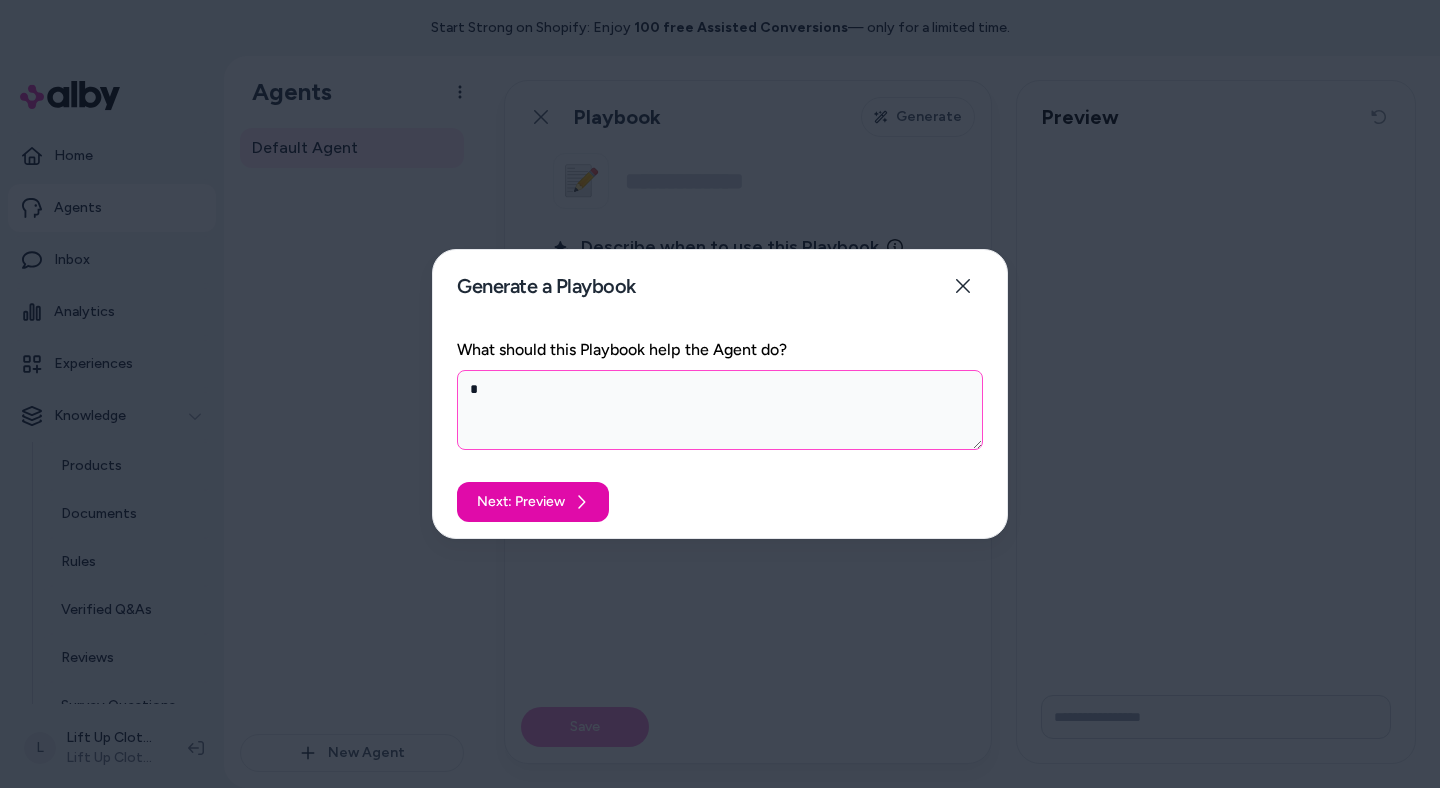 type on "*" 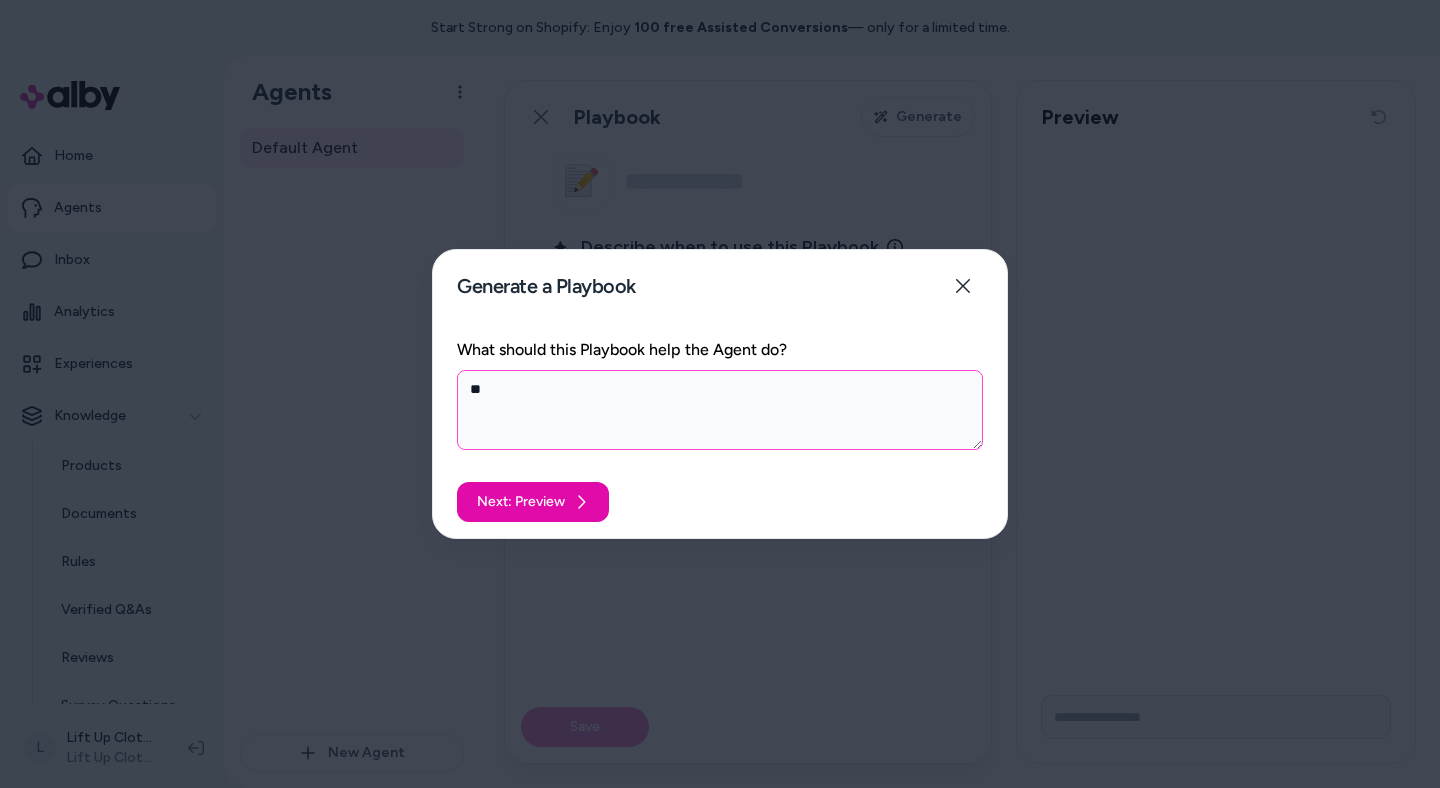 type on "*" 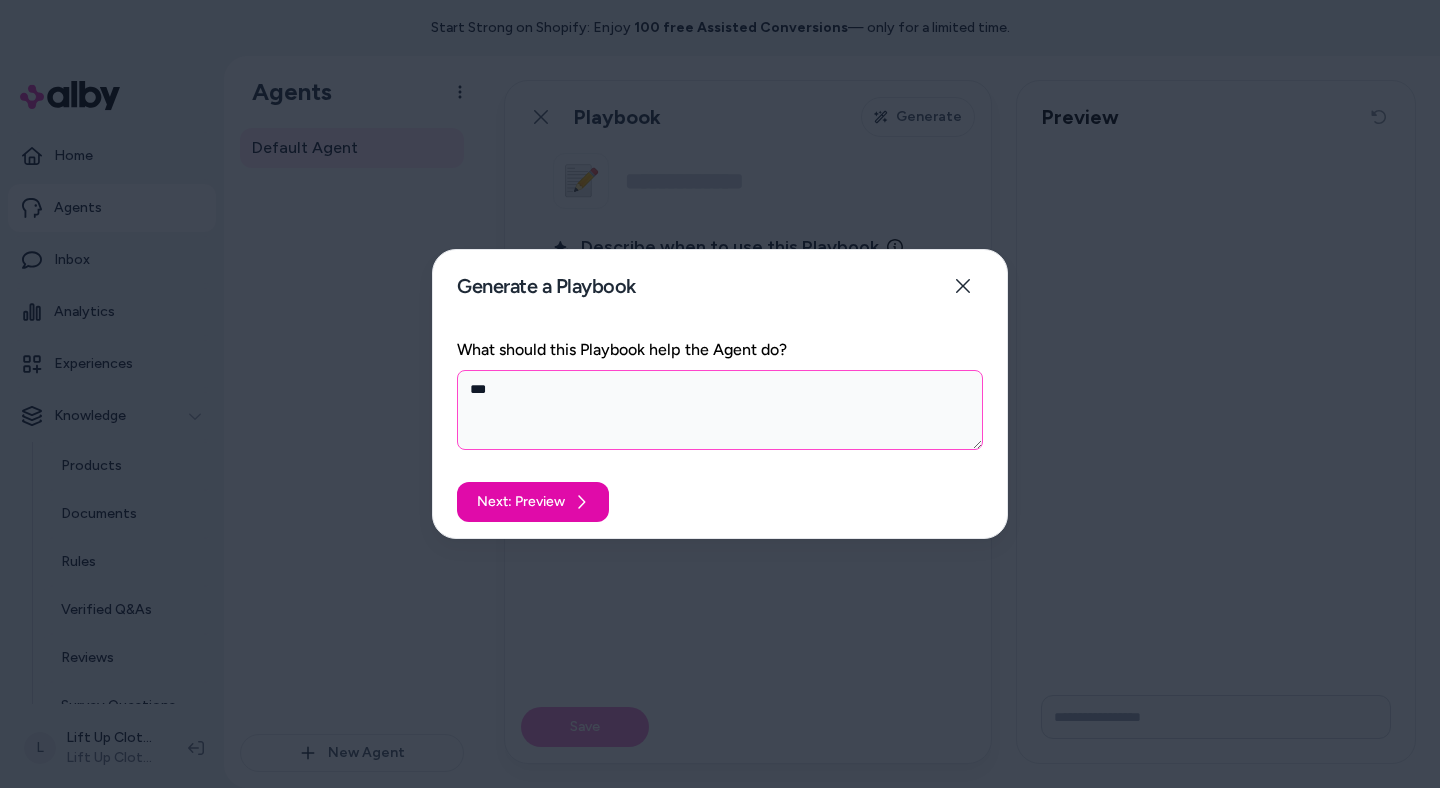 type on "*" 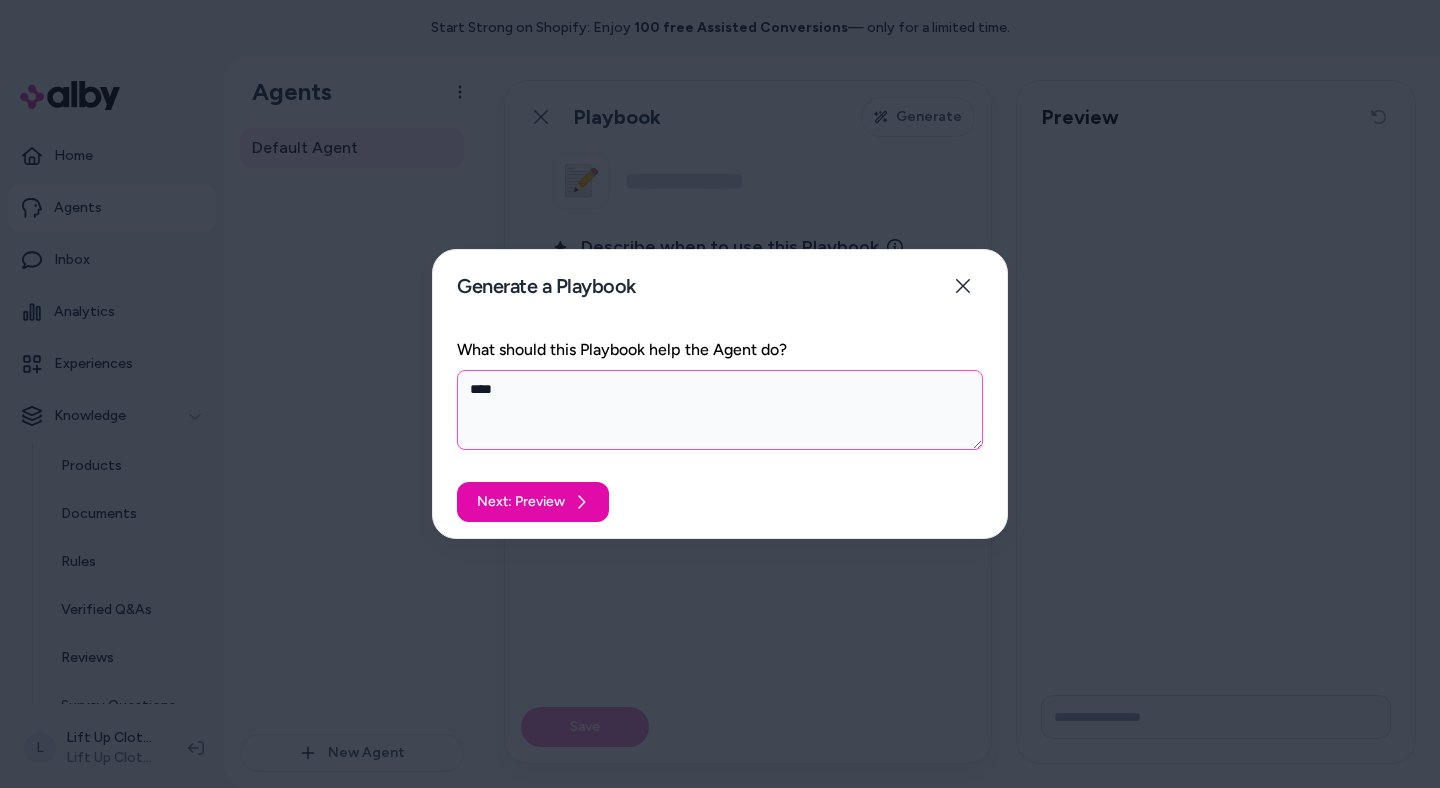 type on "*" 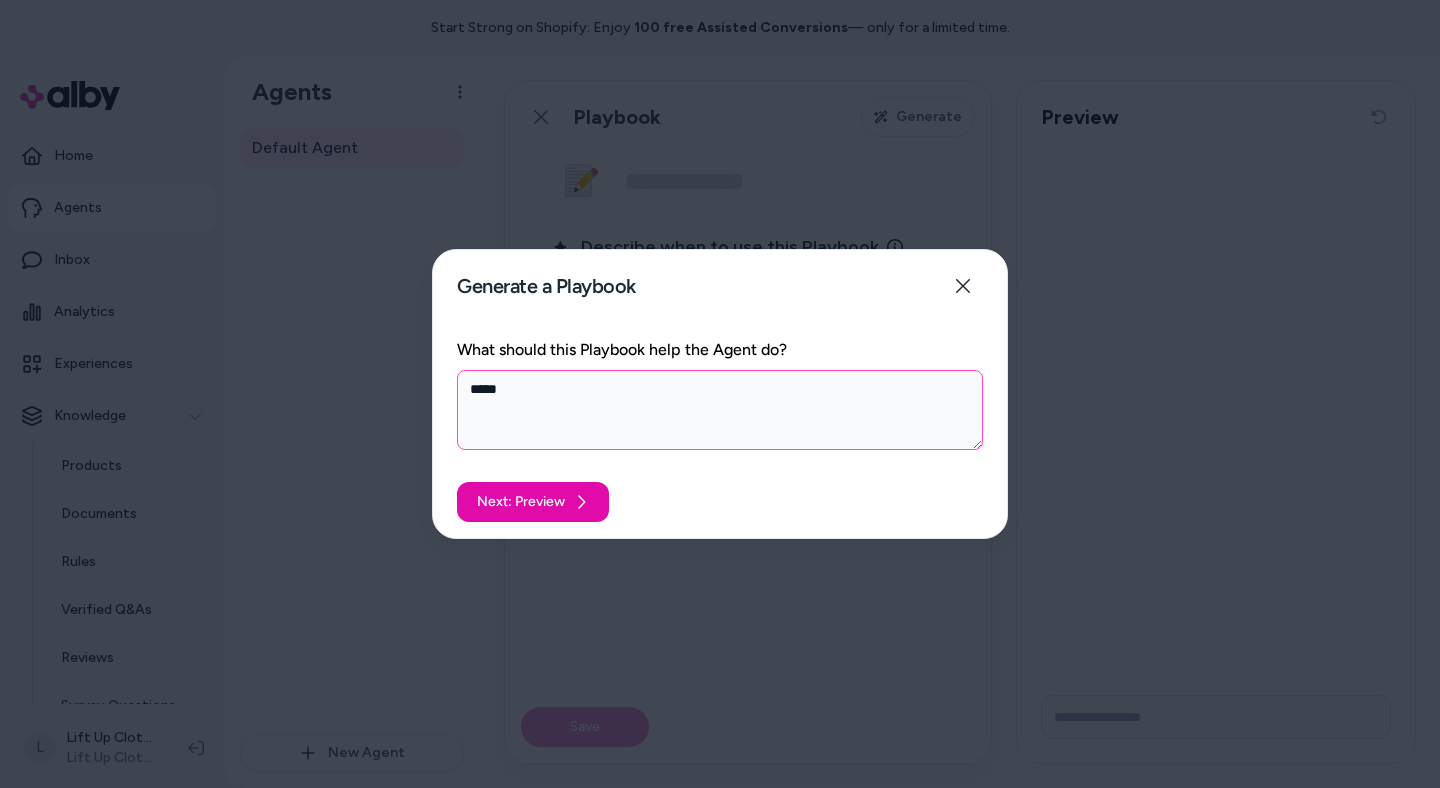type on "*" 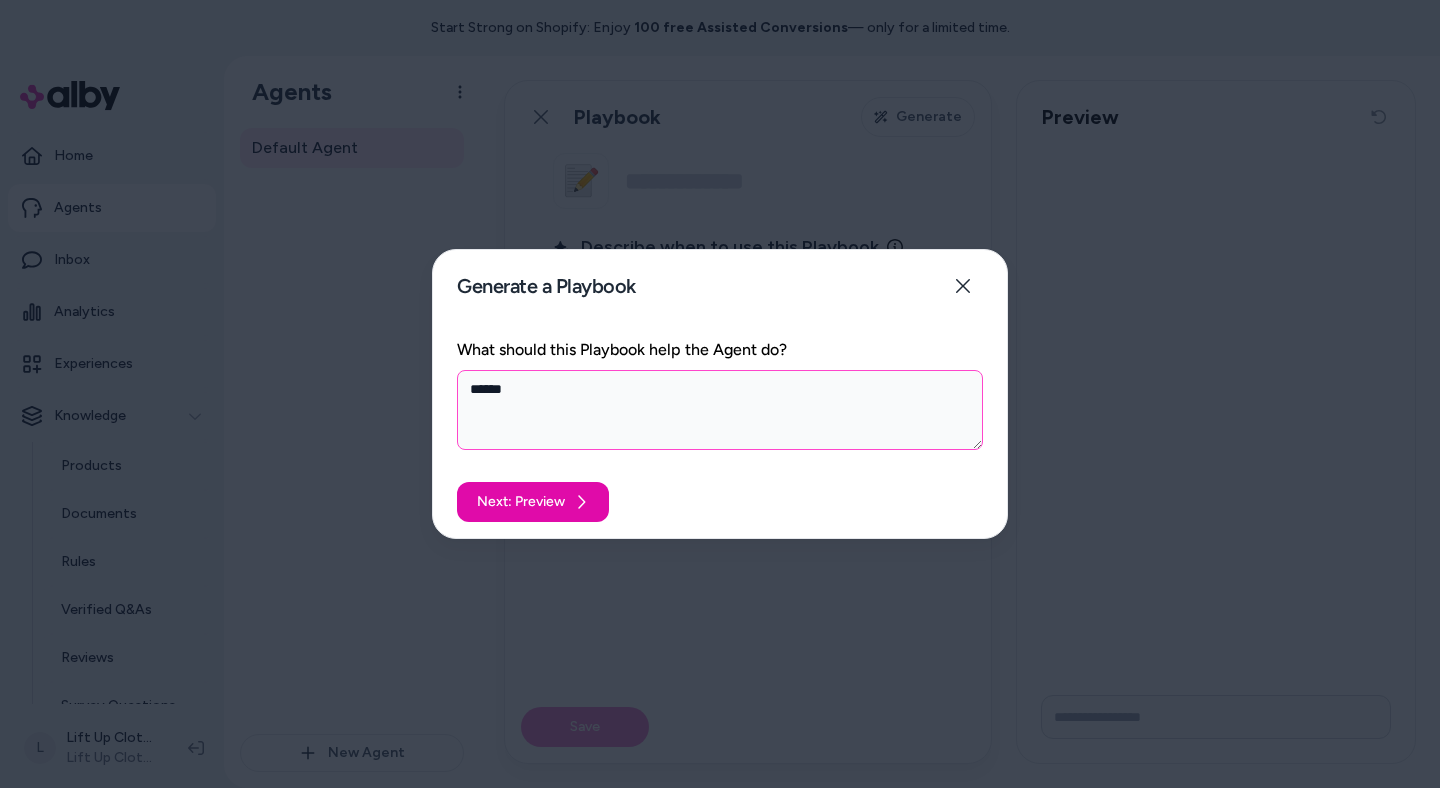type on "*" 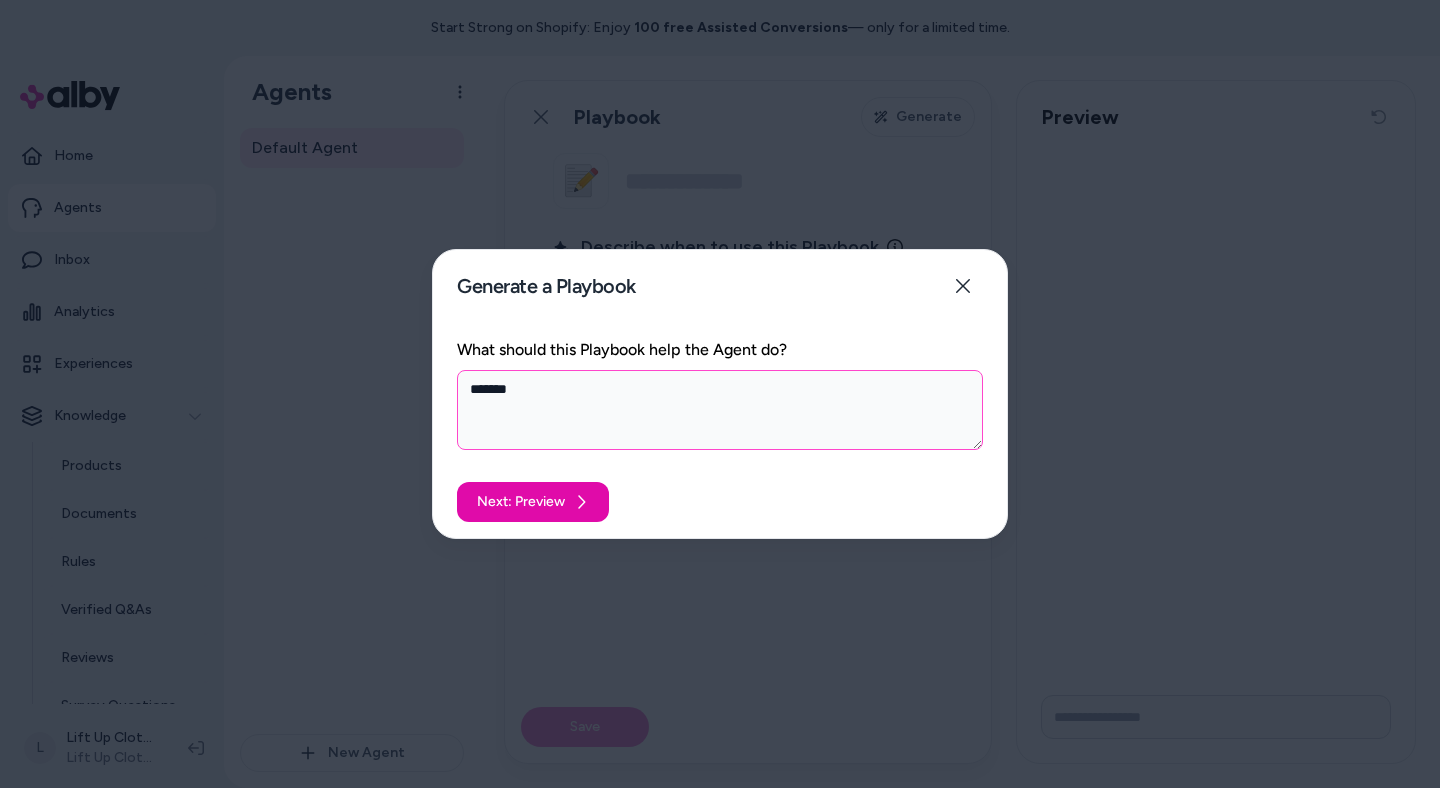 type on "*" 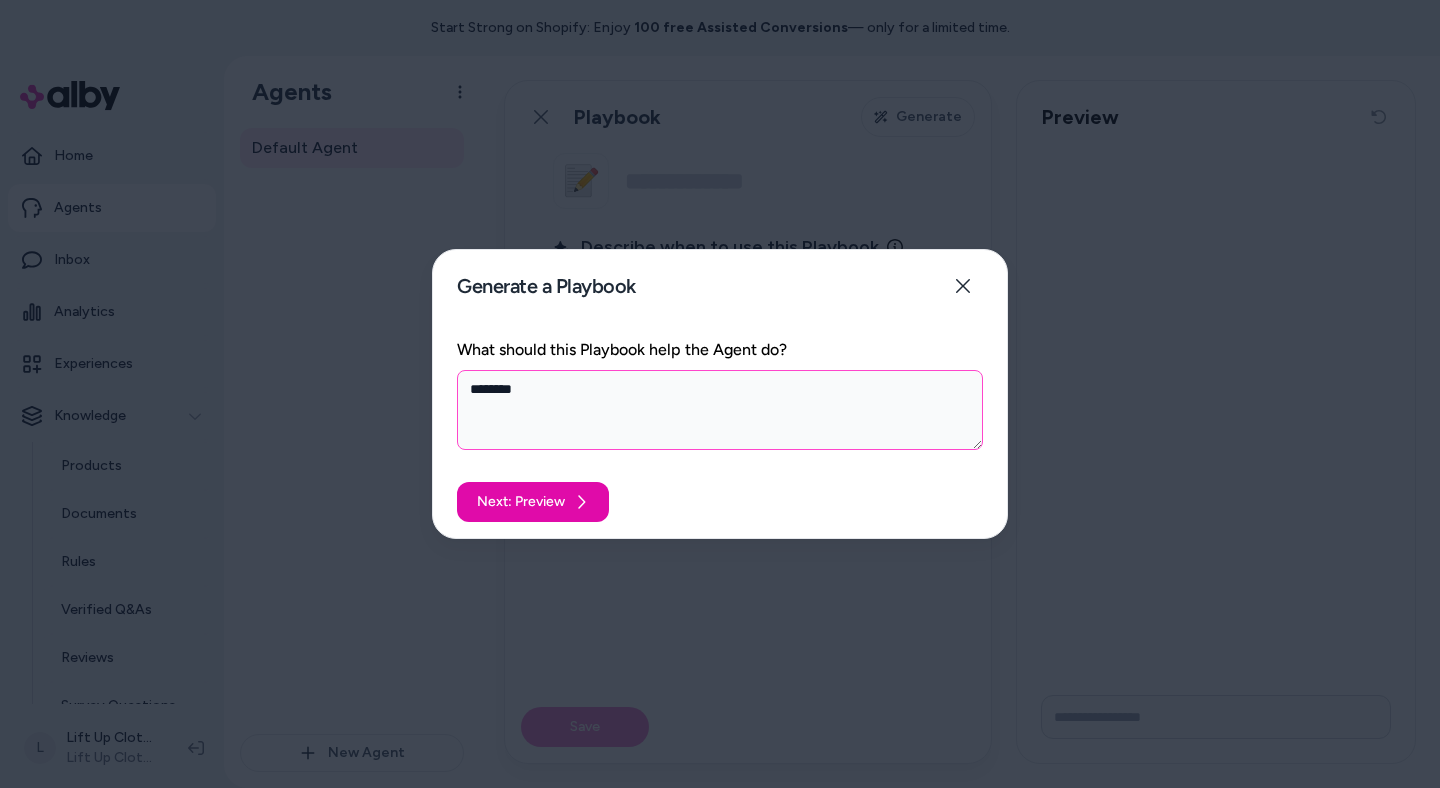 type on "*" 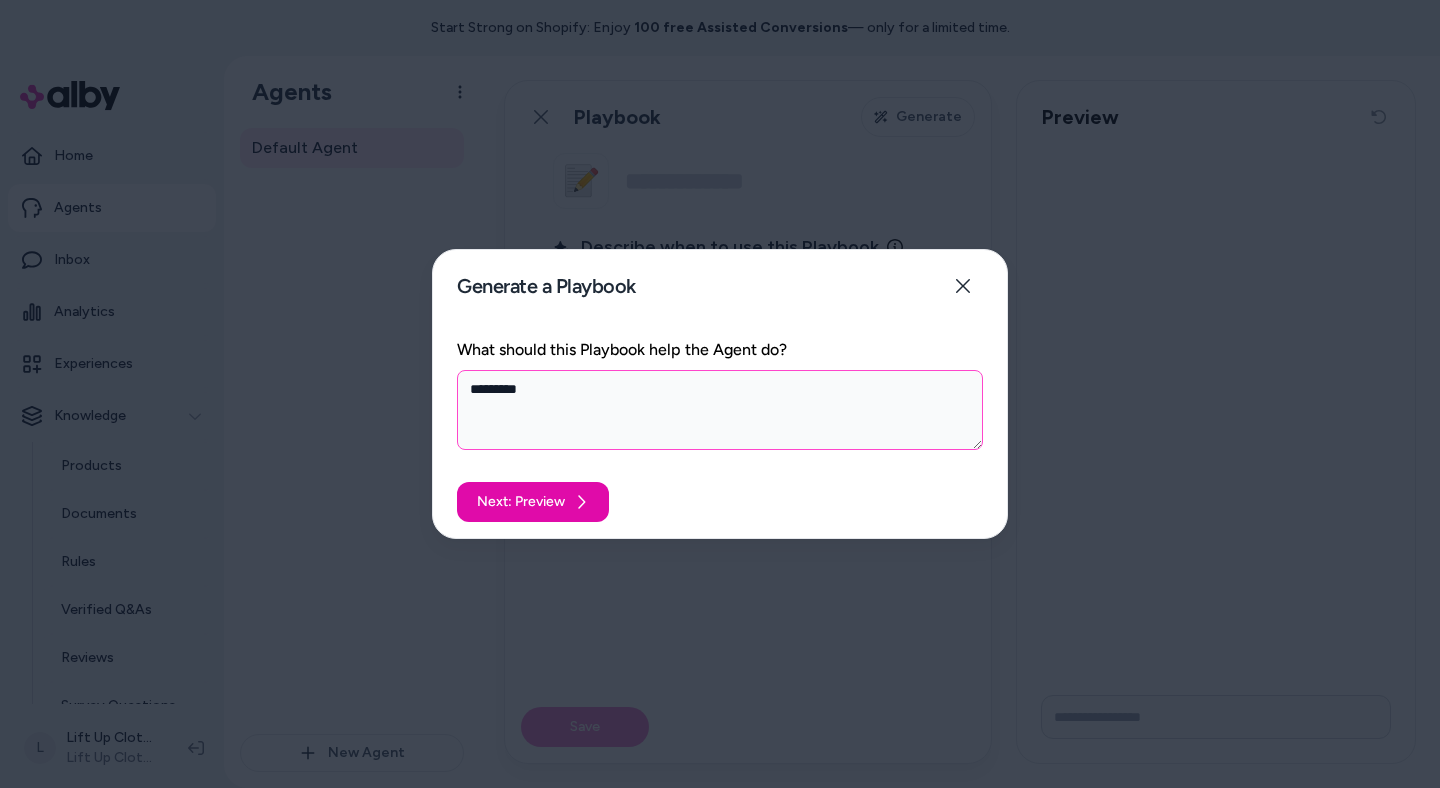 type on "*" 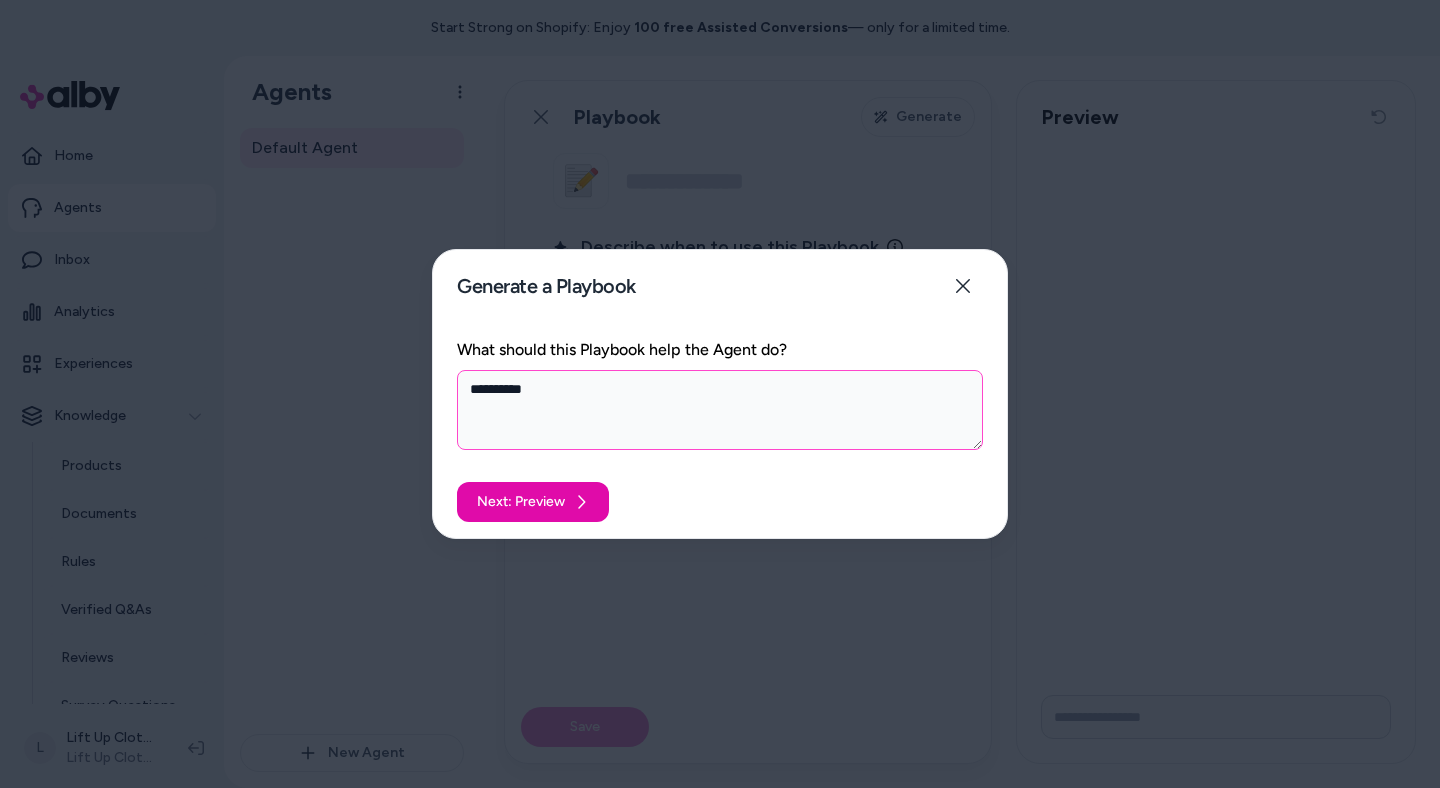 type on "*" 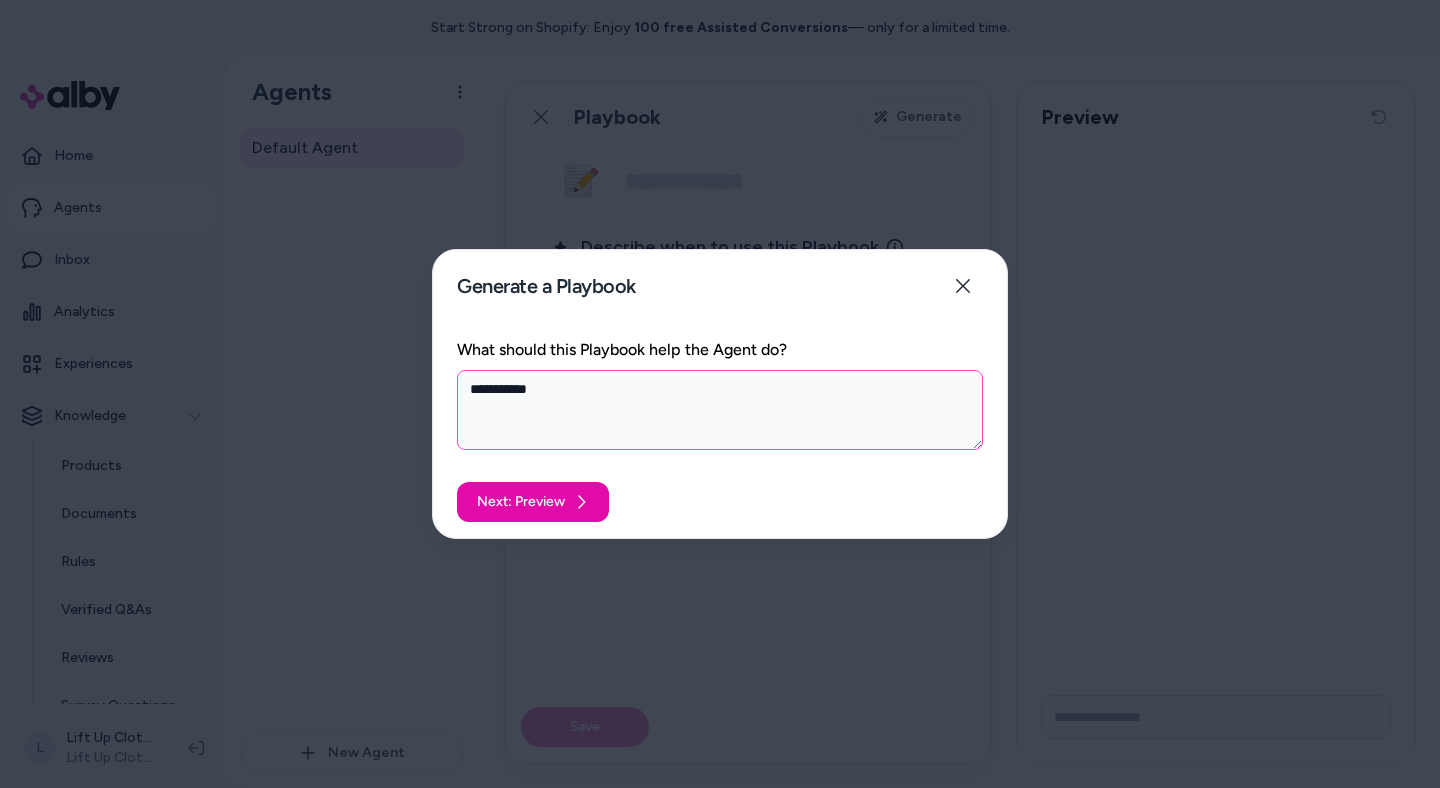 type on "*" 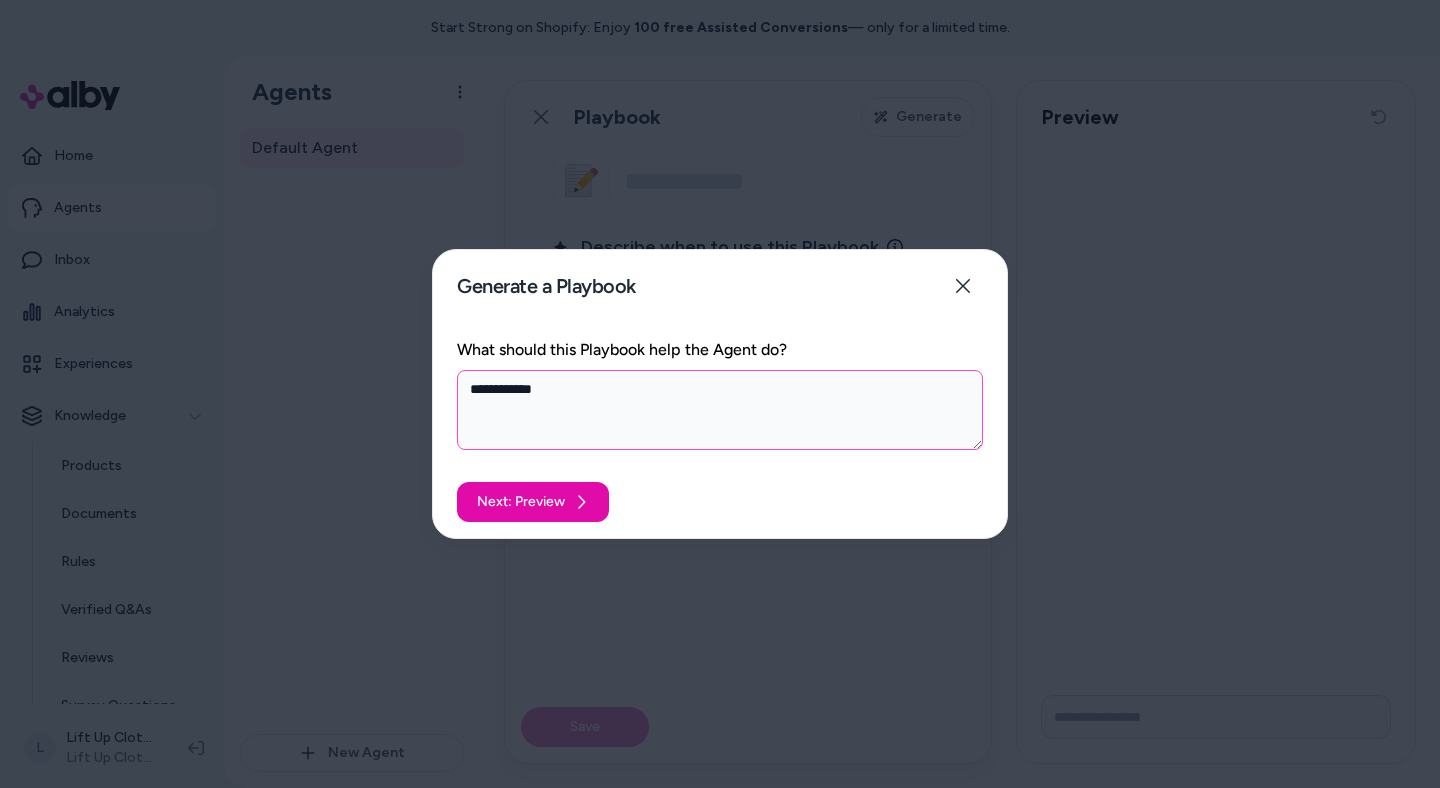 type on "*" 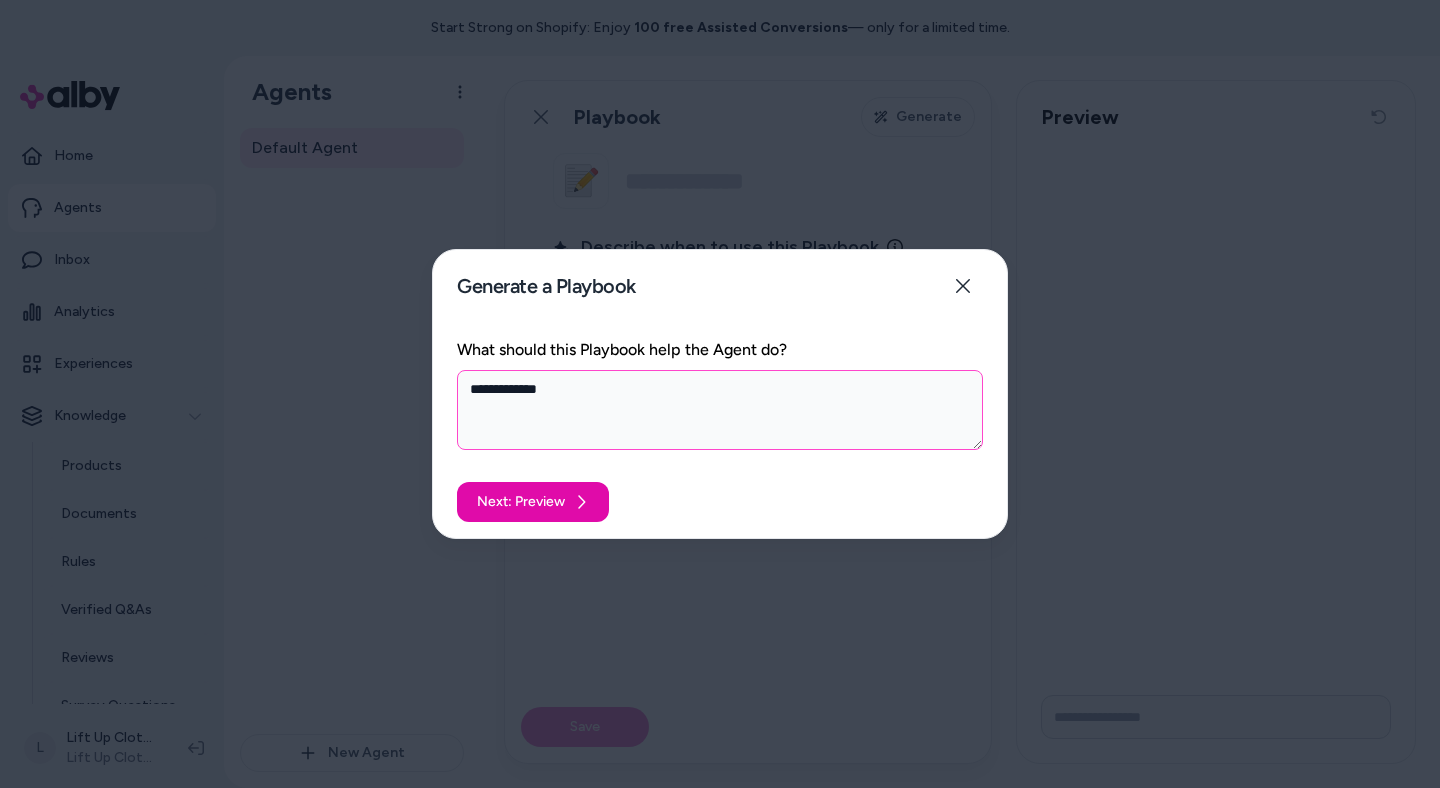 type on "*" 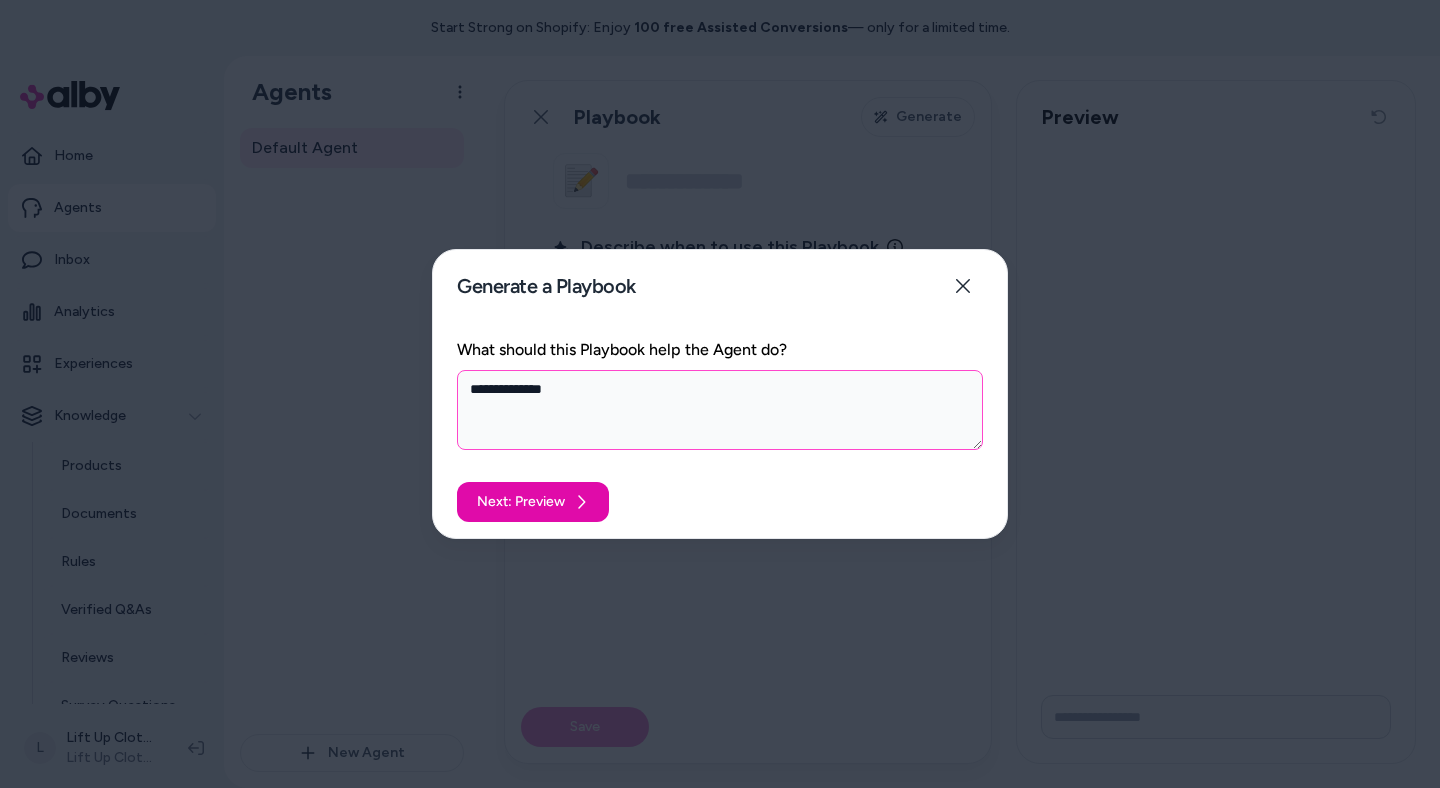 type on "*" 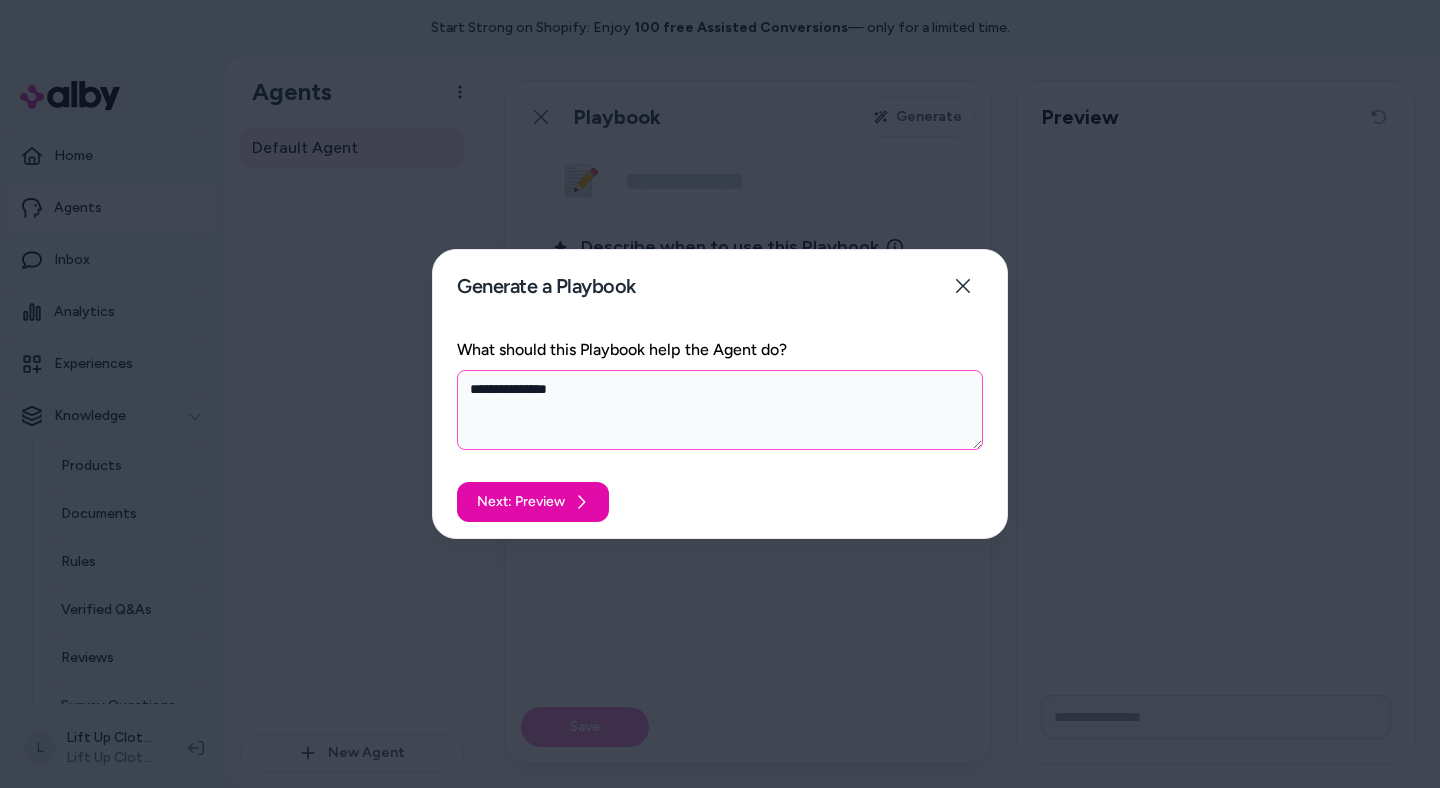 type on "*" 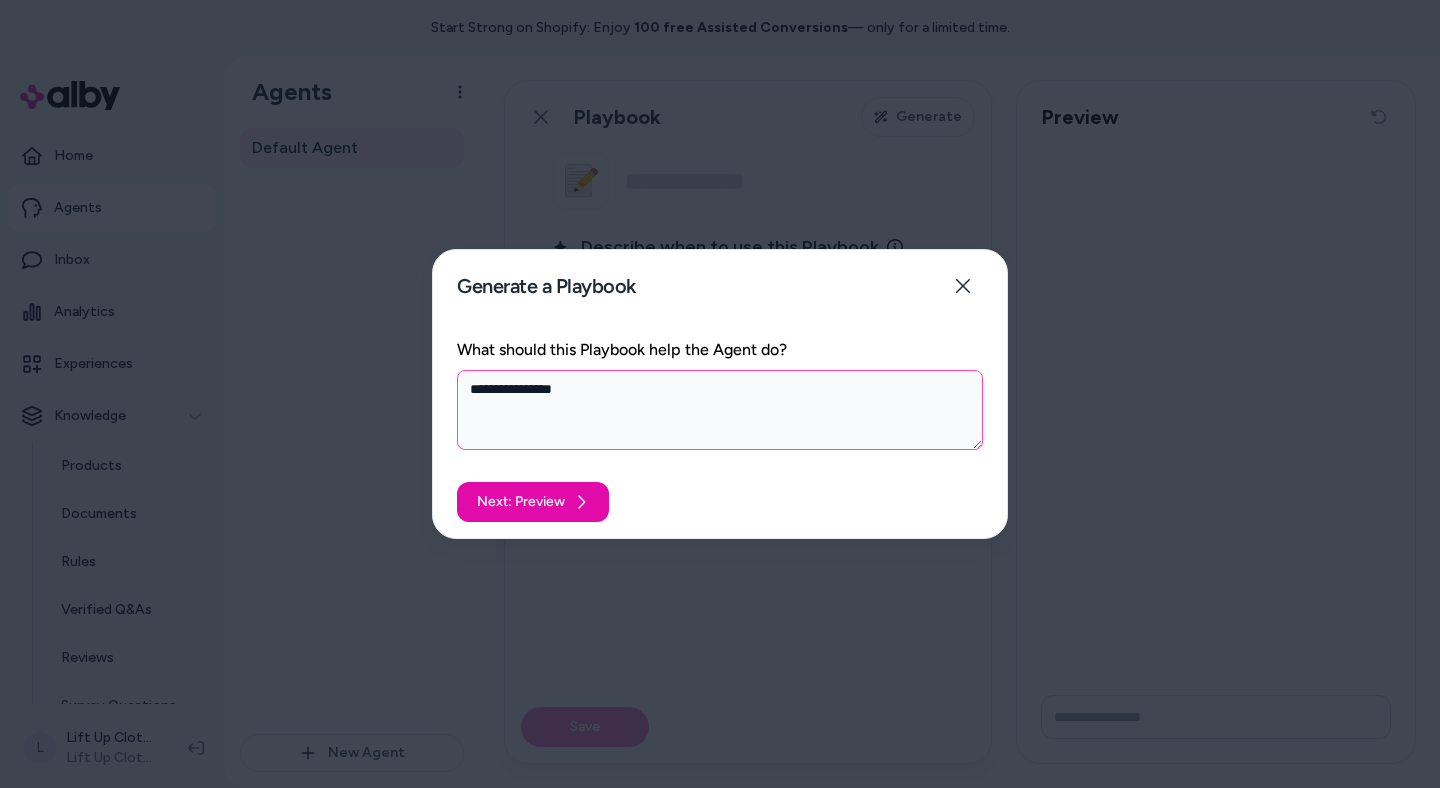 type on "*" 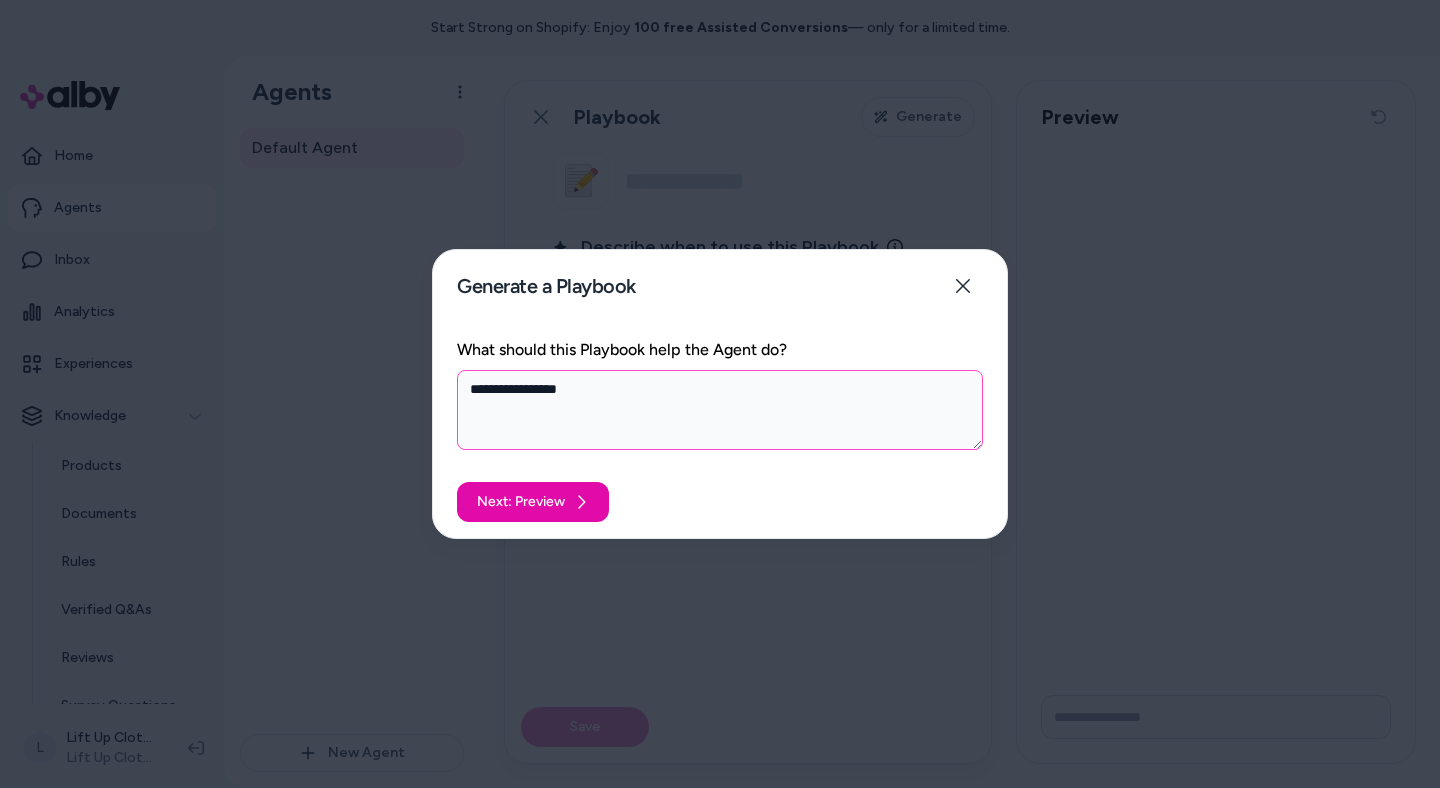 type on "*" 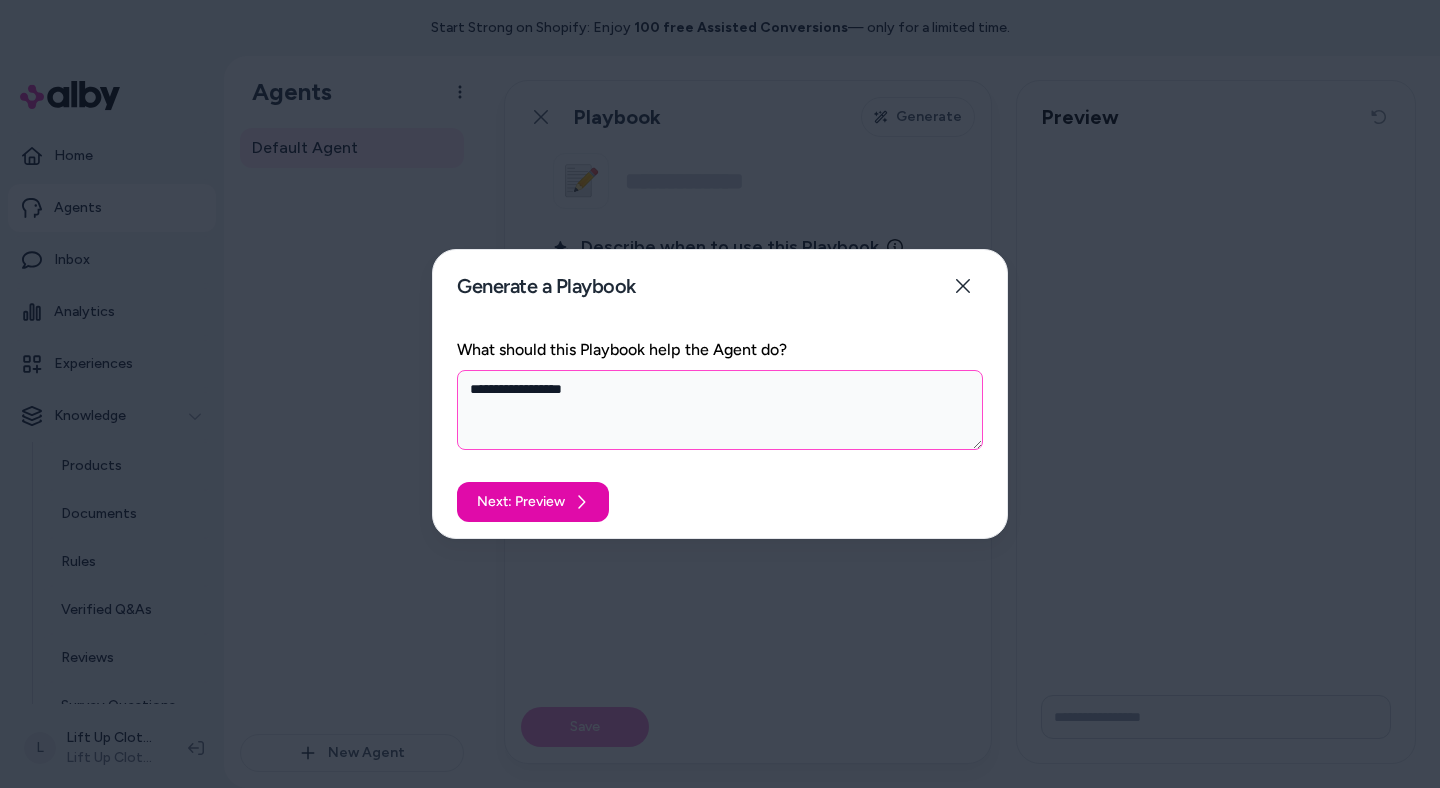 type on "*" 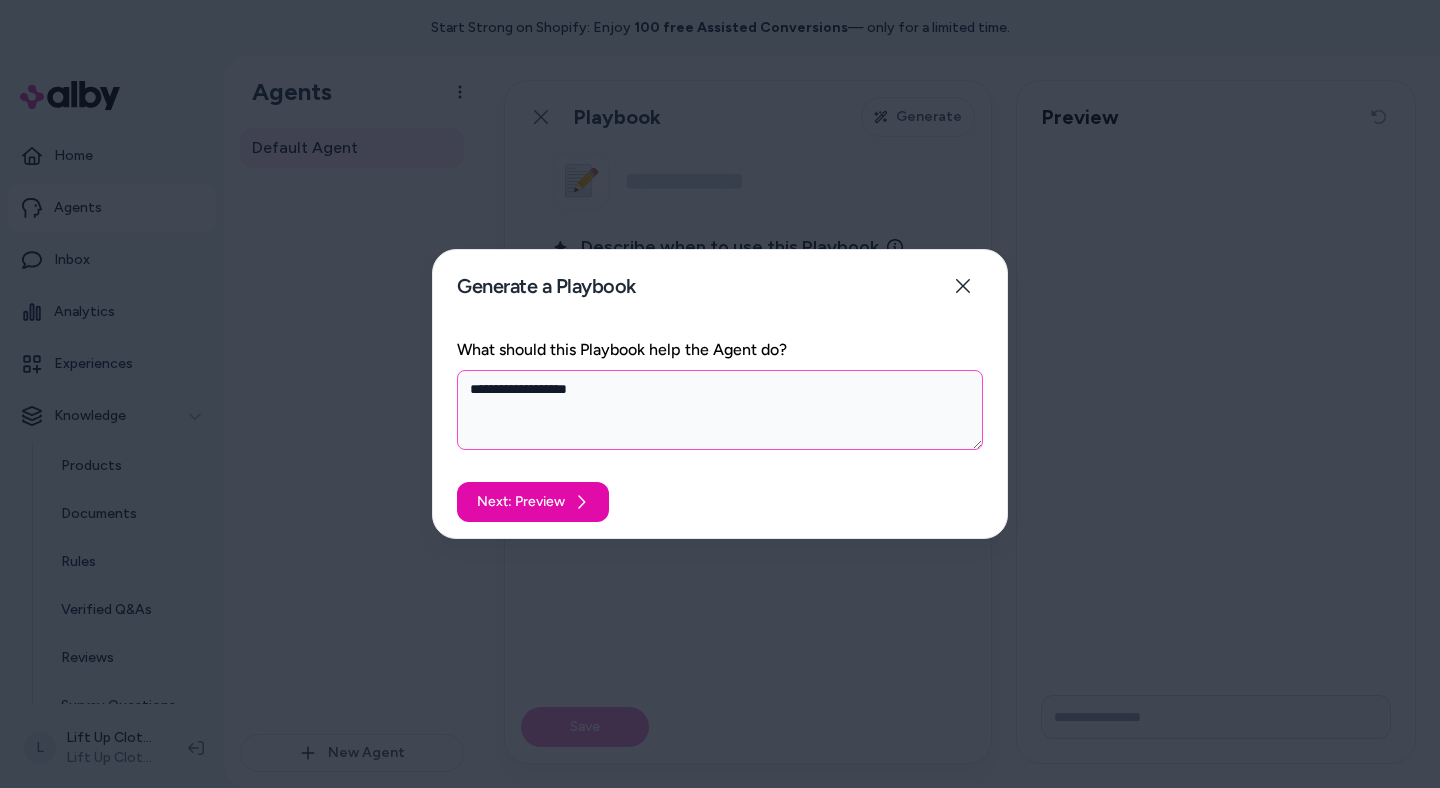 type on "*" 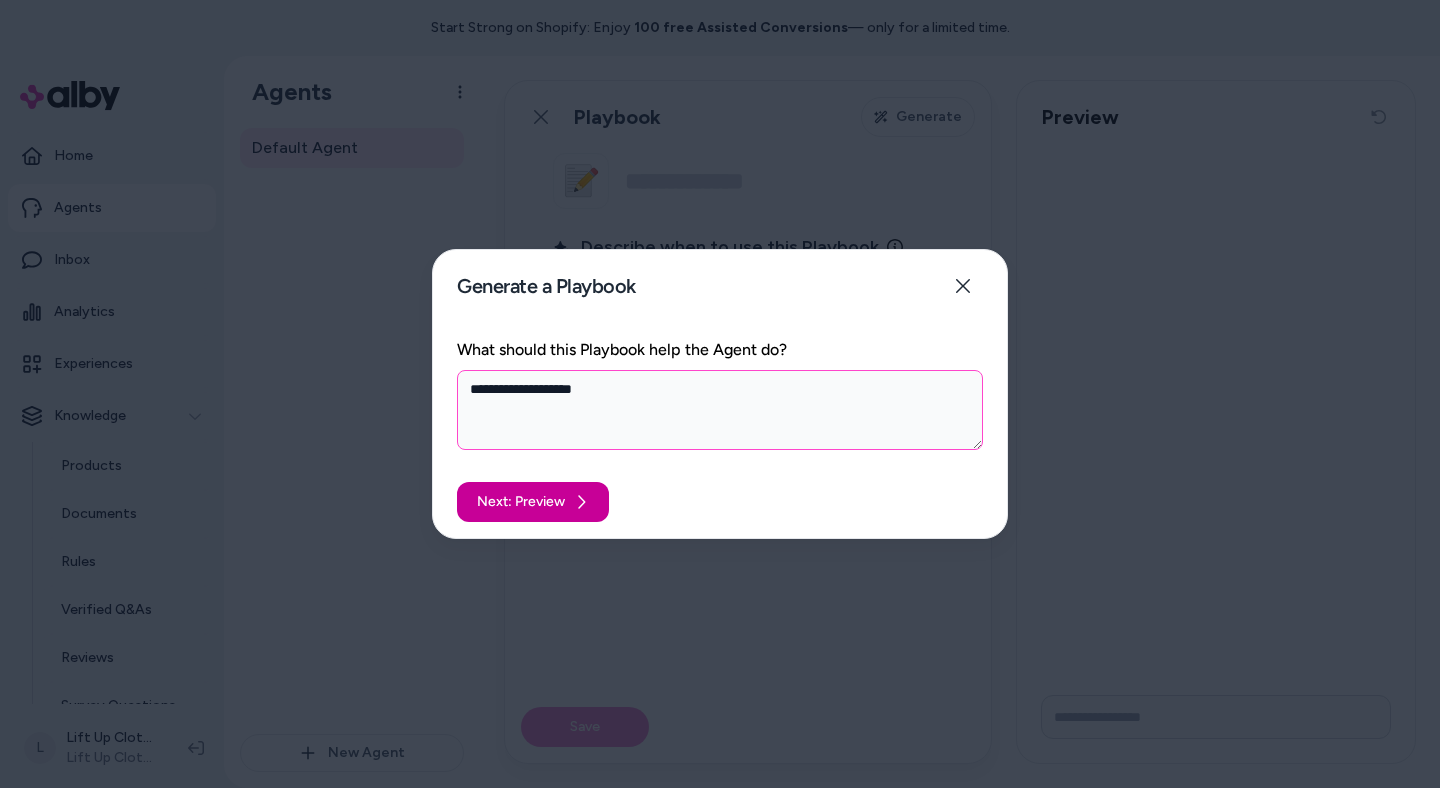 type on "**********" 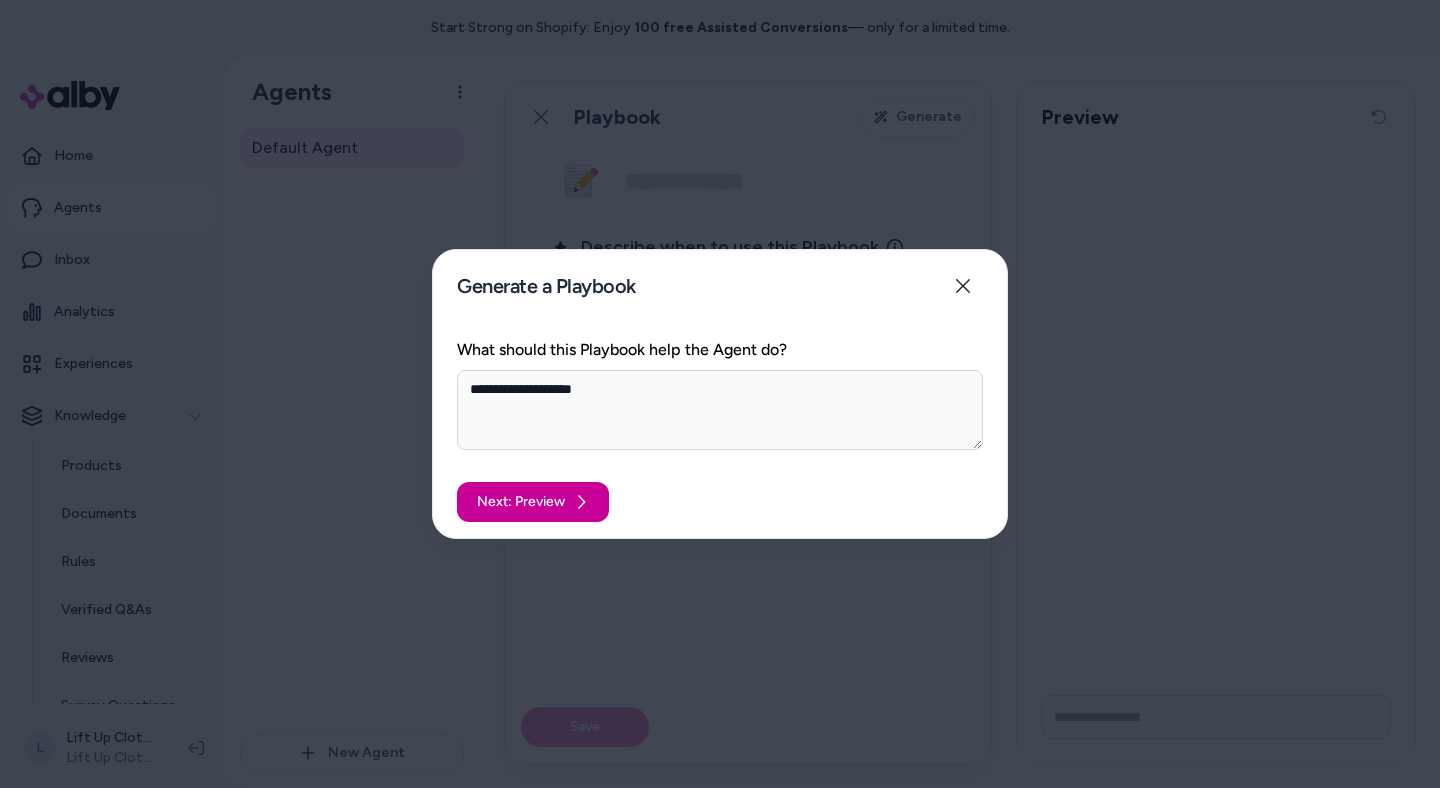 click on "Next: Preview" at bounding box center [533, 502] 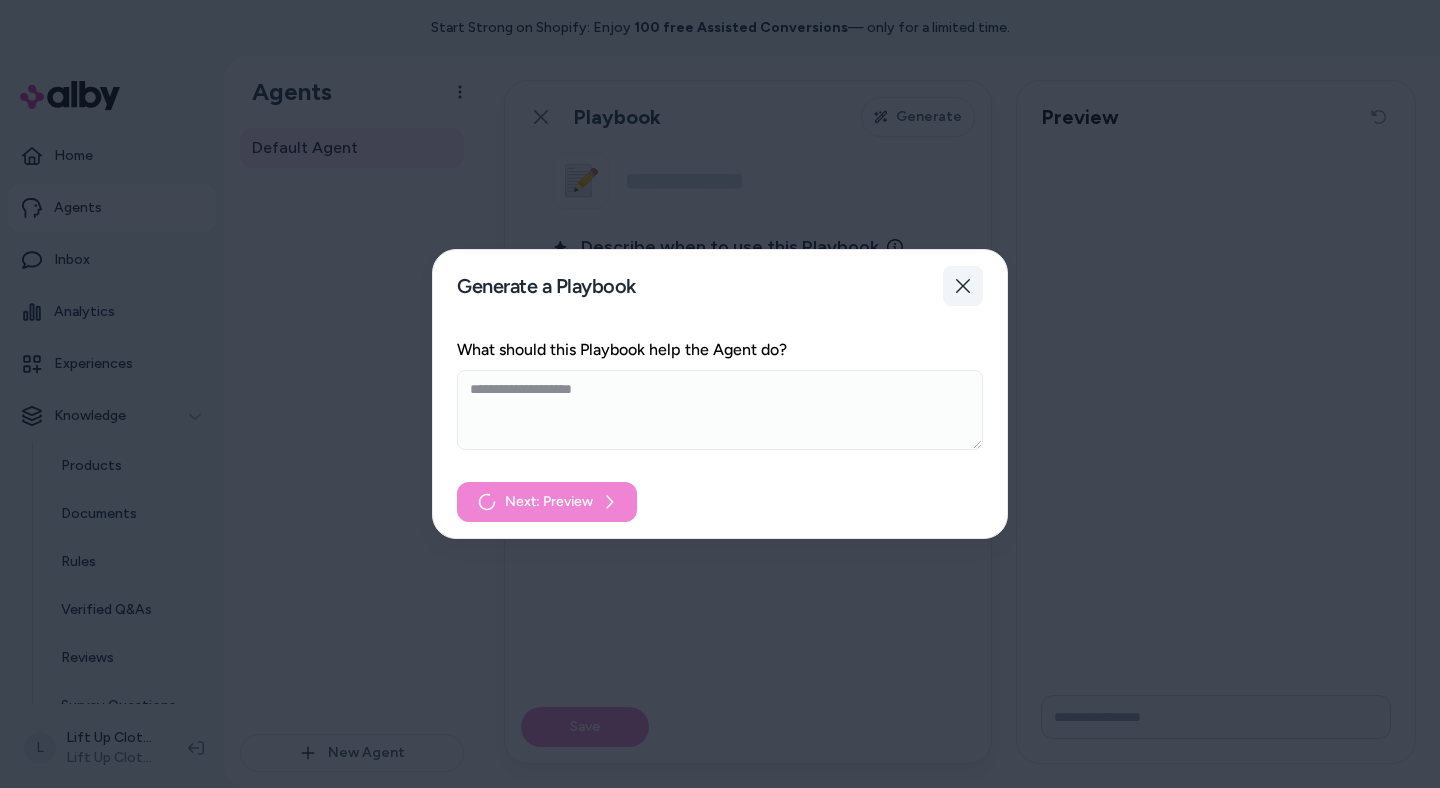 click 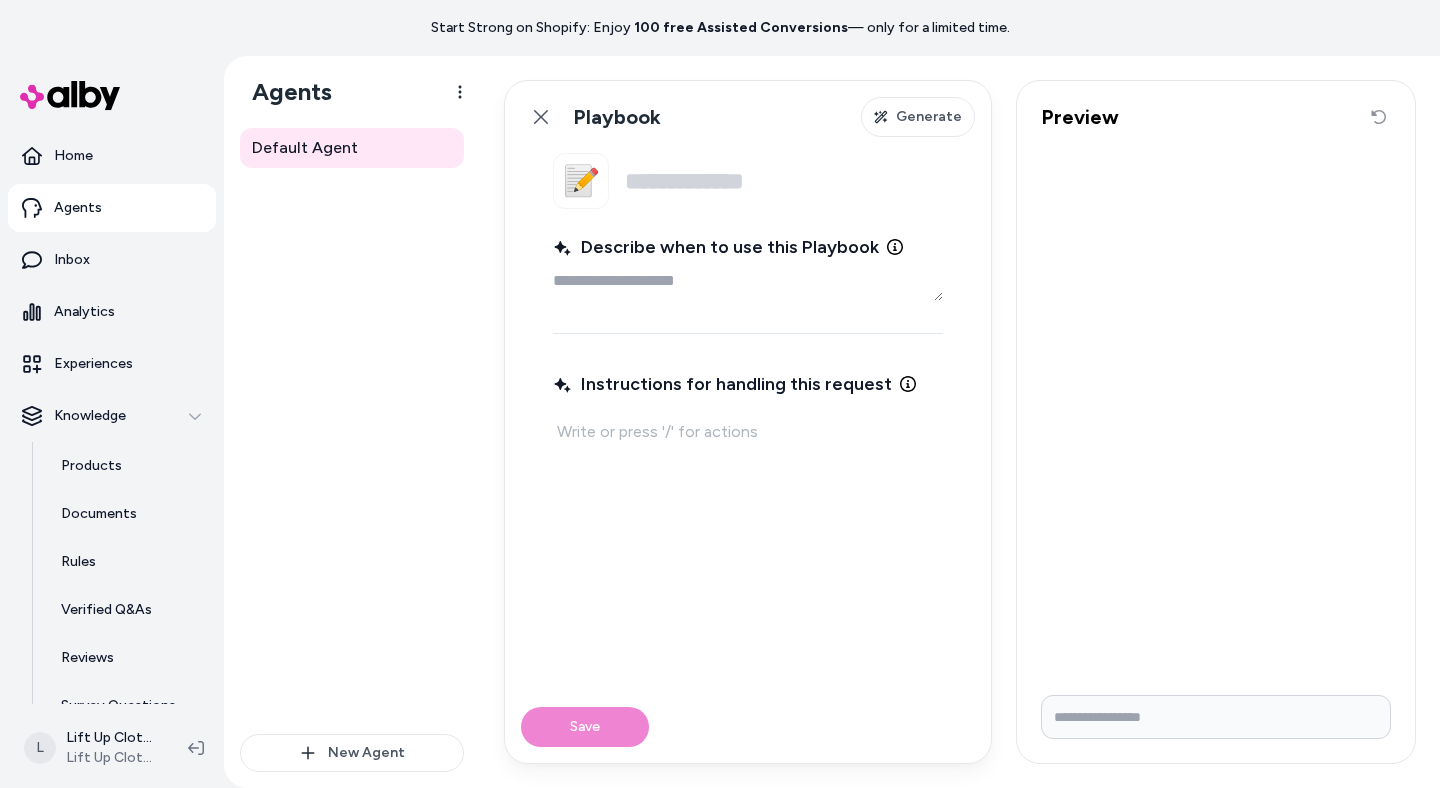 click on "Default Agent" at bounding box center [352, 423] 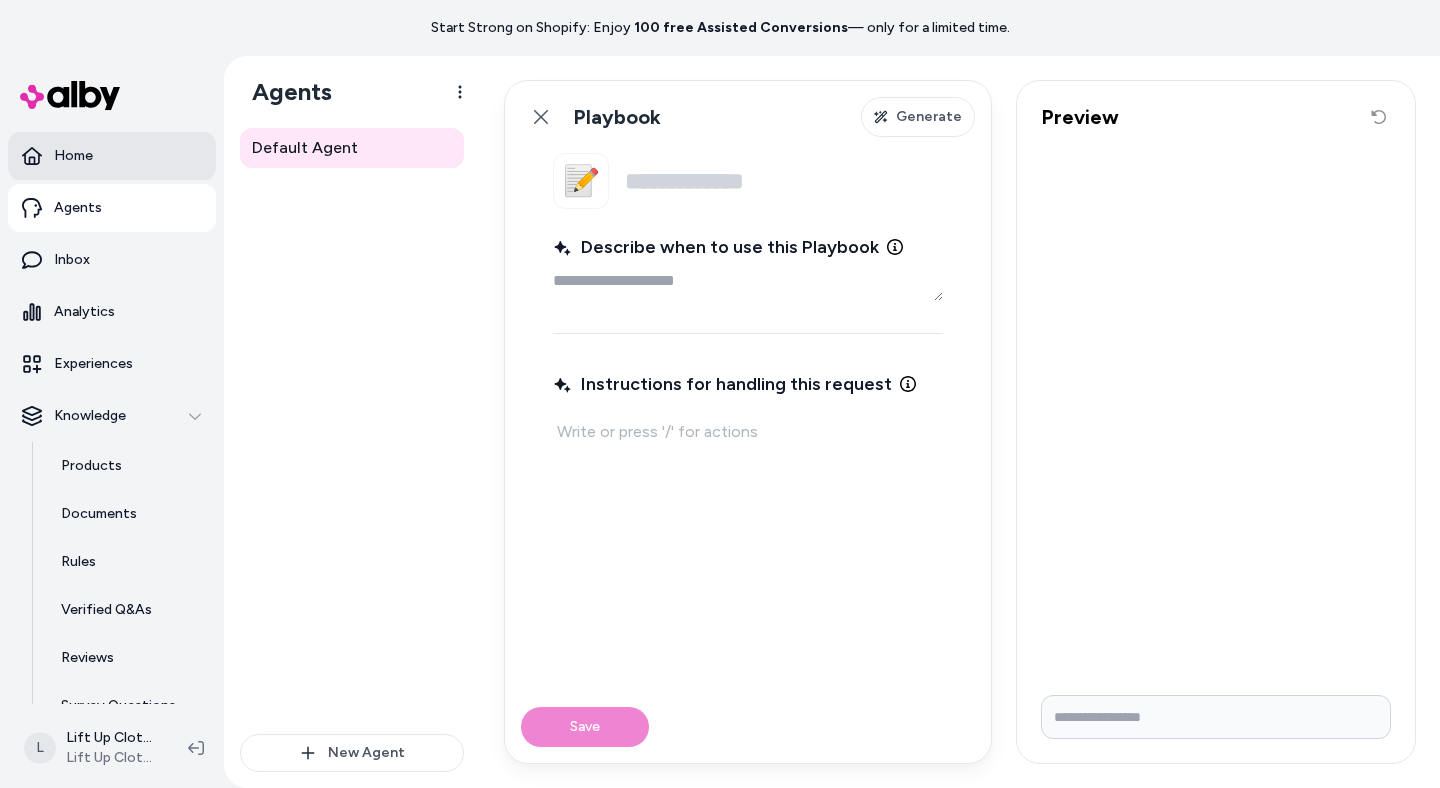 click on "Home" at bounding box center (112, 156) 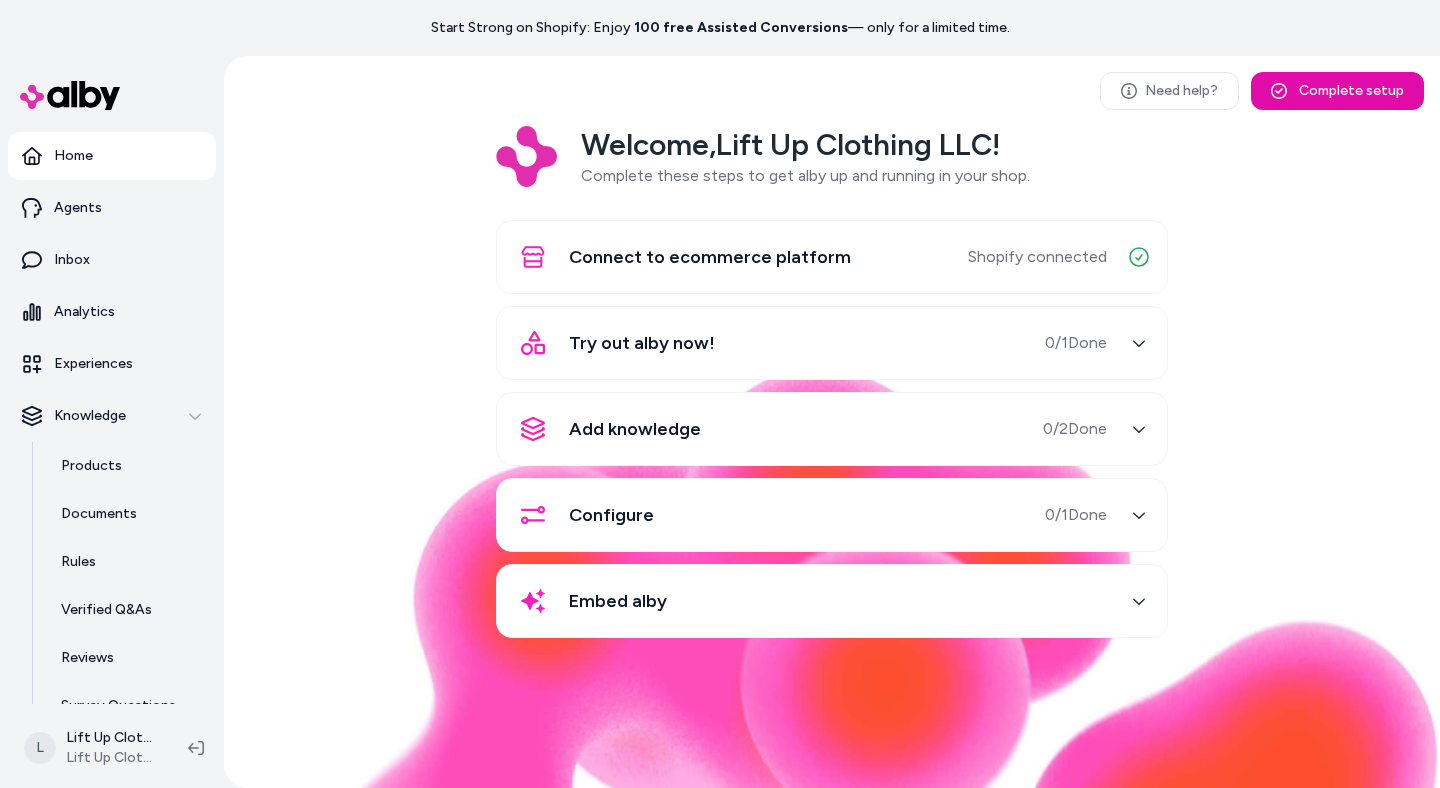 scroll, scrollTop: 0, scrollLeft: 0, axis: both 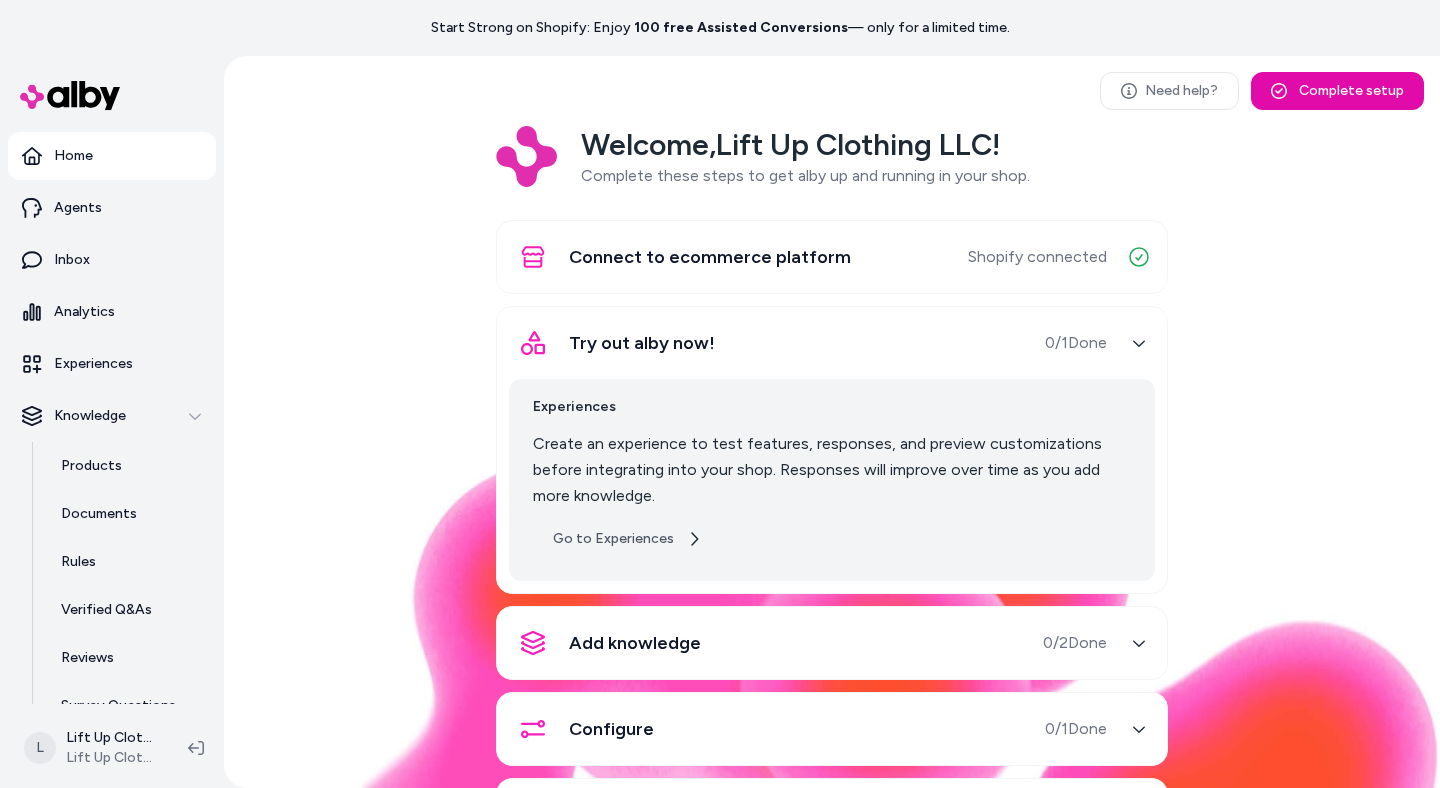 click on "Go to Experiences" at bounding box center [627, 539] 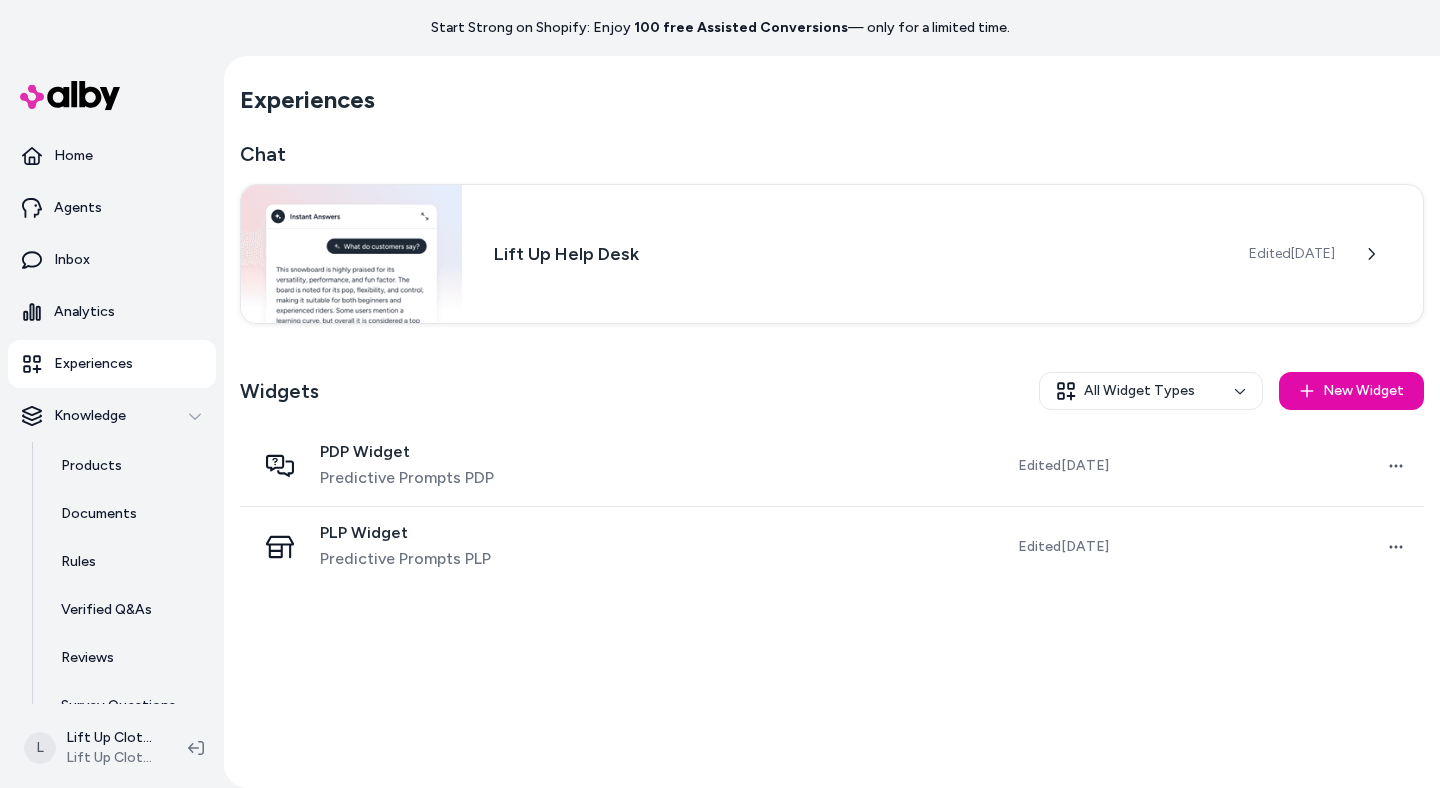 scroll, scrollTop: 0, scrollLeft: 0, axis: both 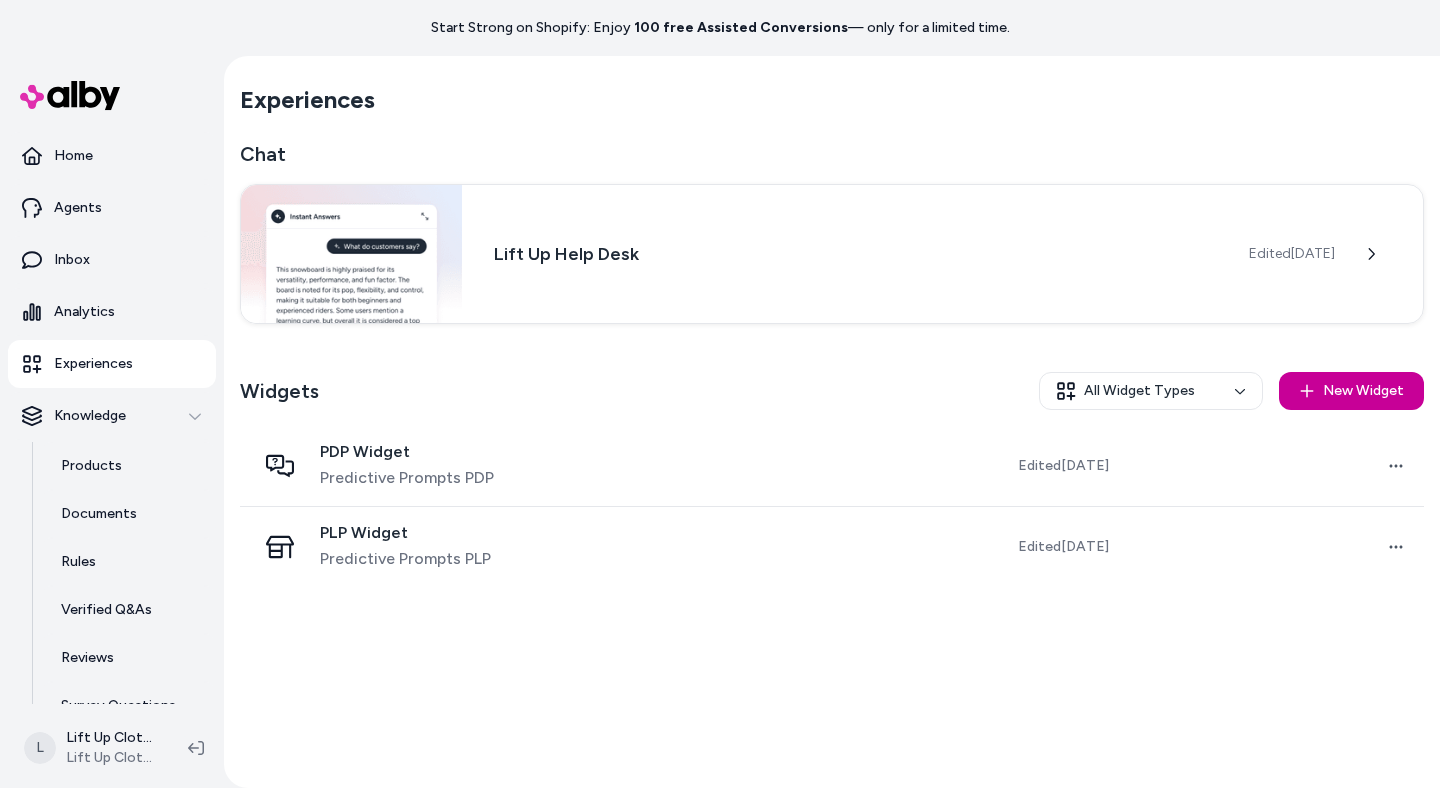 click on "New Widget" at bounding box center [1351, 391] 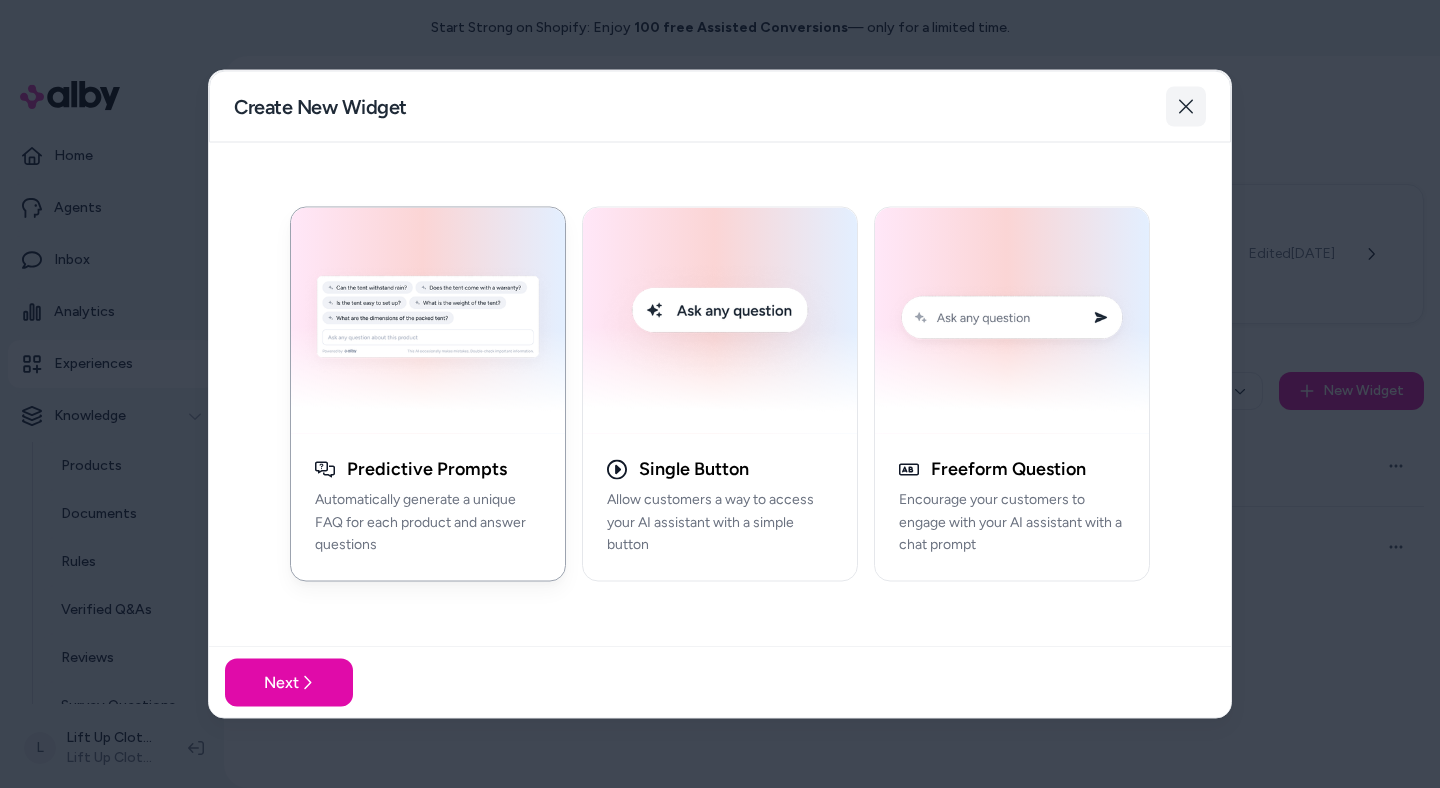 click on "Close" at bounding box center (1186, 107) 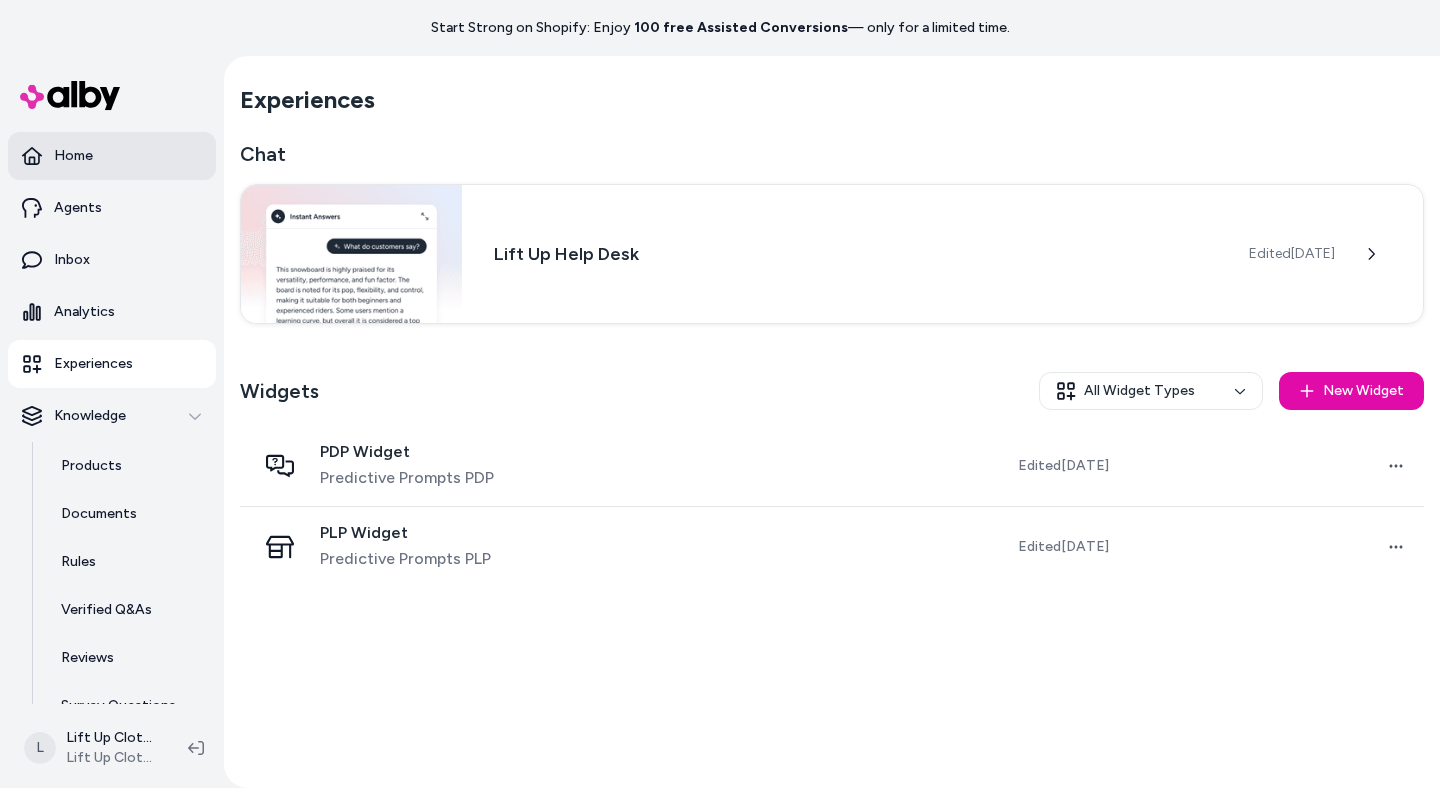 click on "Home" at bounding box center (73, 156) 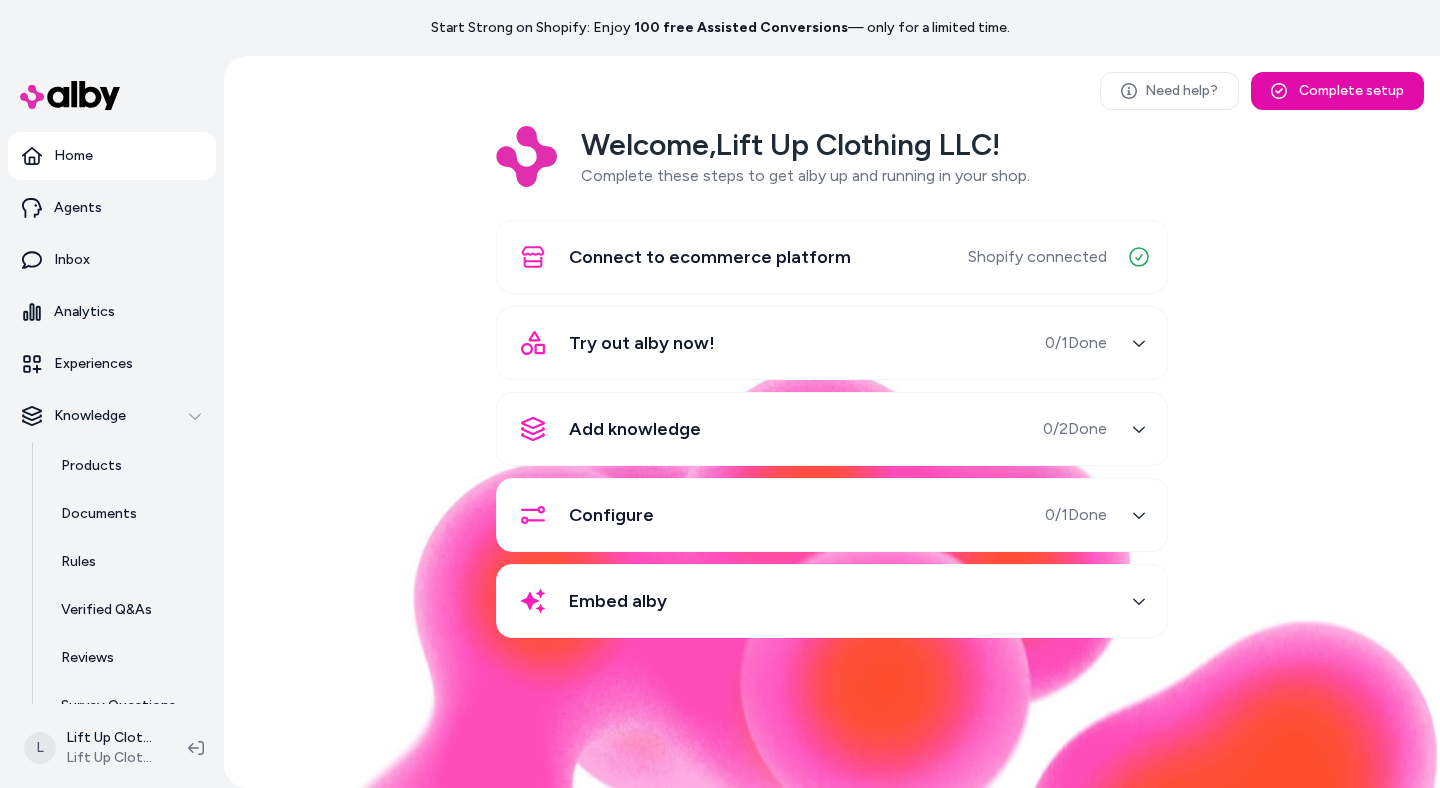 click on "Add knowledge 0 / 2  Done" at bounding box center [808, 429] 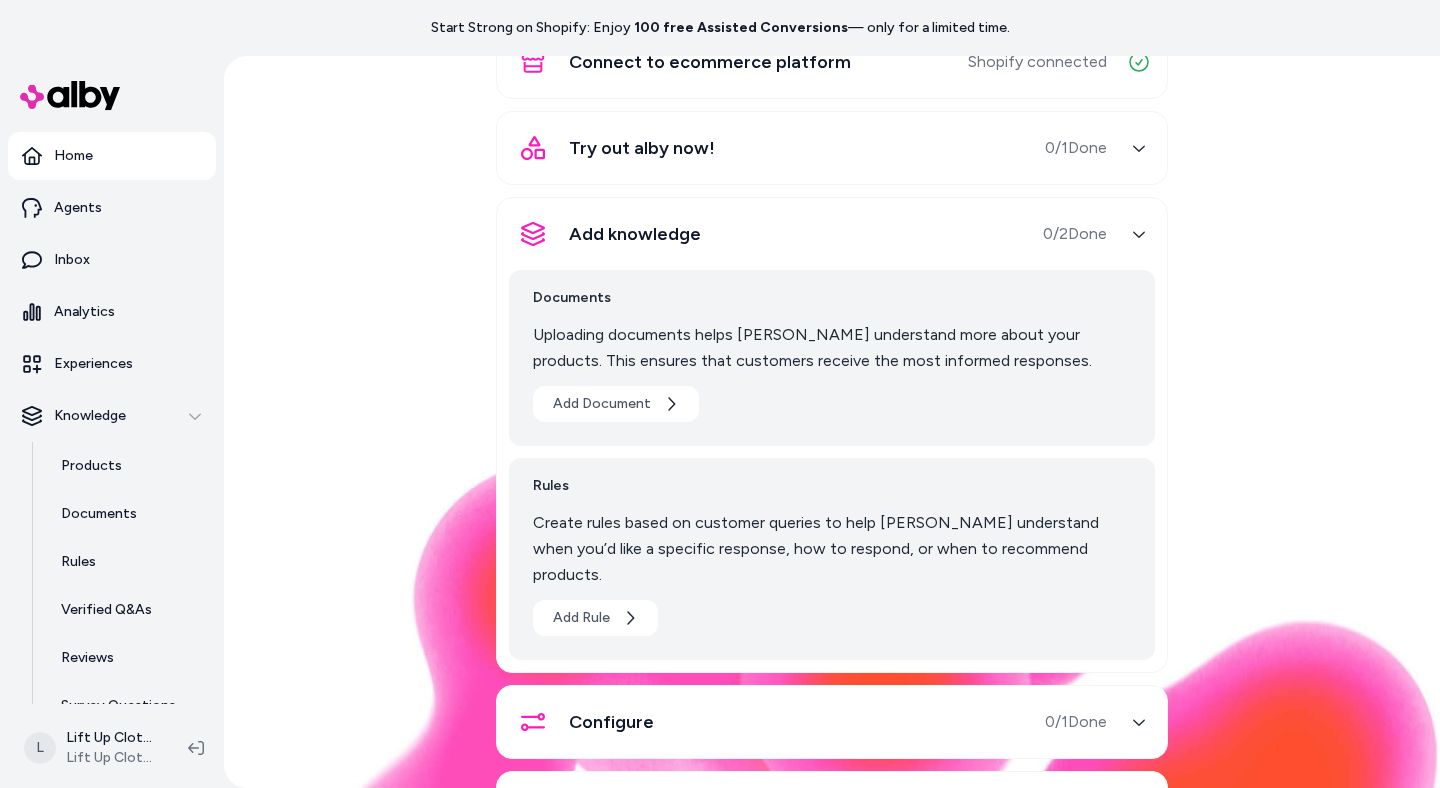 scroll, scrollTop: 200, scrollLeft: 0, axis: vertical 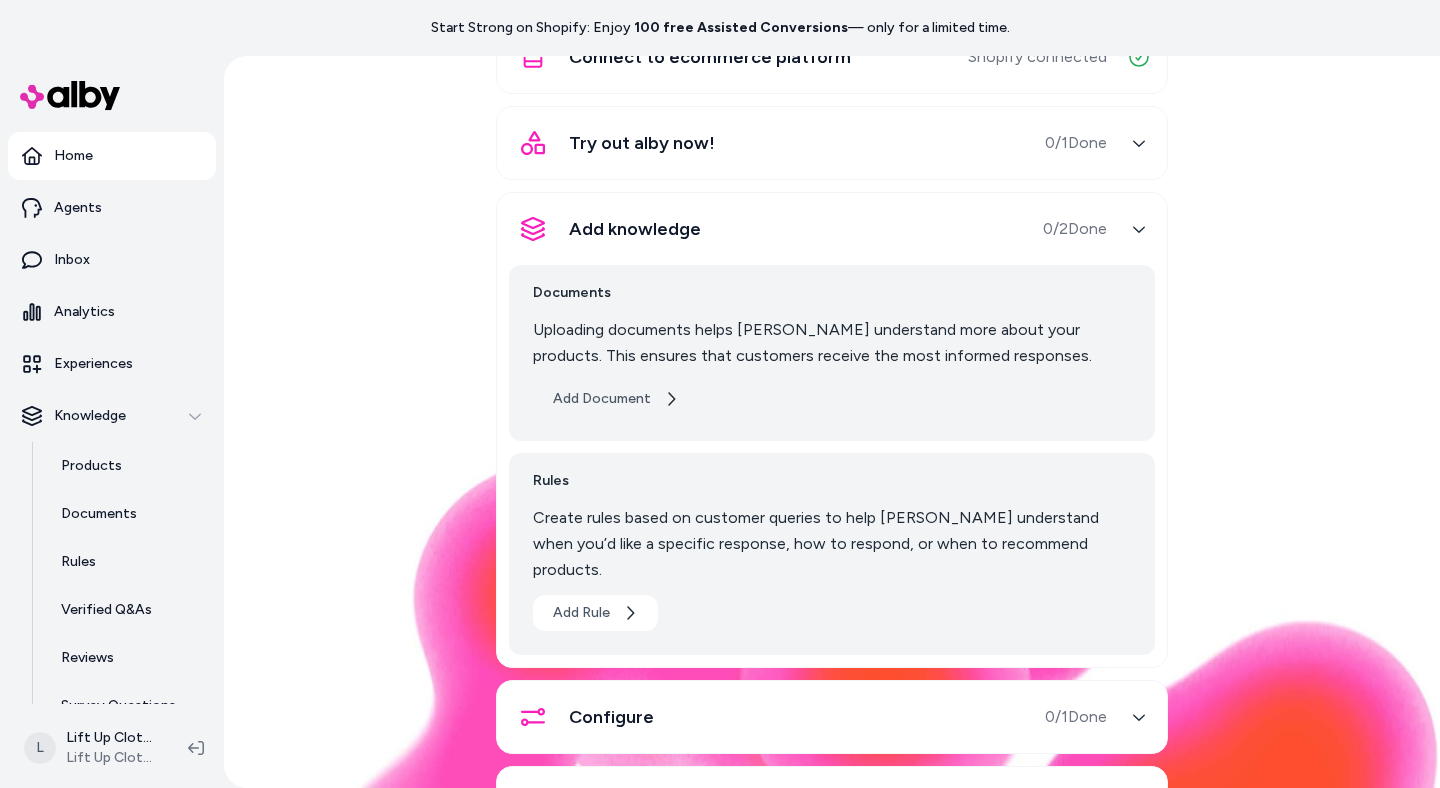 click on "Add Document" at bounding box center (616, 399) 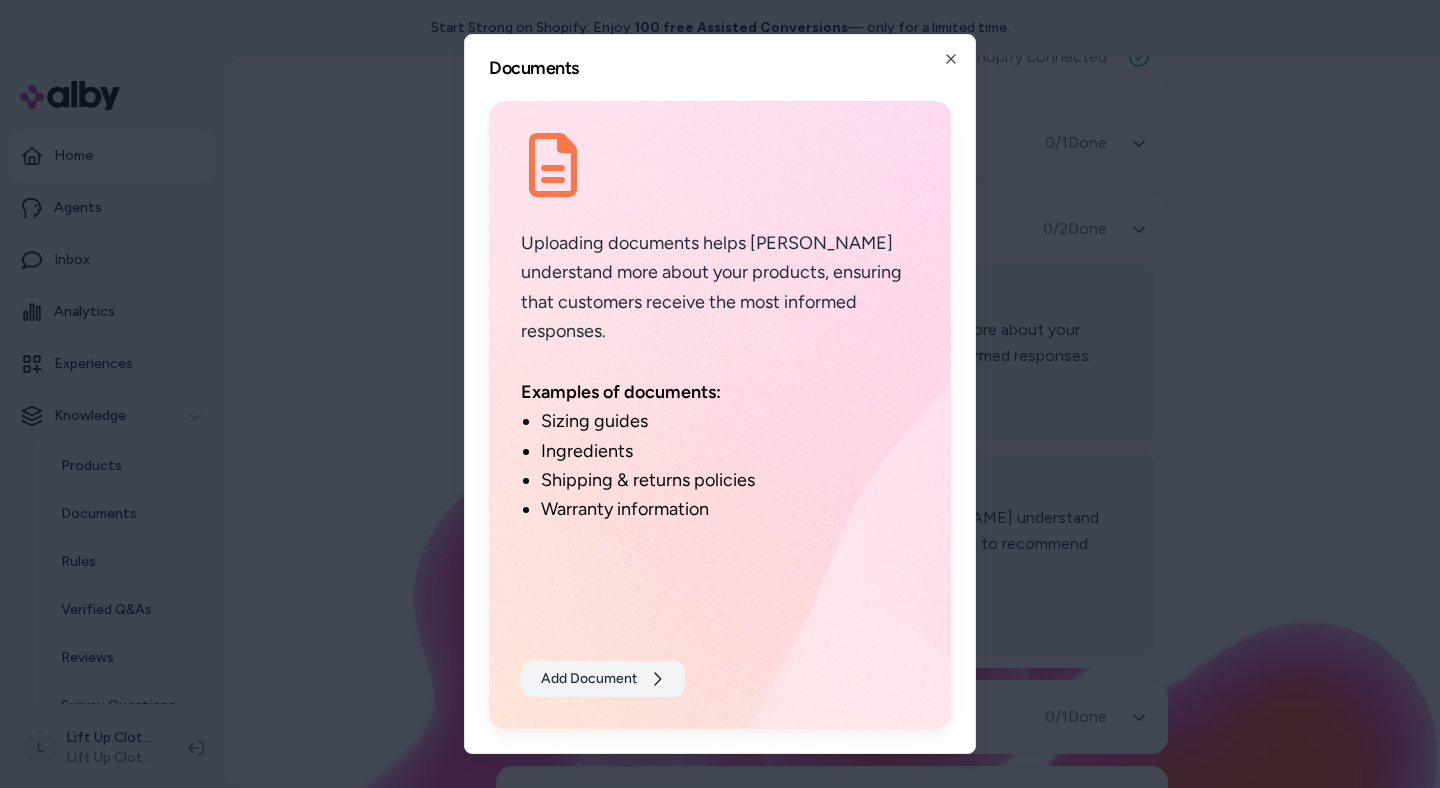 click on "Add Document" at bounding box center [603, 679] 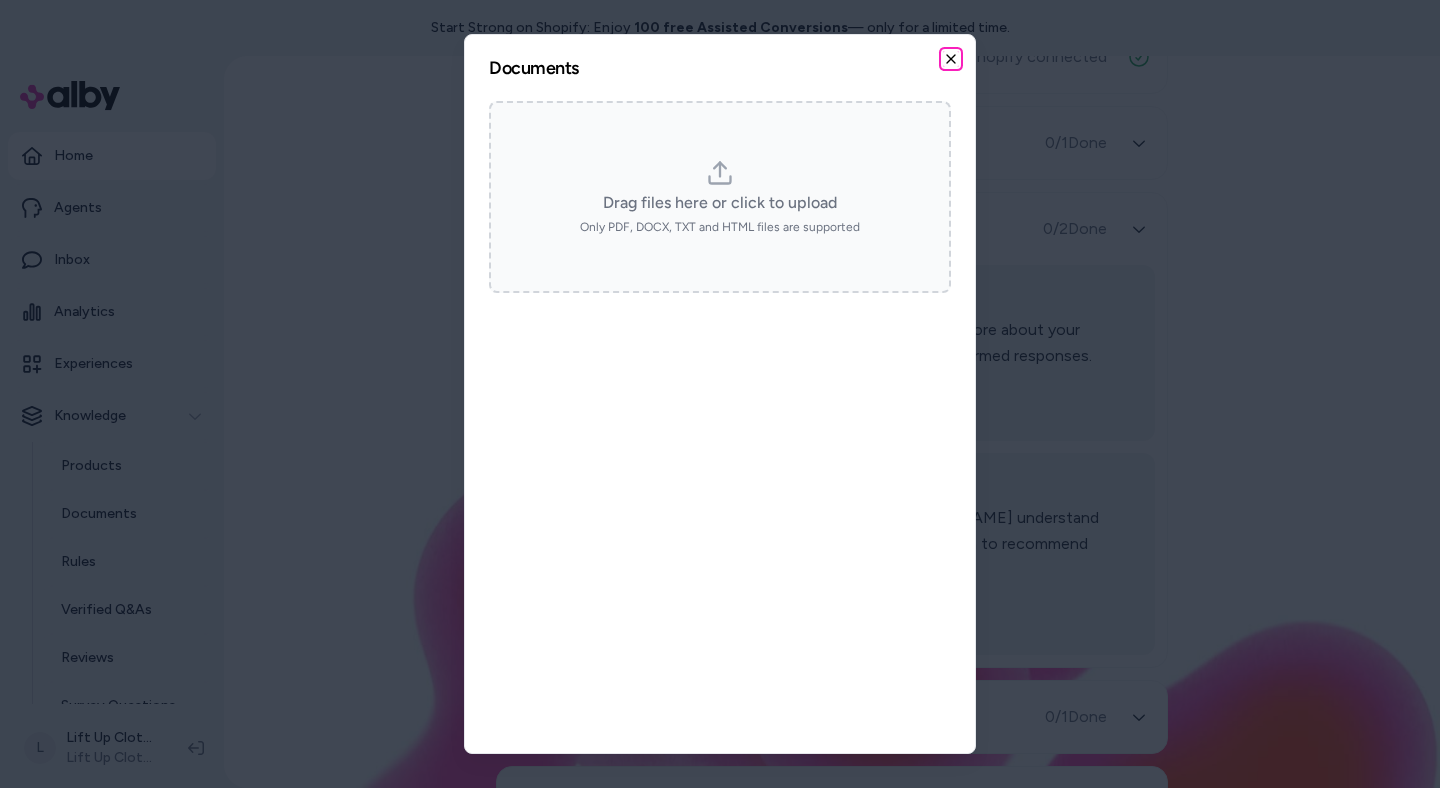 click 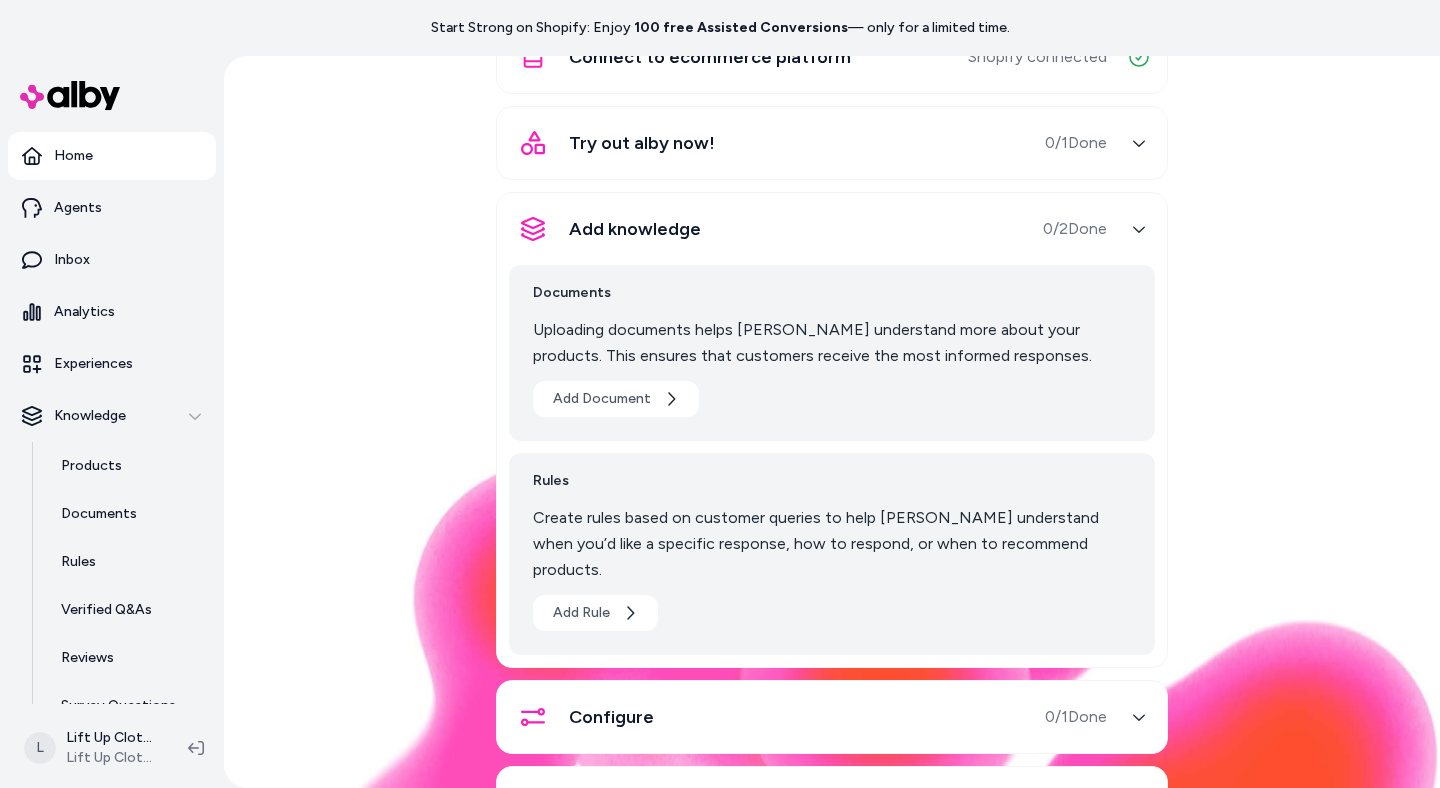 click on "Welcome,  Lift Up Clothing LLC ! Complete these steps to get alby up and running in your shop. Connect to ecommerce platform Shopify connected   Try out alby now! 0 / 1  Done Add knowledge 0 / 2  Done Documents Uploading documents helps alby understand more about your products. This ensures that customers receive the most informed responses. Add Document Rules Create rules based on customer queries to help alby understand when you’d like a specific response, how to respond, or when to recommend products. Add Rule  Configure 0 / 1  Done Embed alby" at bounding box center [832, 397] 